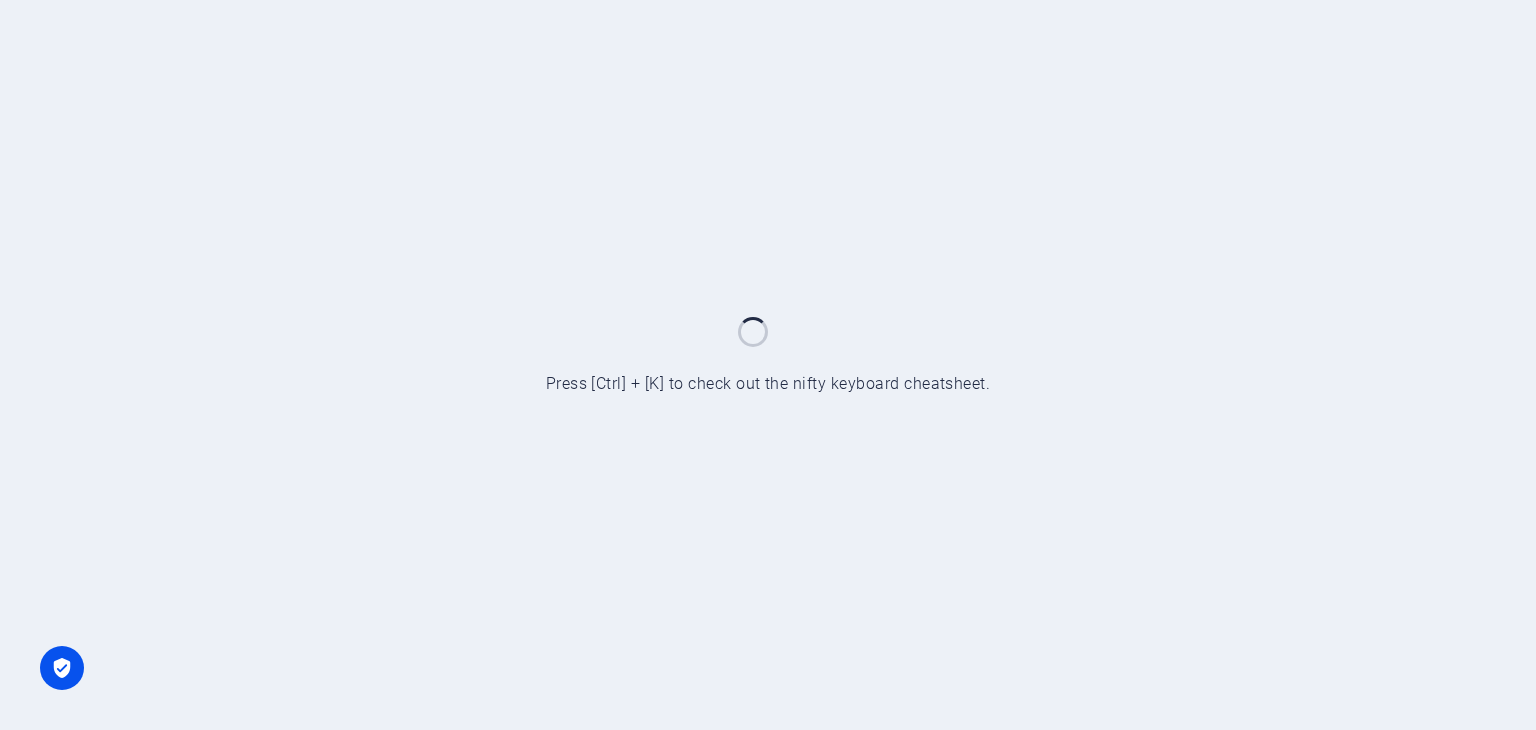 scroll, scrollTop: 0, scrollLeft: 0, axis: both 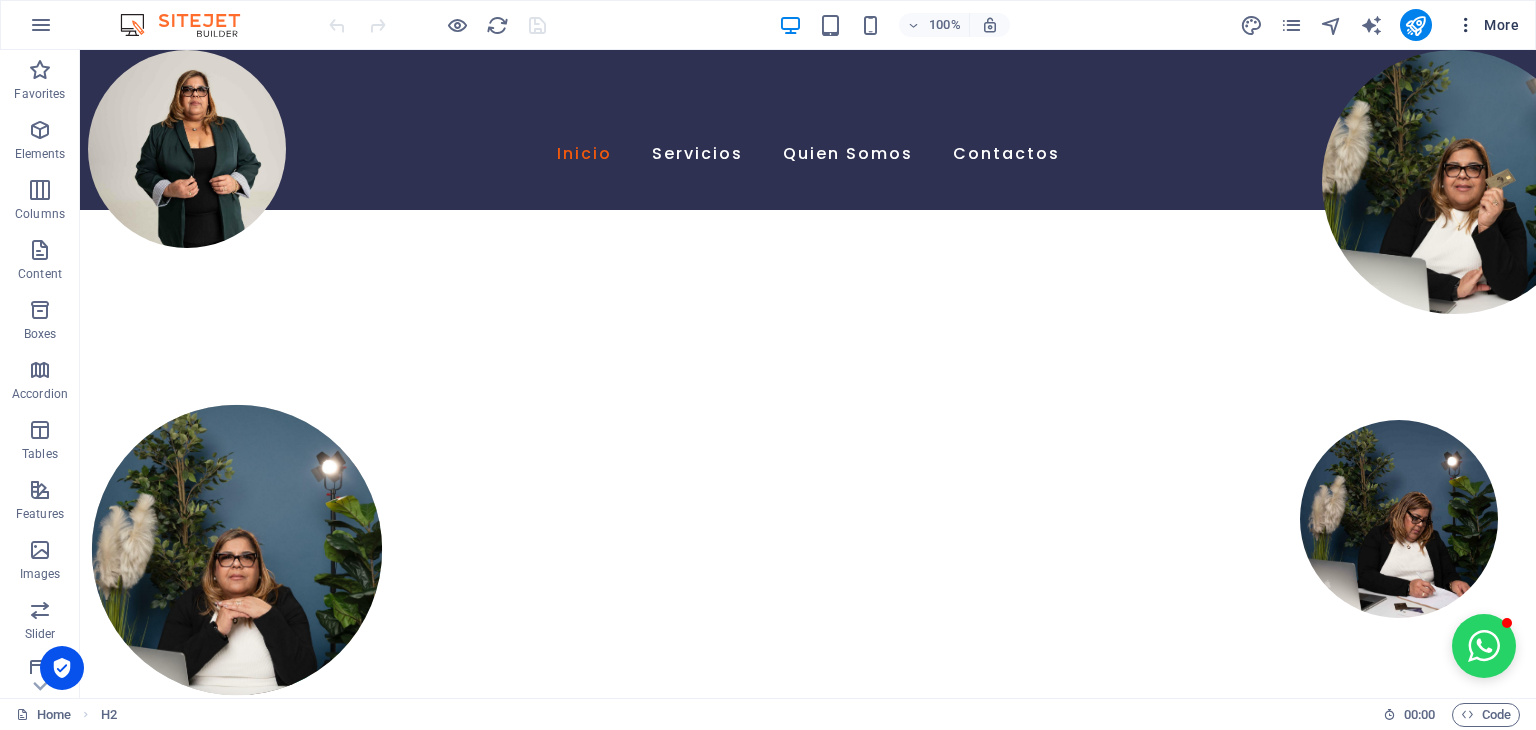 click on "More" at bounding box center (1487, 25) 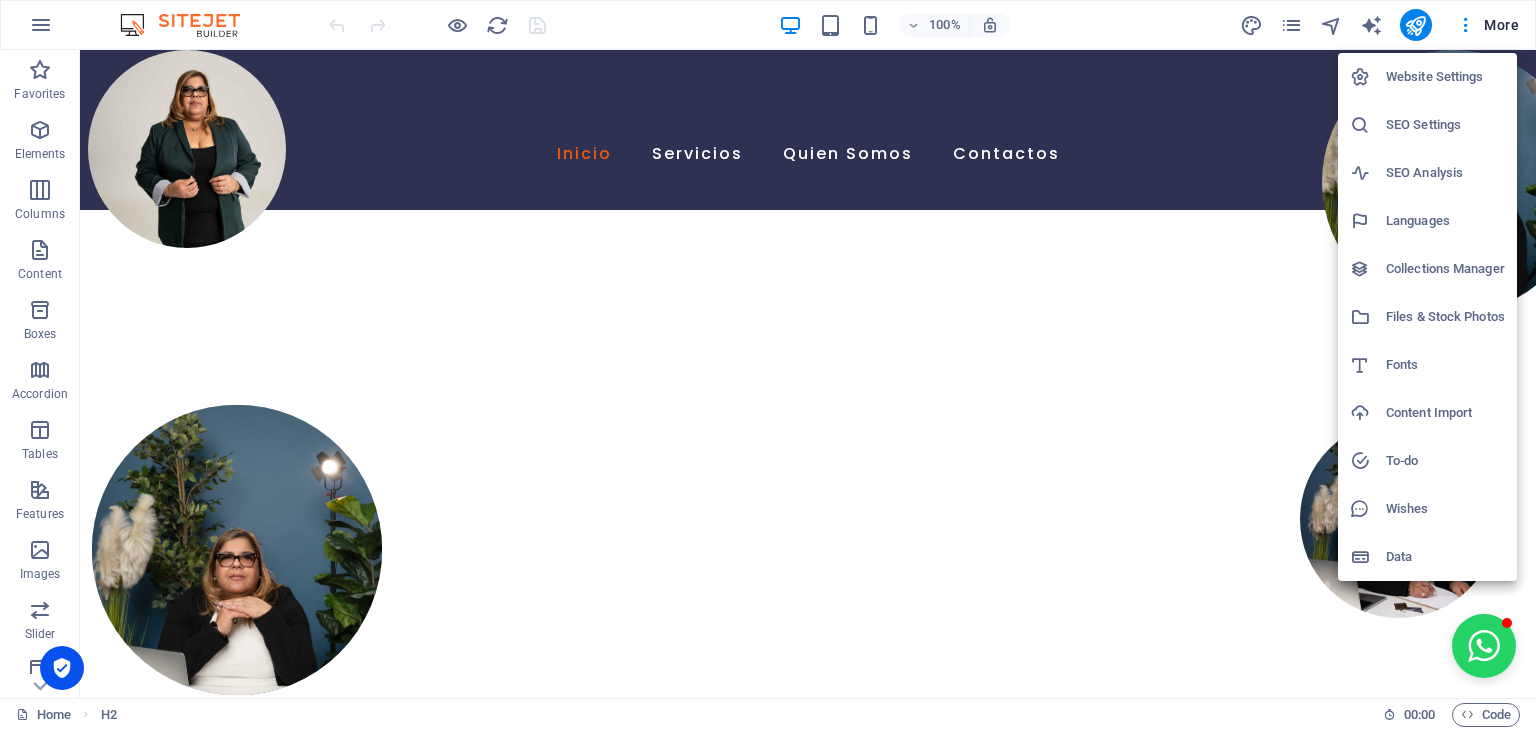 click on "Website Settings" at bounding box center (1445, 77) 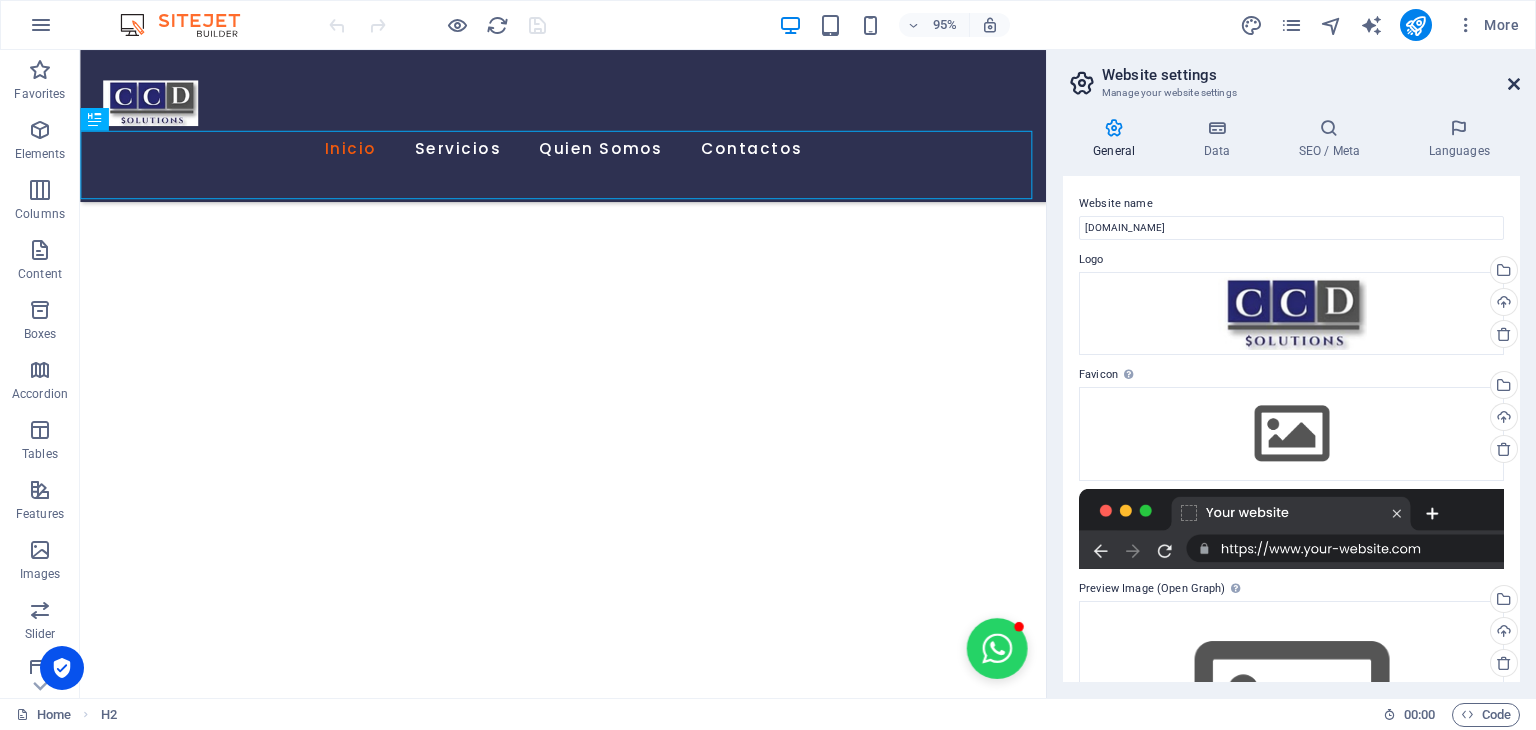 click at bounding box center [1514, 84] 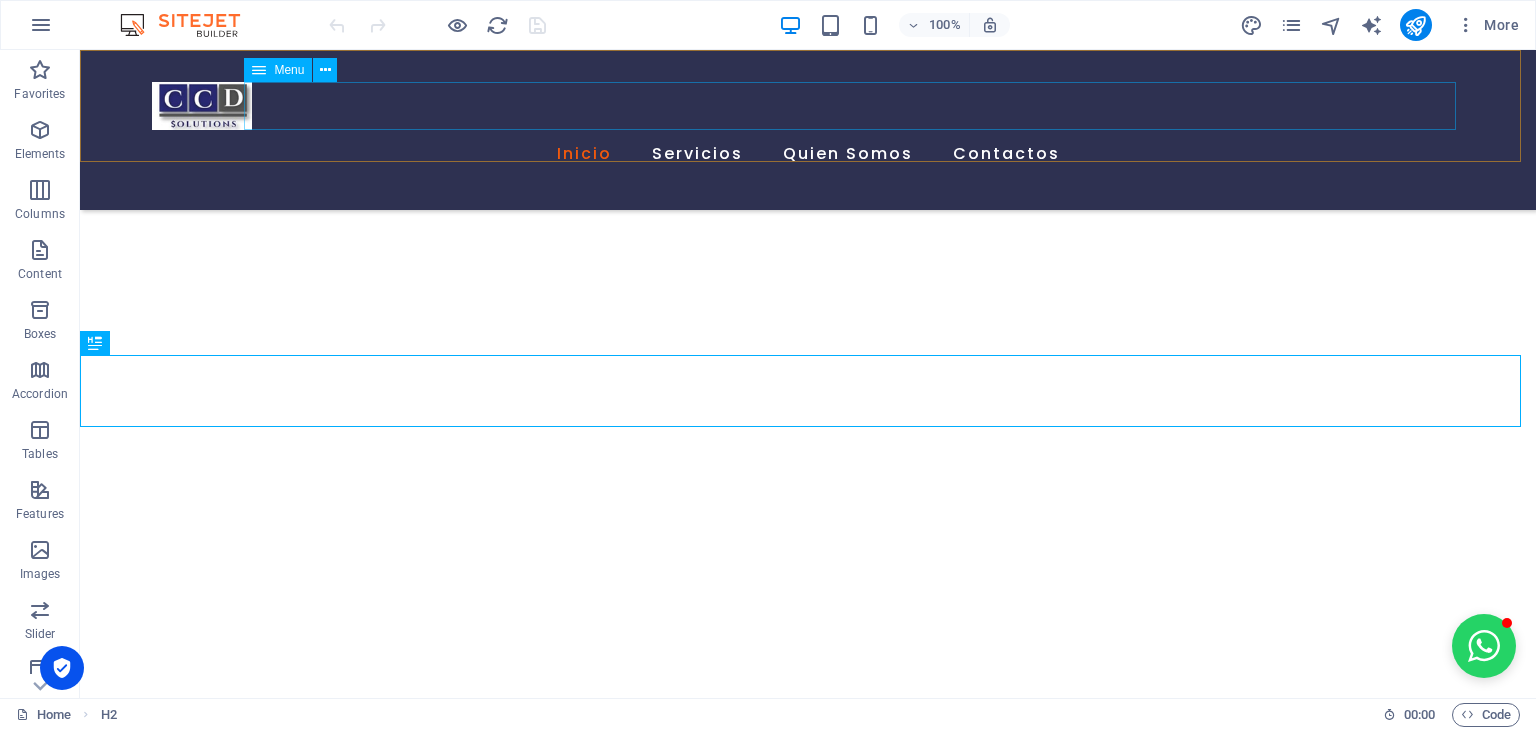 scroll, scrollTop: 0, scrollLeft: 0, axis: both 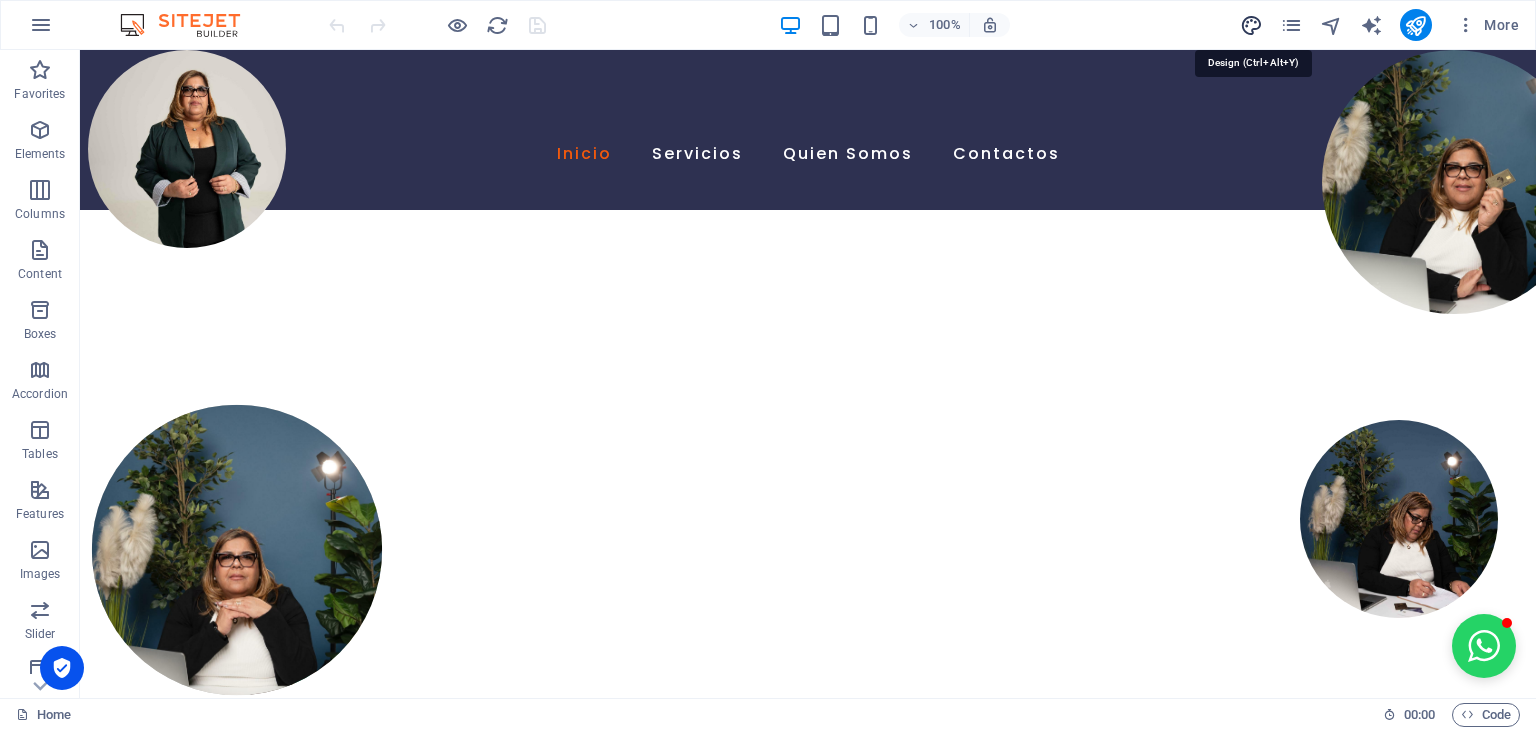 click at bounding box center (1251, 25) 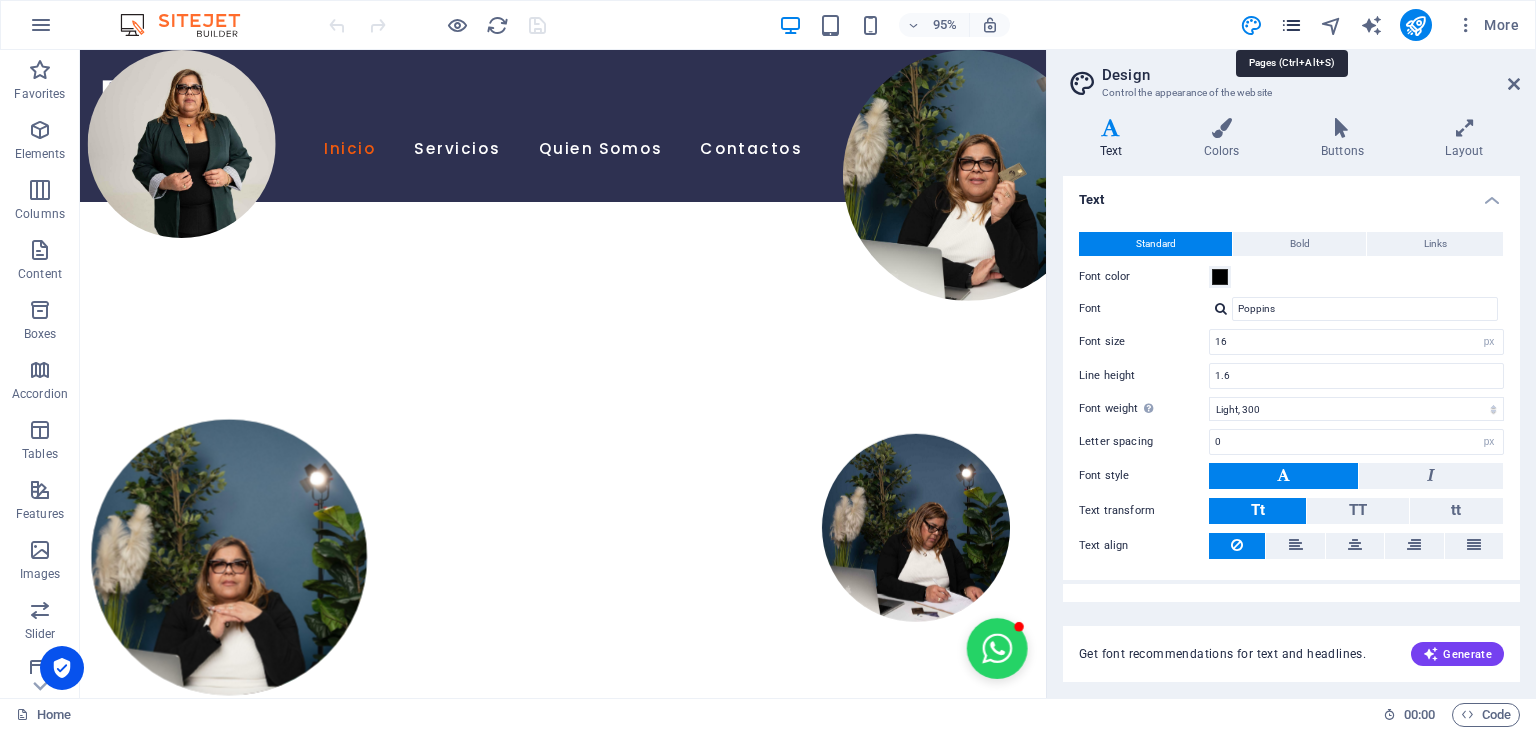 click at bounding box center (1291, 25) 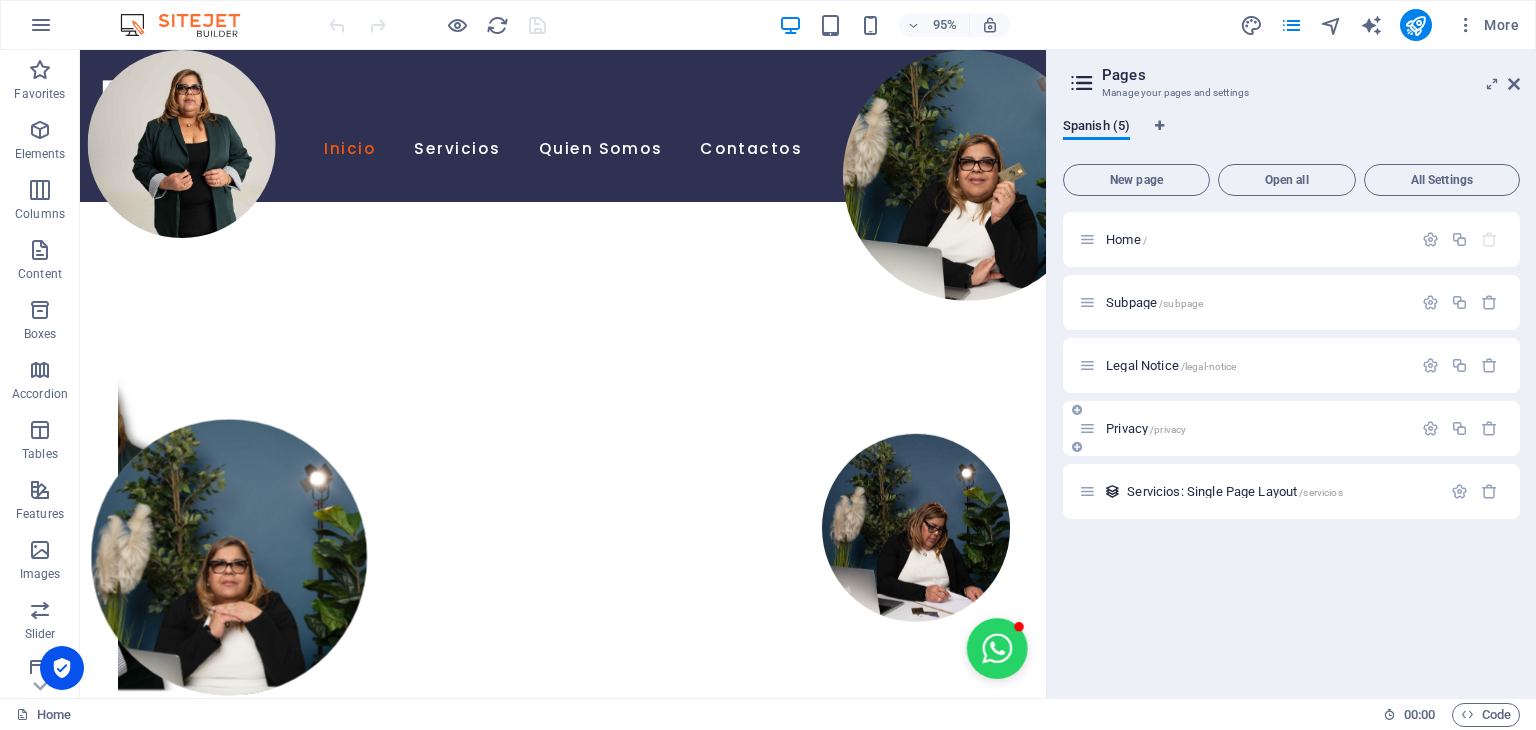 click on "Privacy /privacy" at bounding box center [1291, 428] 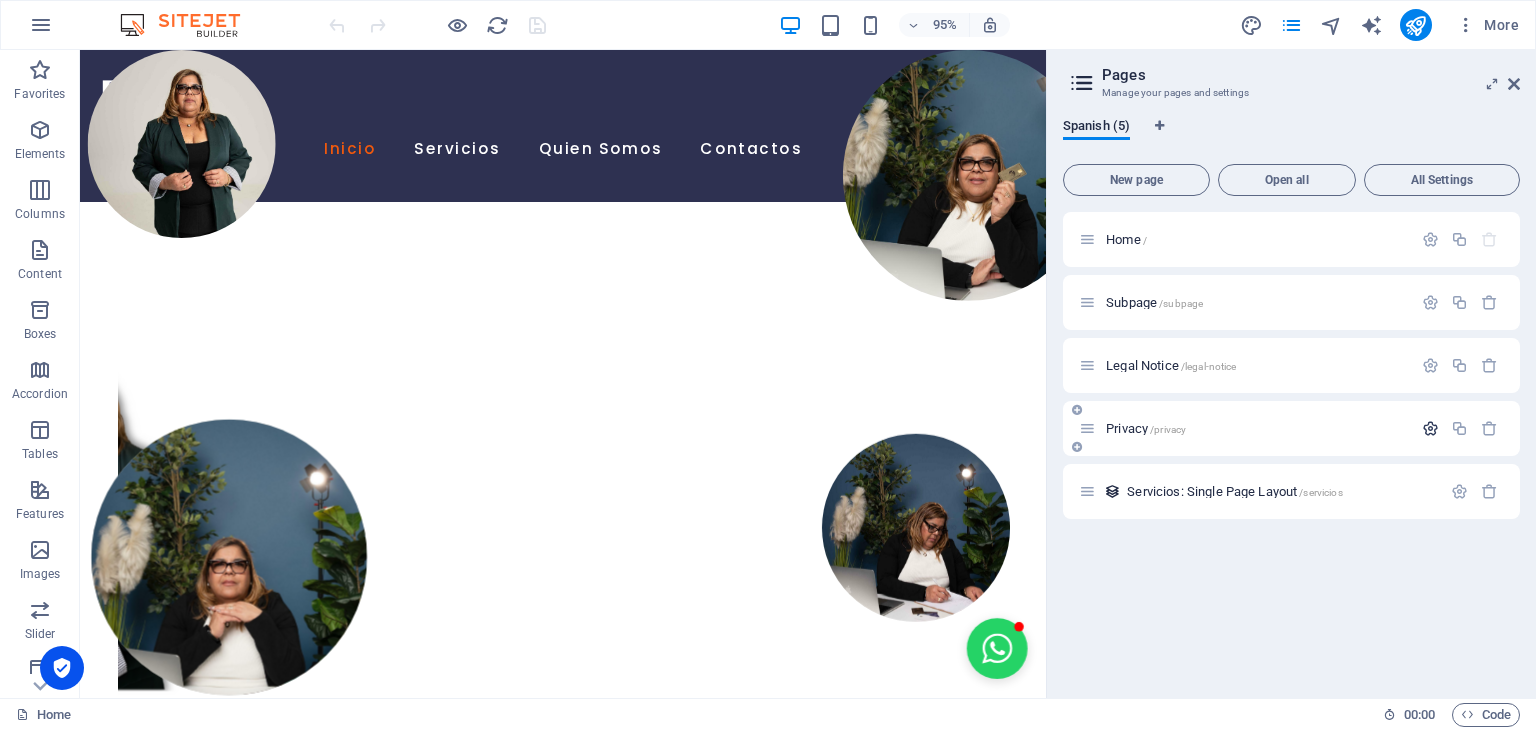 click at bounding box center [1430, 428] 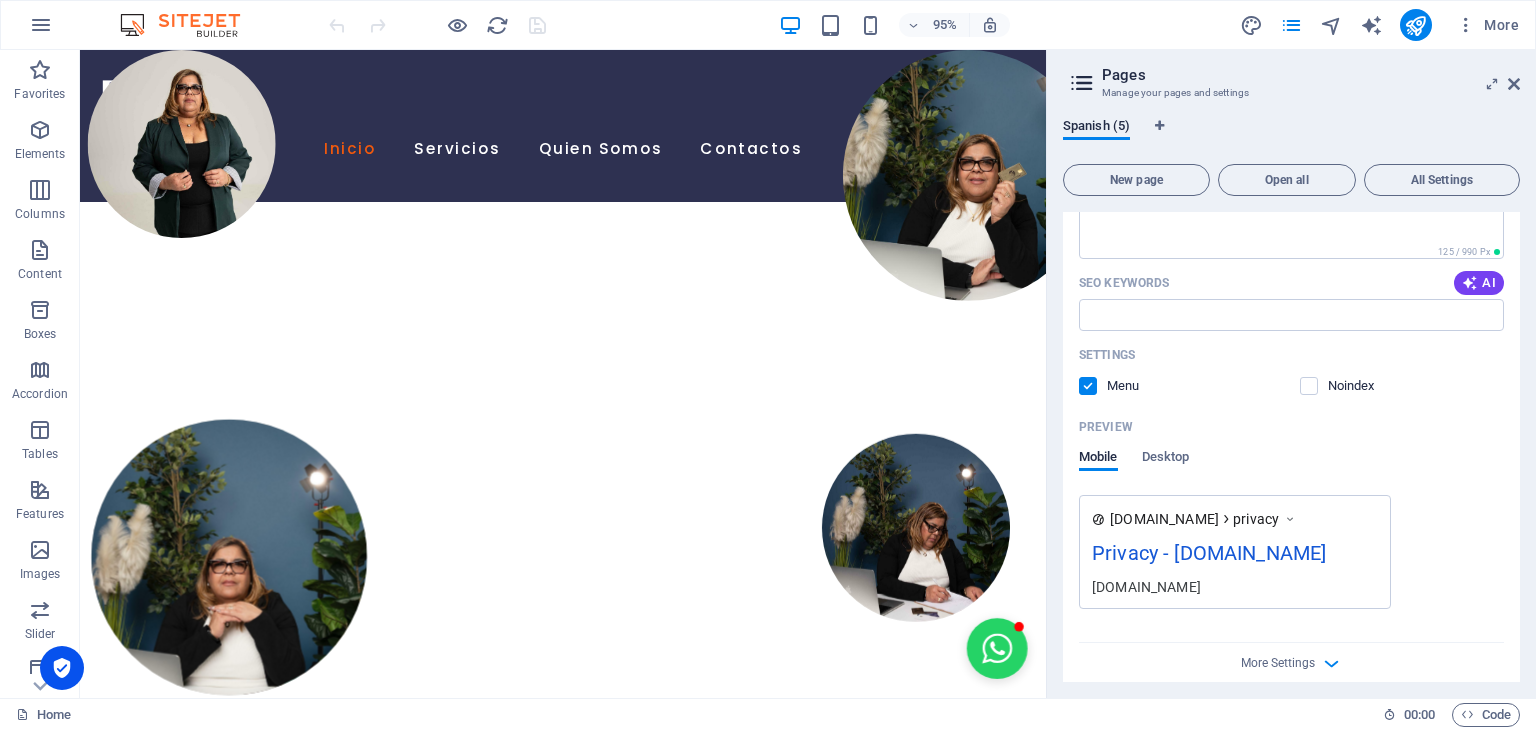 scroll, scrollTop: 618, scrollLeft: 0, axis: vertical 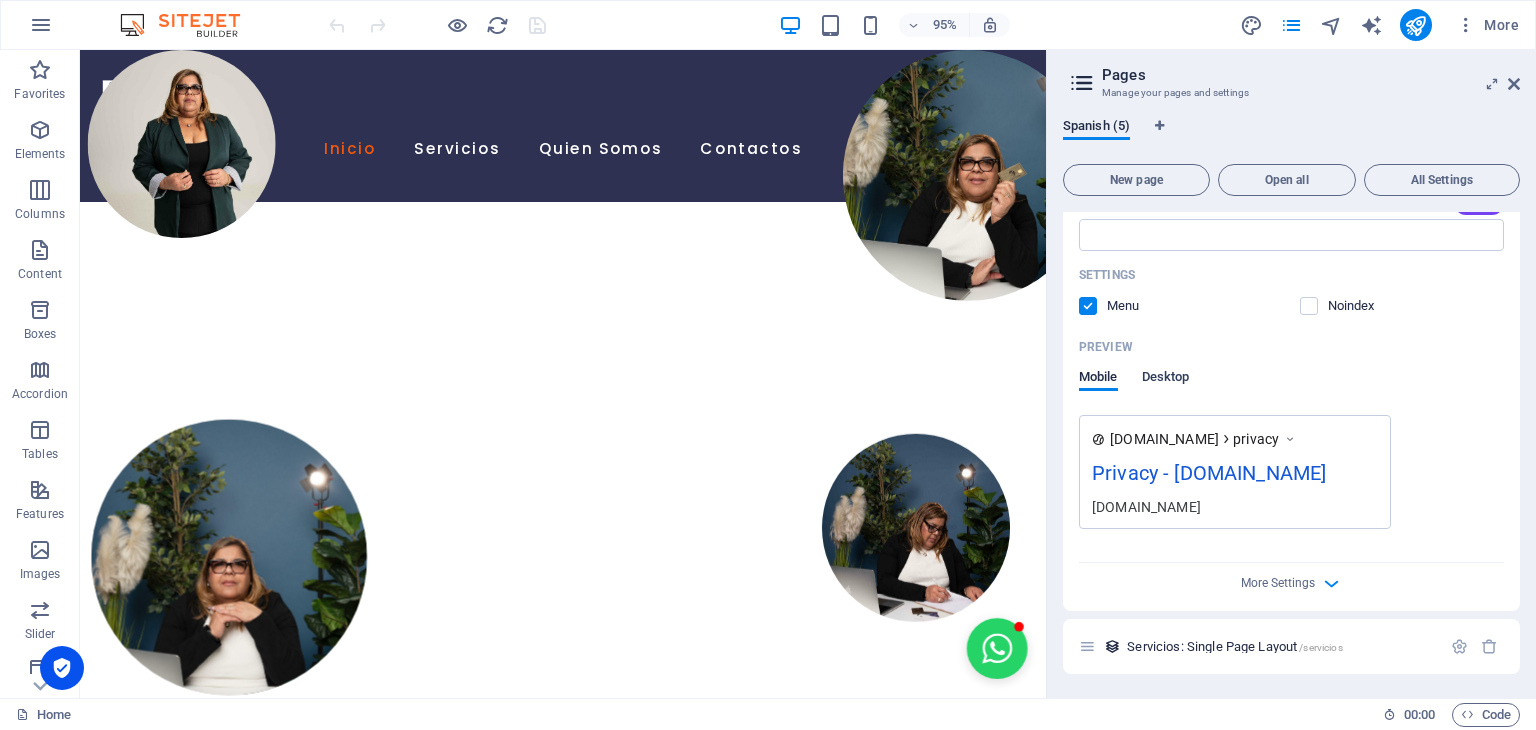 click on "Desktop" at bounding box center (1166, 379) 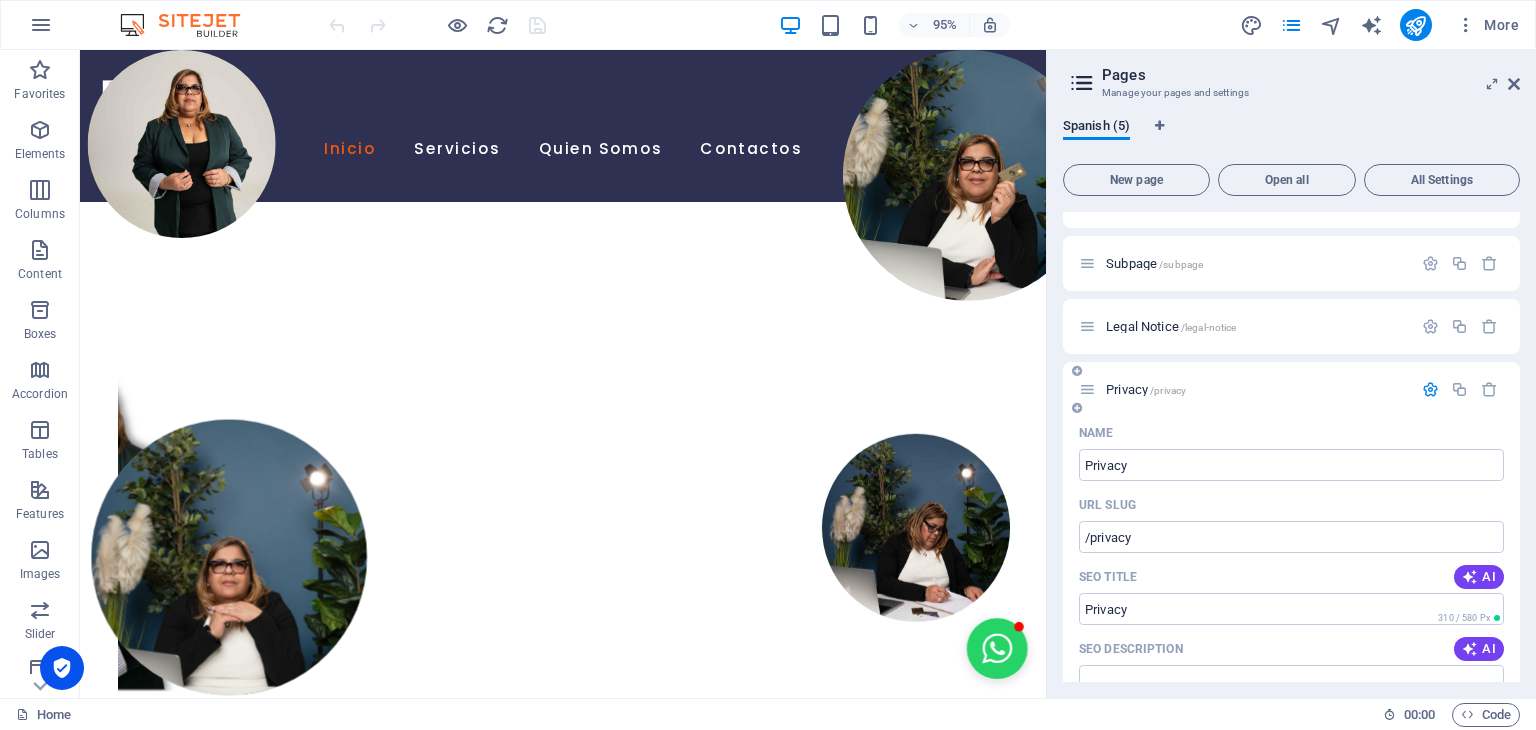 scroll, scrollTop: 0, scrollLeft: 0, axis: both 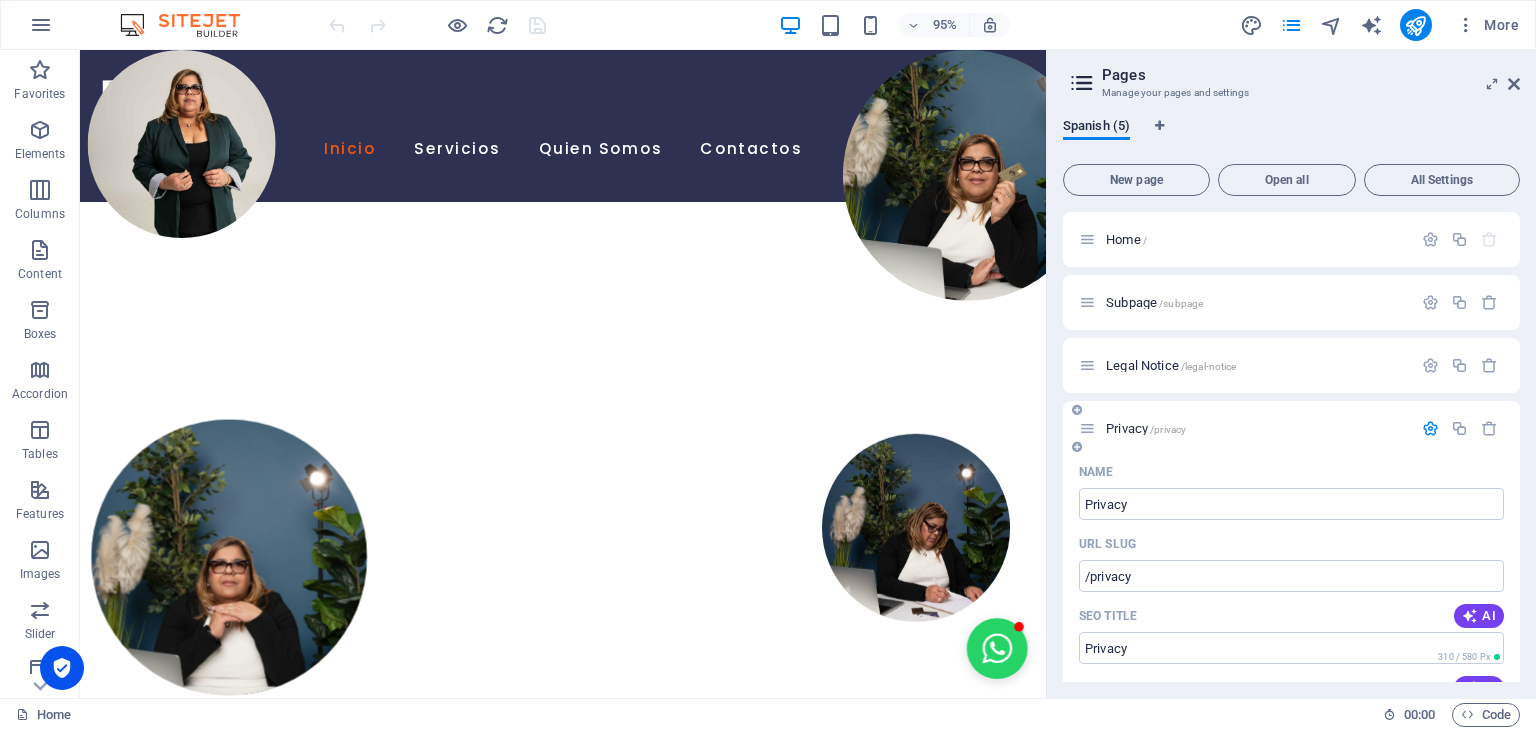 click at bounding box center (1077, 410) 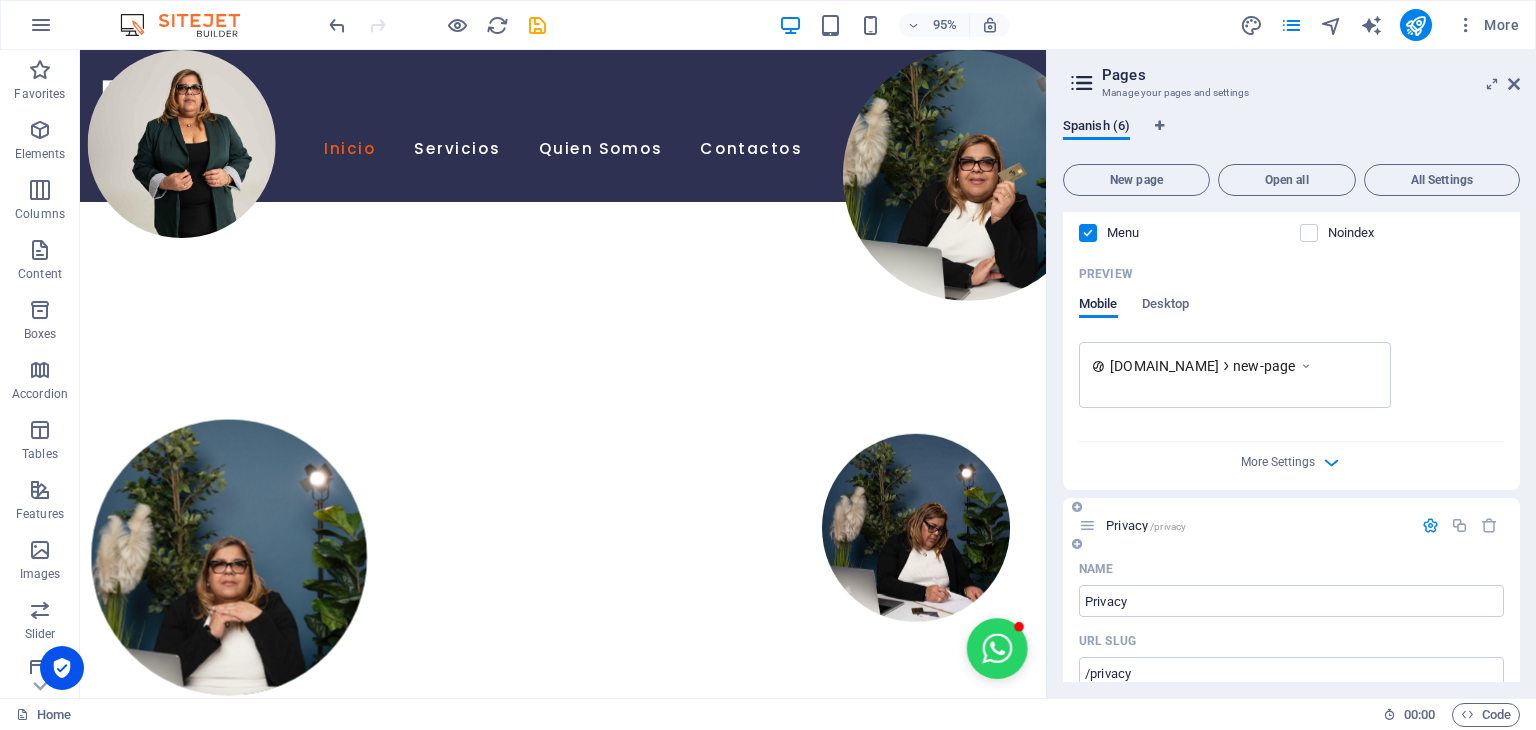 scroll, scrollTop: 700, scrollLeft: 0, axis: vertical 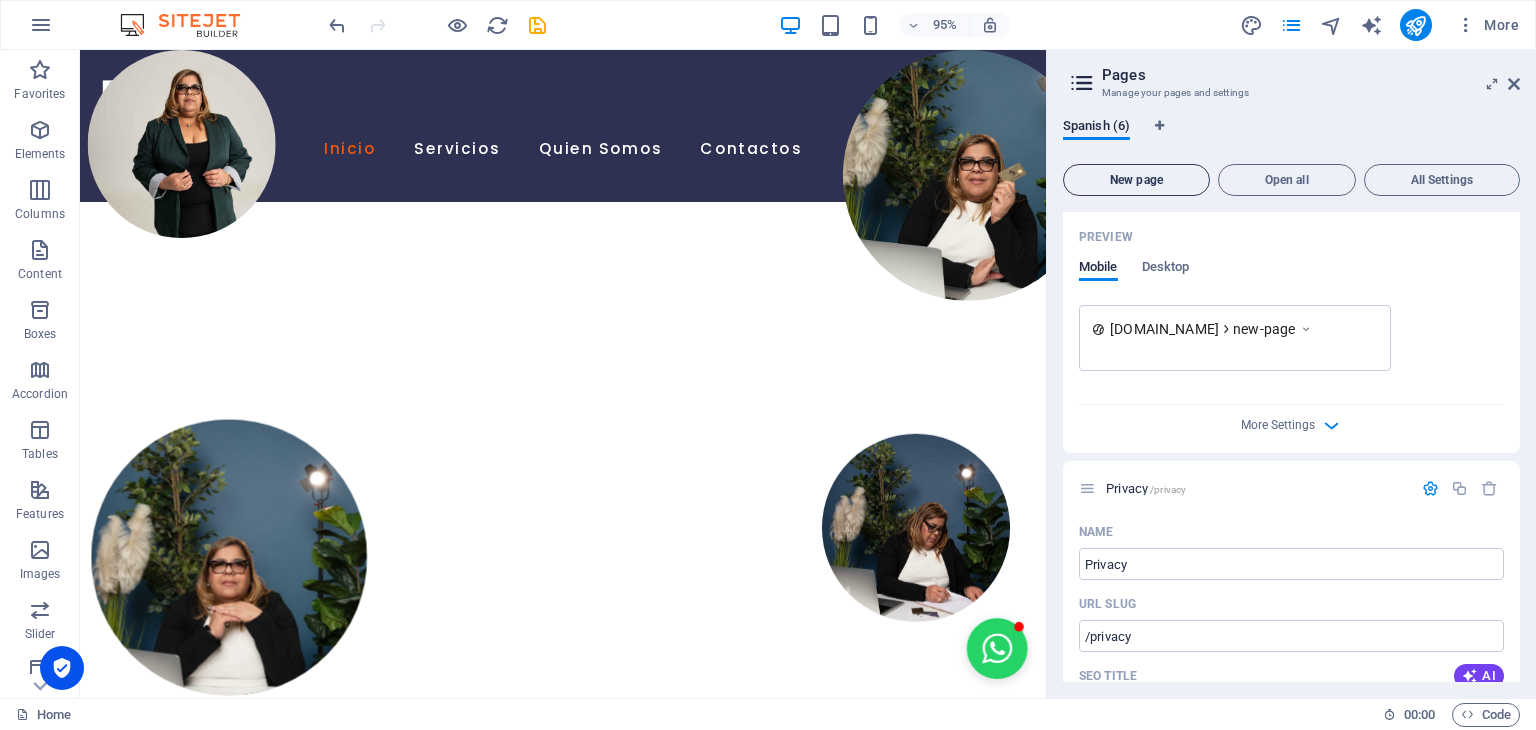click on "New page" at bounding box center [1136, 180] 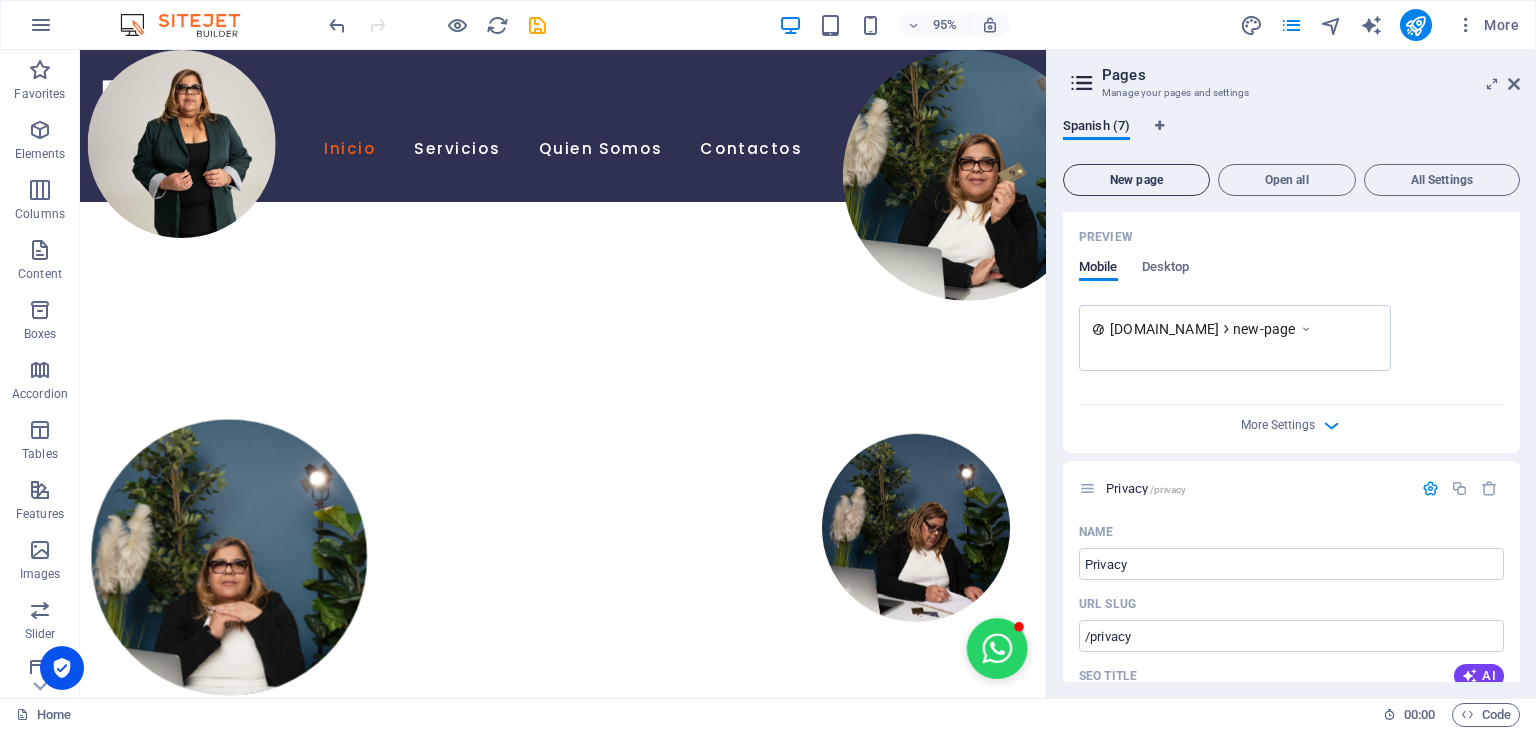 scroll, scrollTop: 1652, scrollLeft: 0, axis: vertical 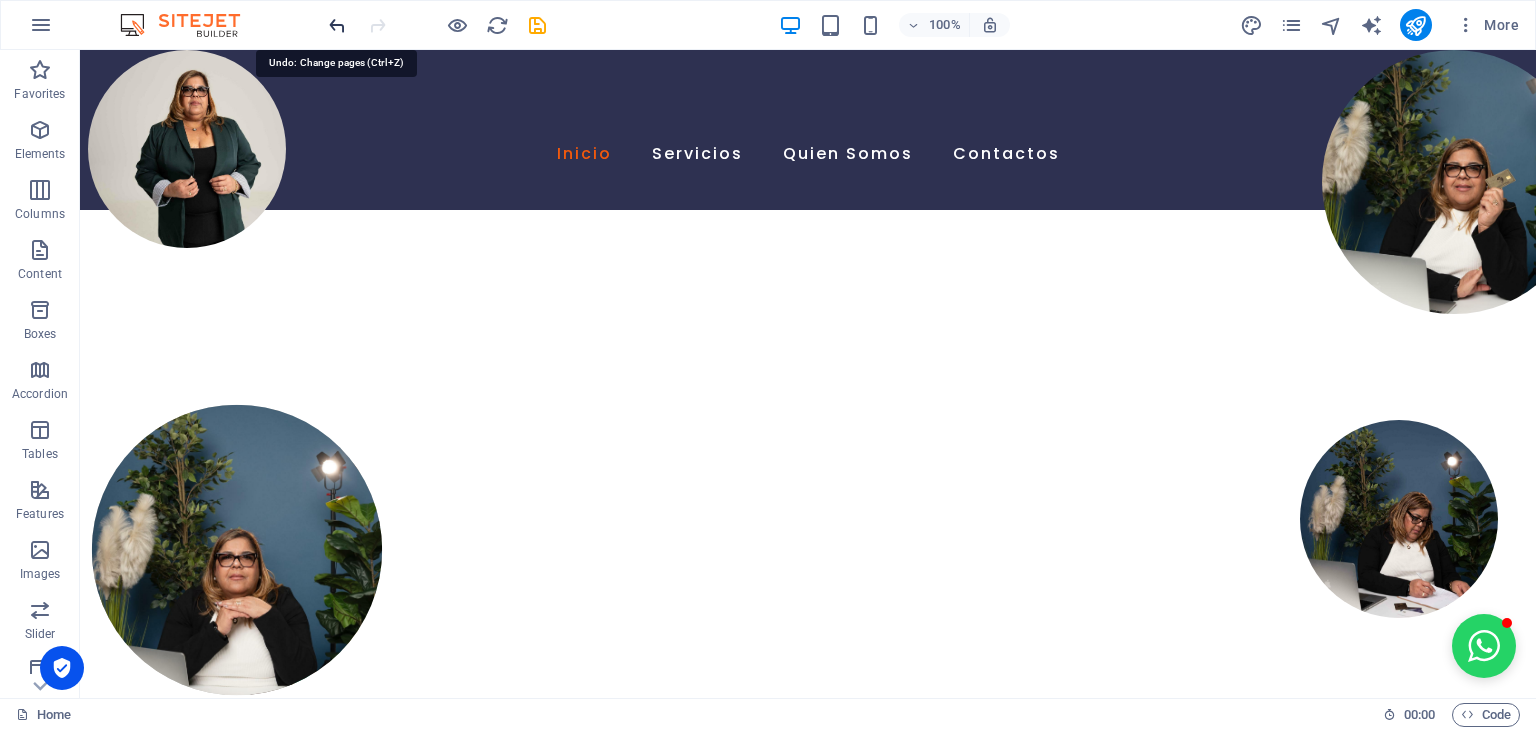 click at bounding box center (337, 25) 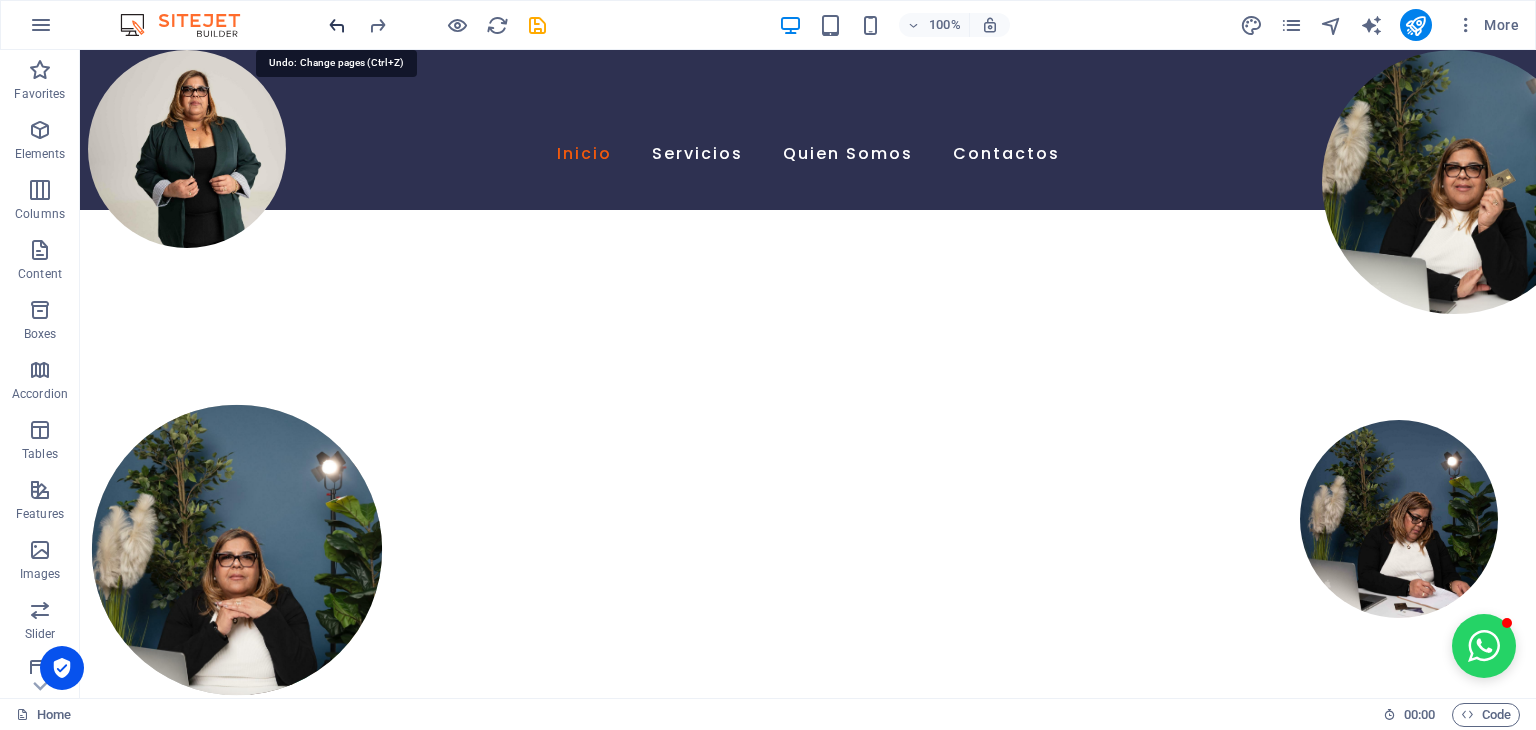 click at bounding box center (337, 25) 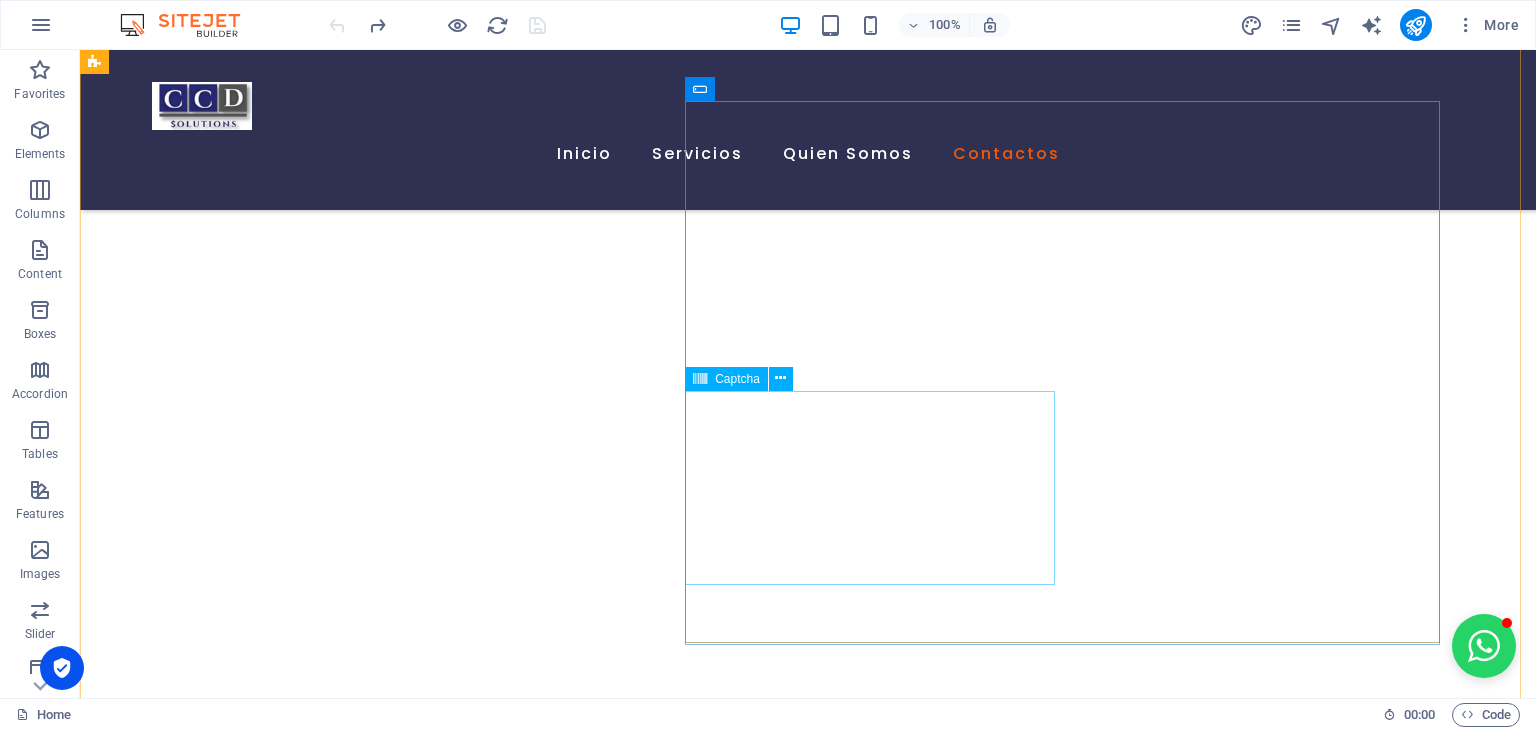 scroll, scrollTop: 3492, scrollLeft: 0, axis: vertical 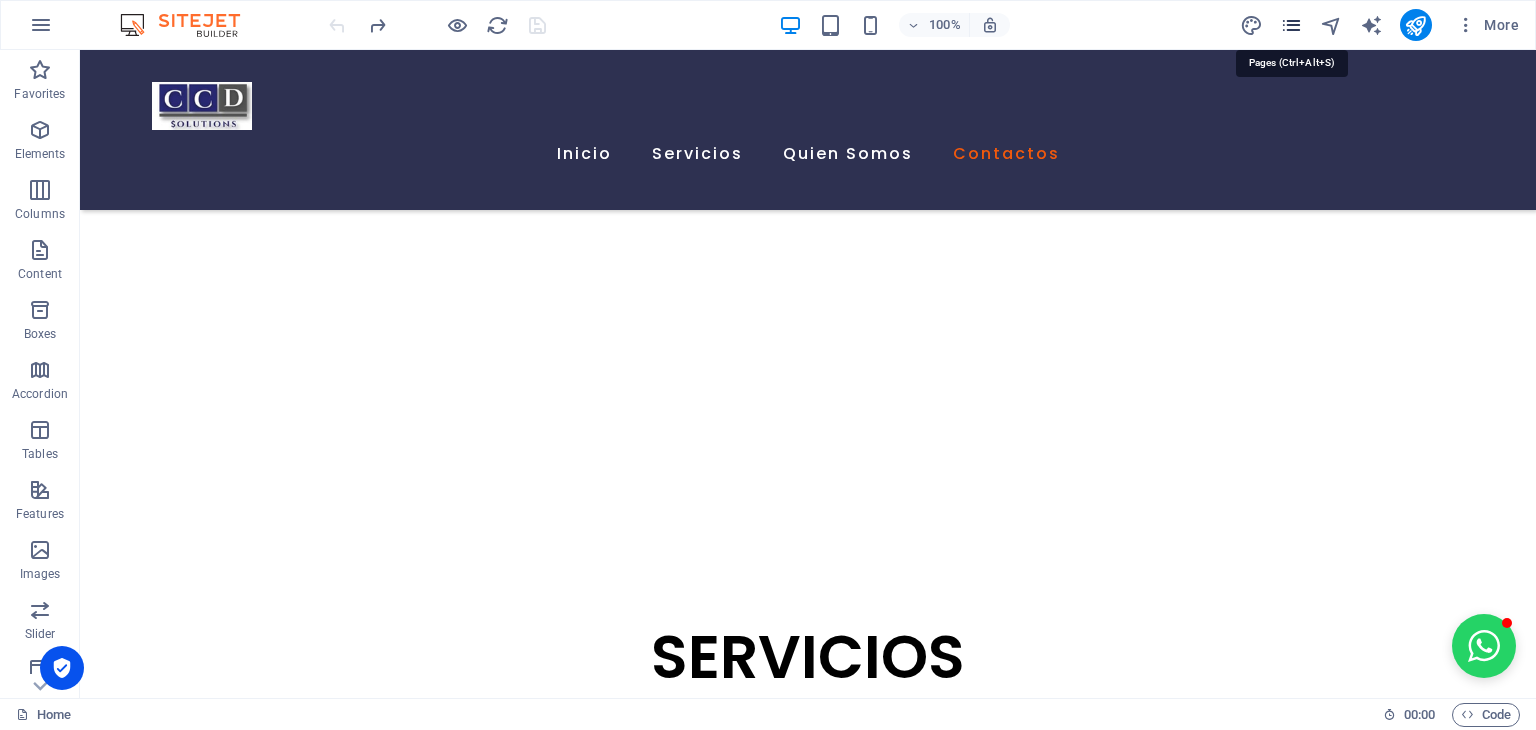 click at bounding box center [1291, 25] 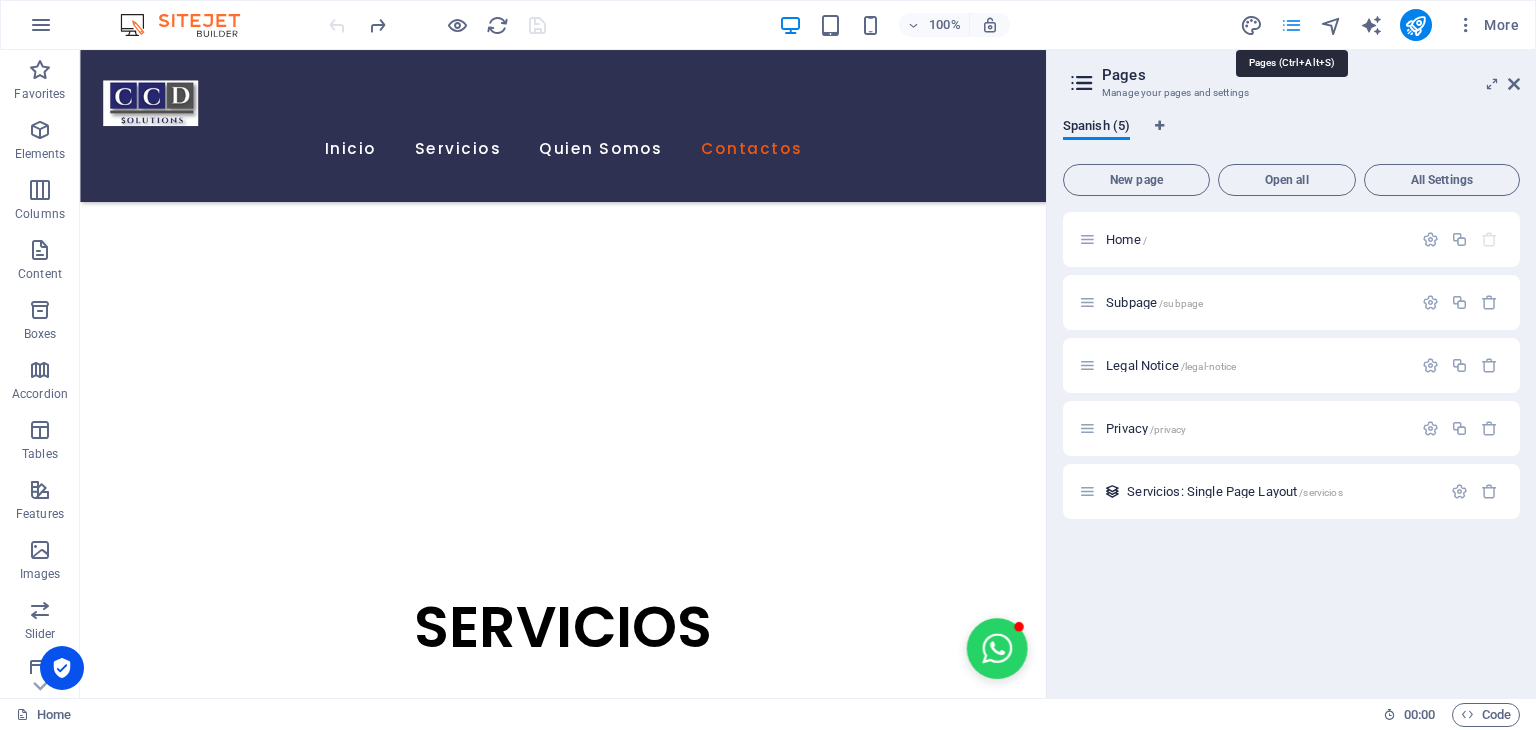scroll, scrollTop: 3522, scrollLeft: 0, axis: vertical 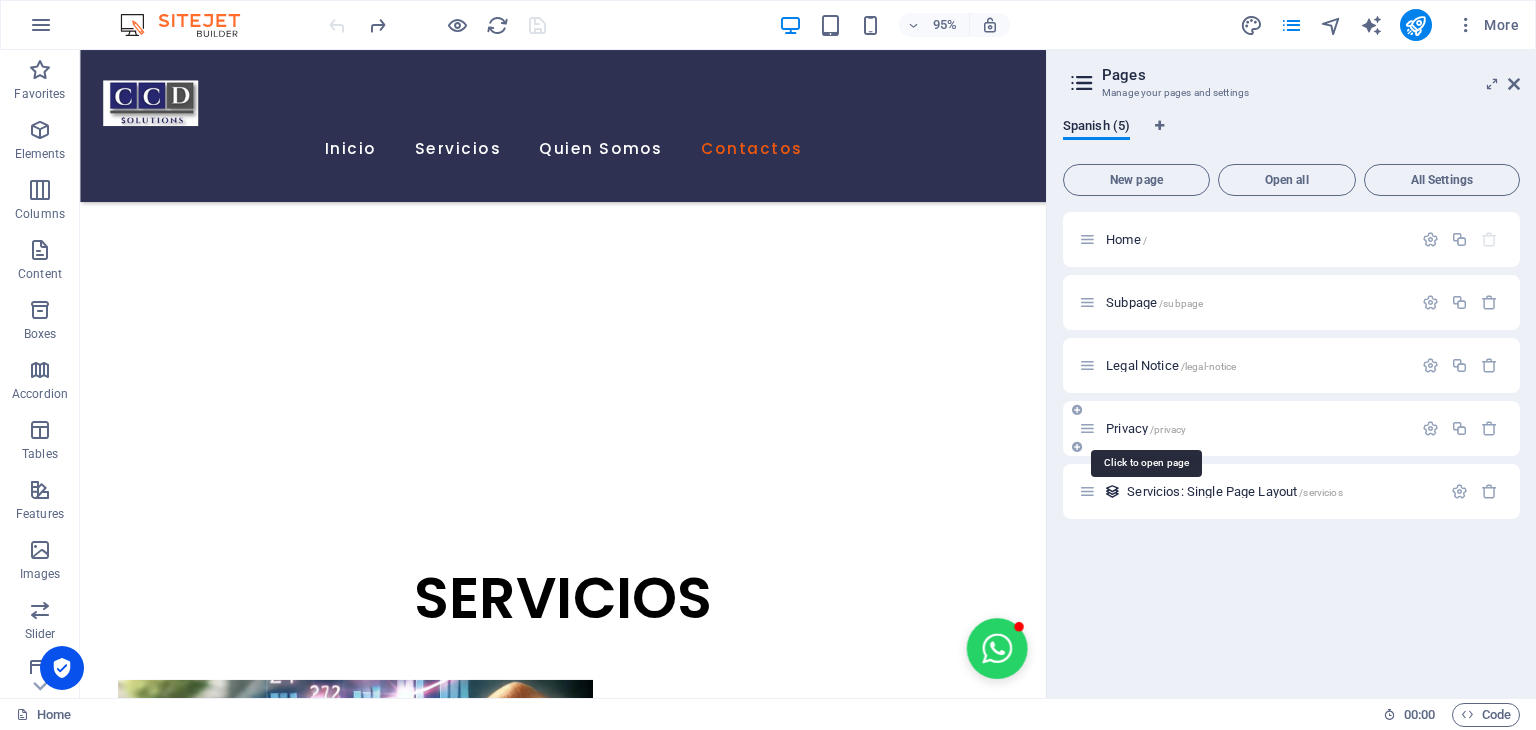 click on "Privacy /privacy" at bounding box center (1146, 428) 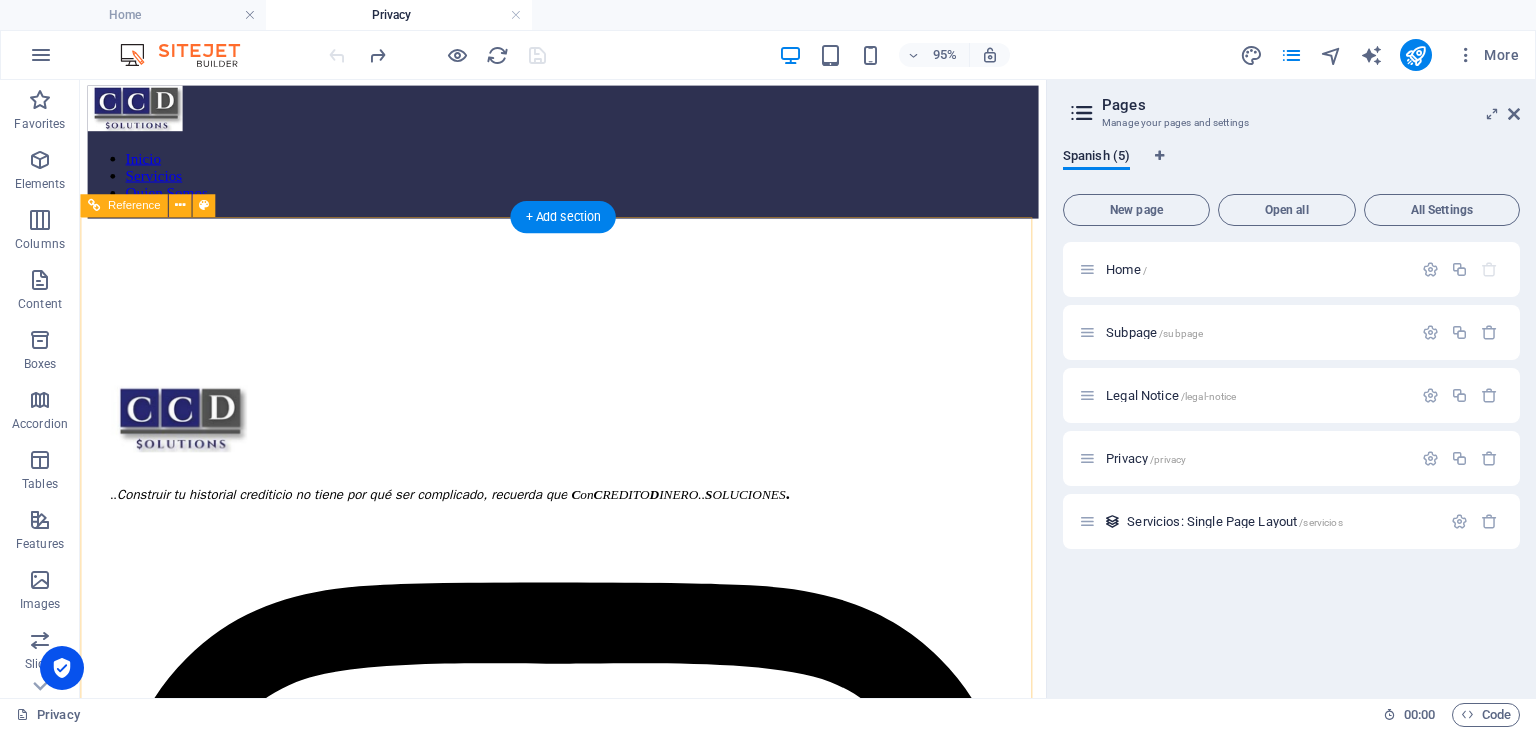 scroll, scrollTop: 0, scrollLeft: 0, axis: both 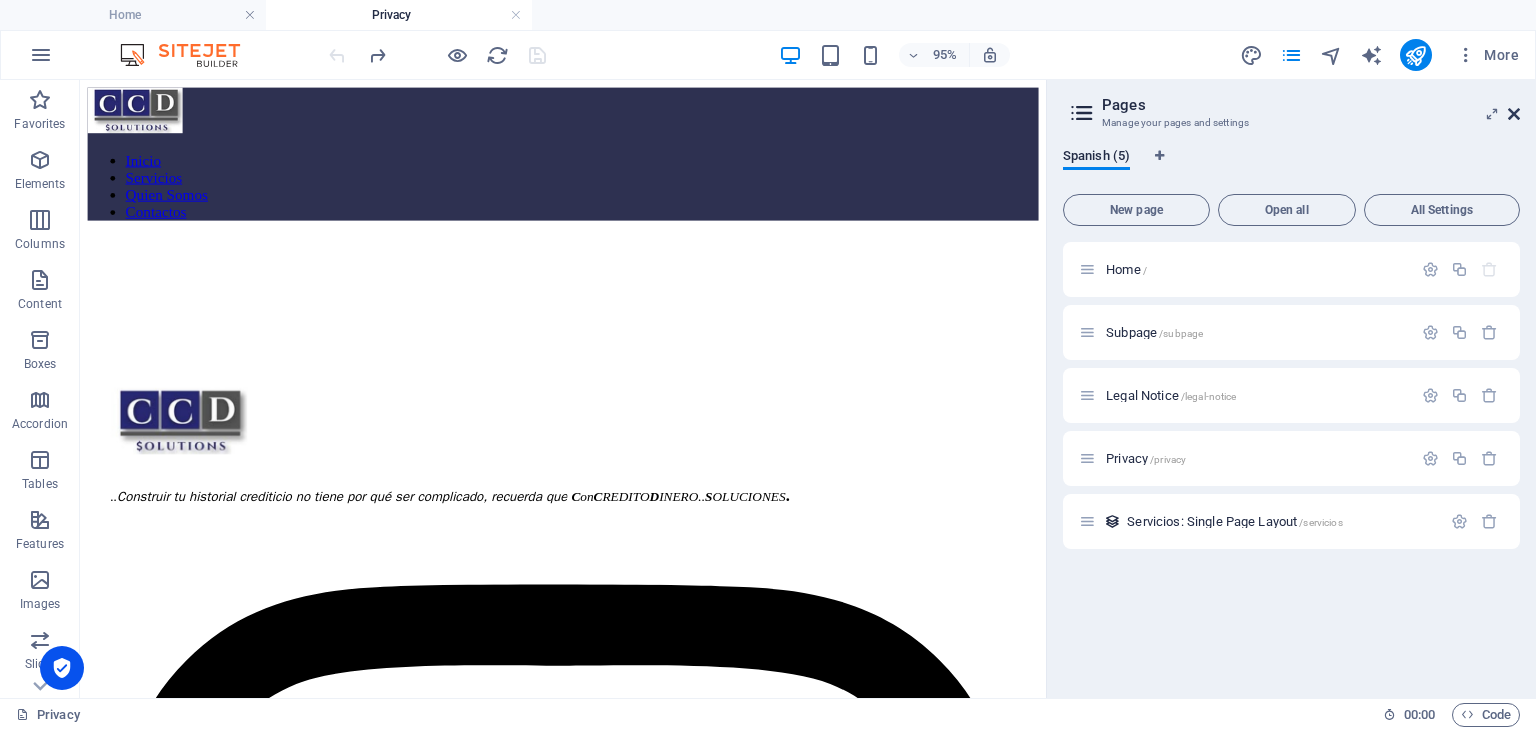 drag, startPoint x: 1509, startPoint y: 109, endPoint x: 1423, endPoint y: 34, distance: 114.1096 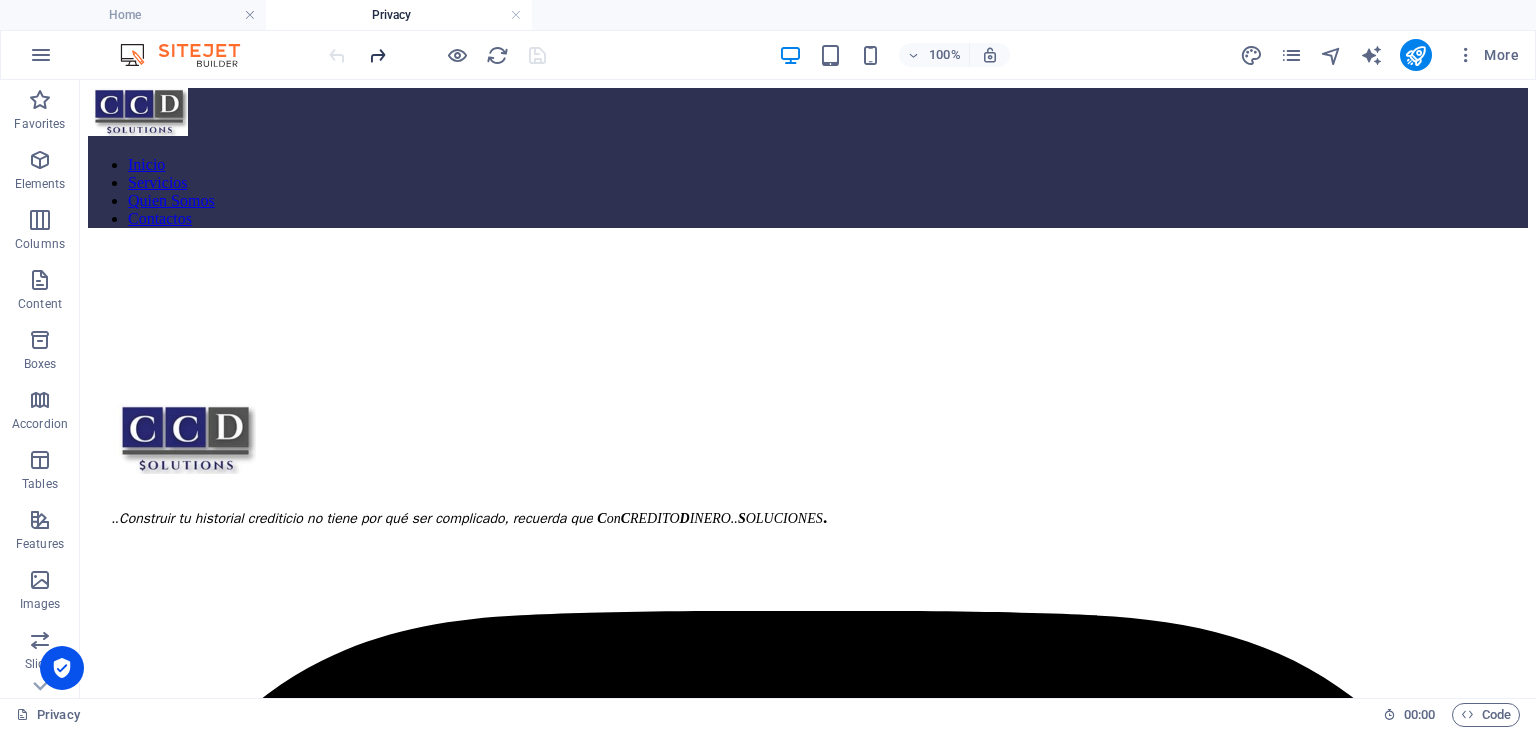 click at bounding box center [377, 55] 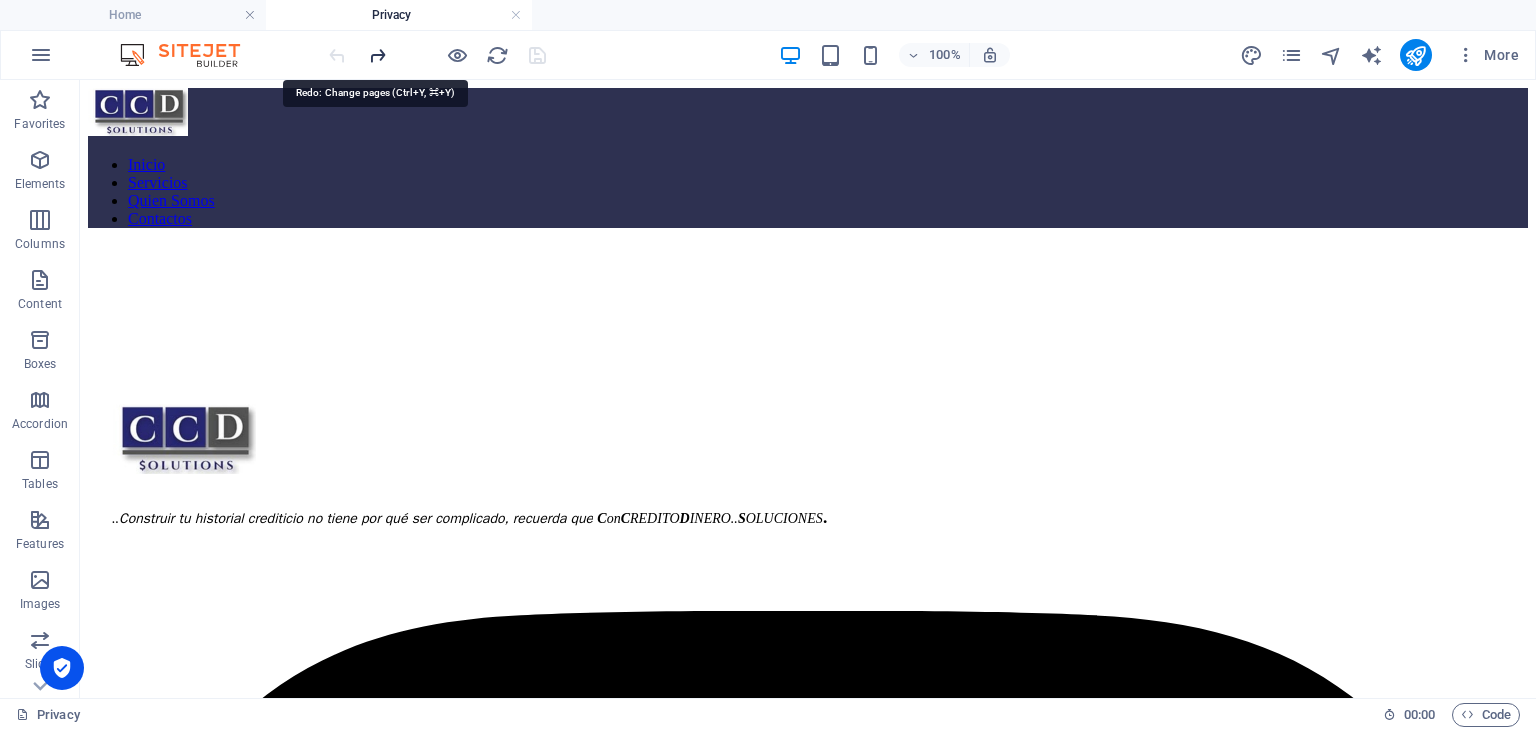 click at bounding box center (377, 55) 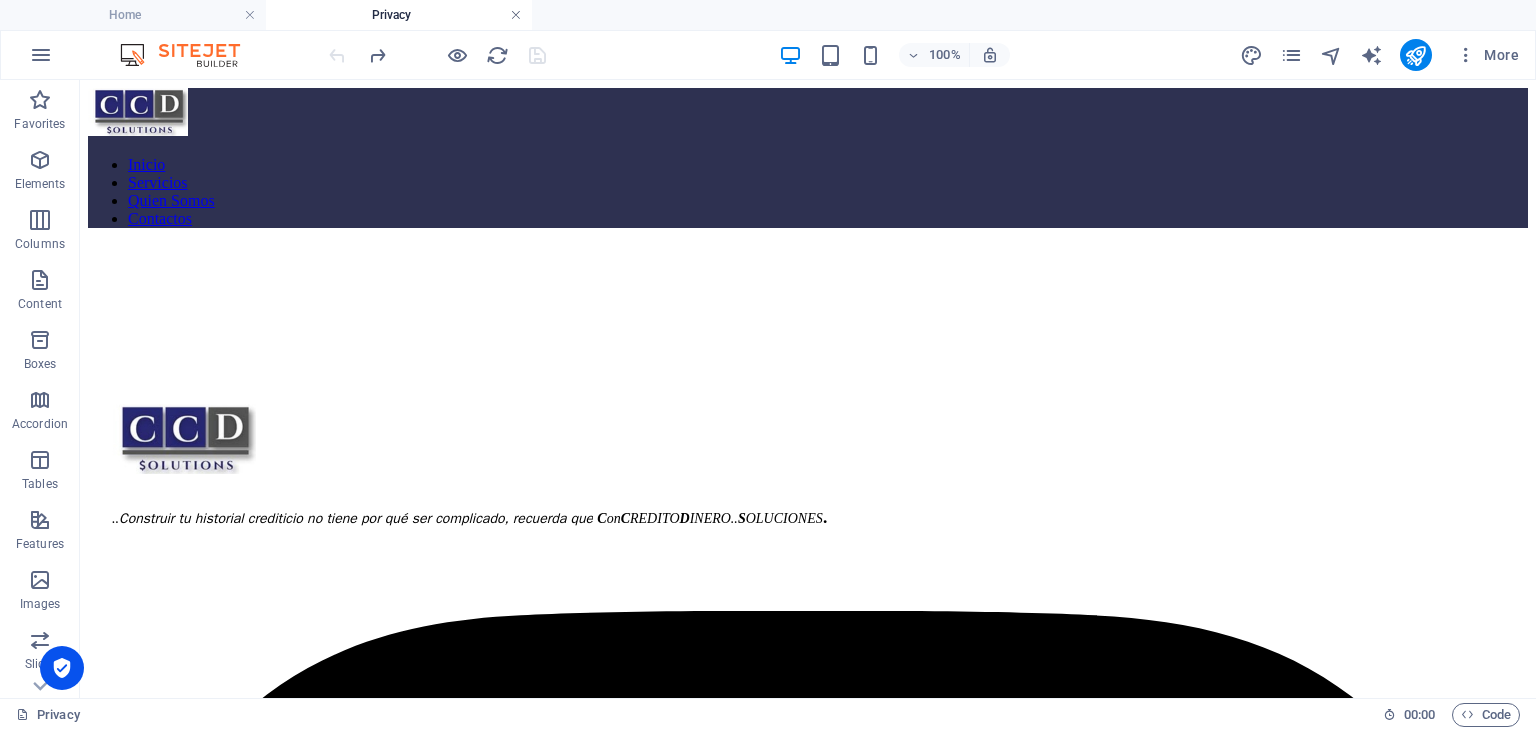 click at bounding box center [516, 15] 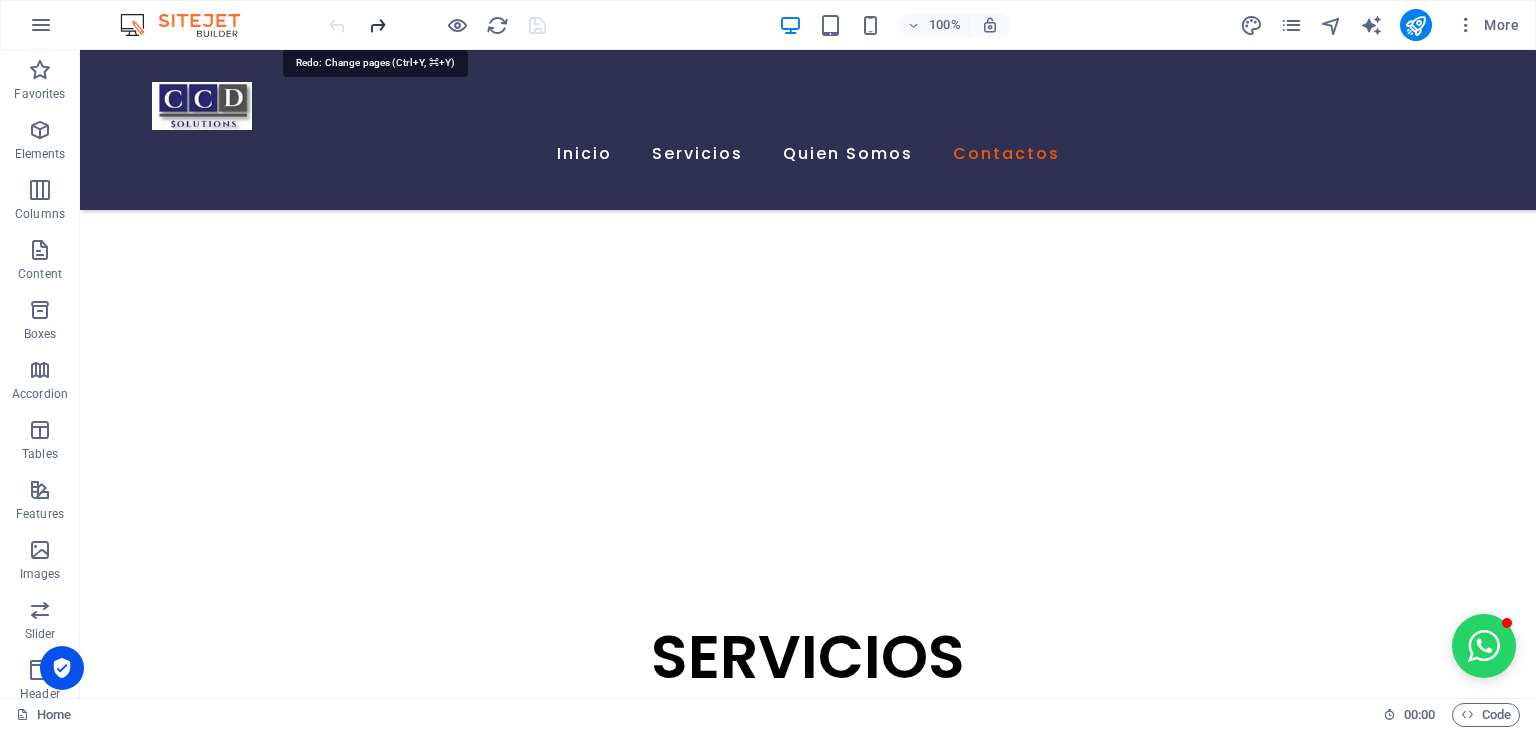click at bounding box center (377, 25) 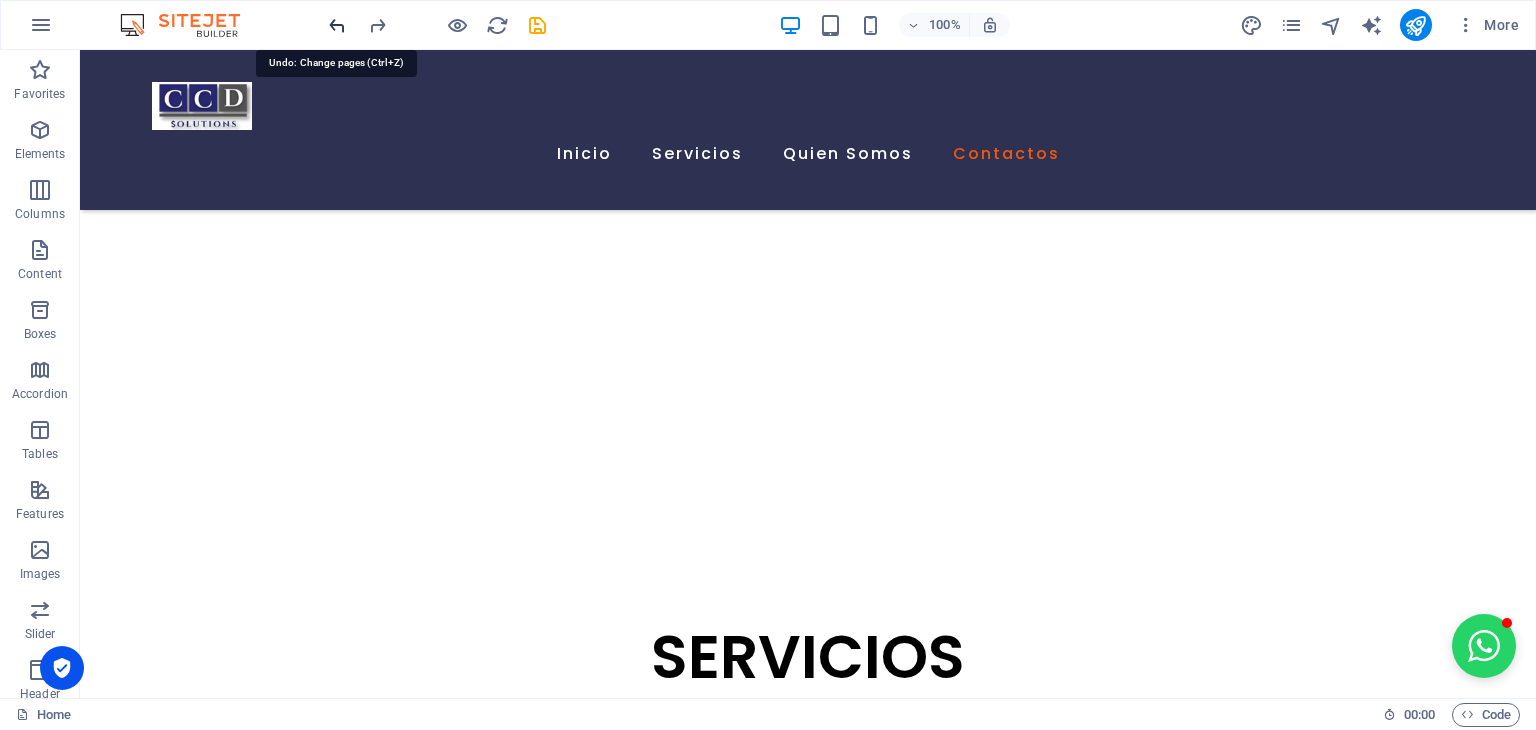 click at bounding box center (337, 25) 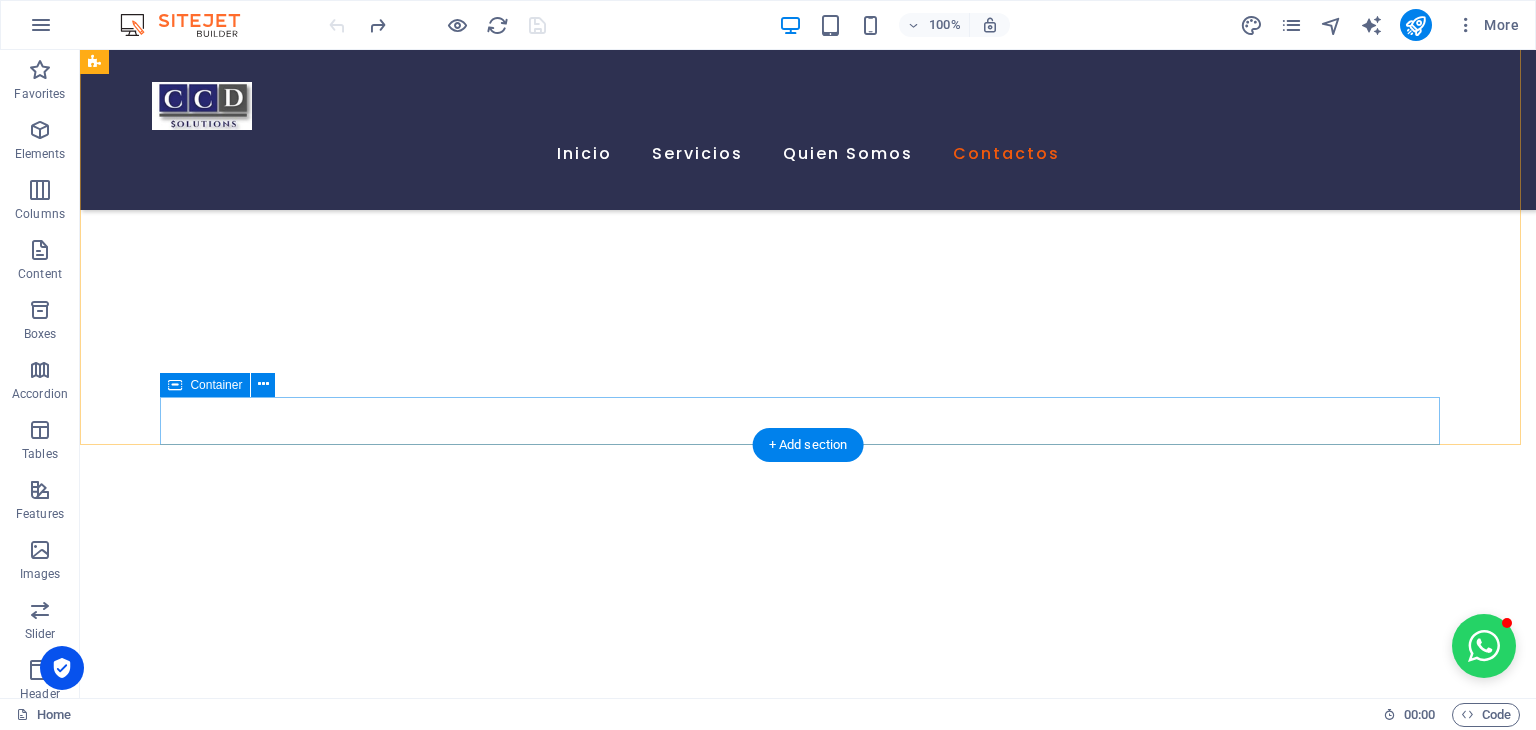 scroll, scrollTop: 1192, scrollLeft: 0, axis: vertical 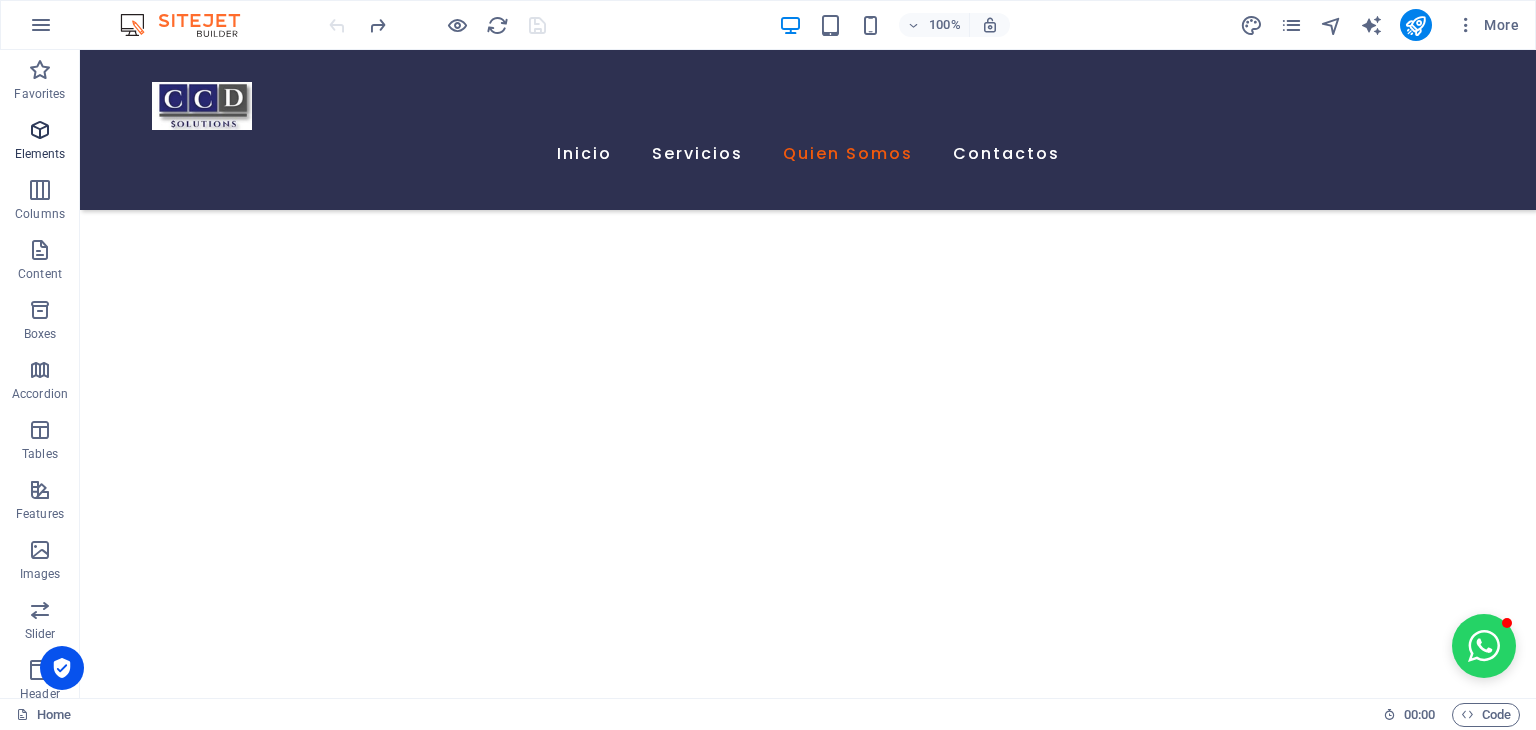 click at bounding box center (40, 130) 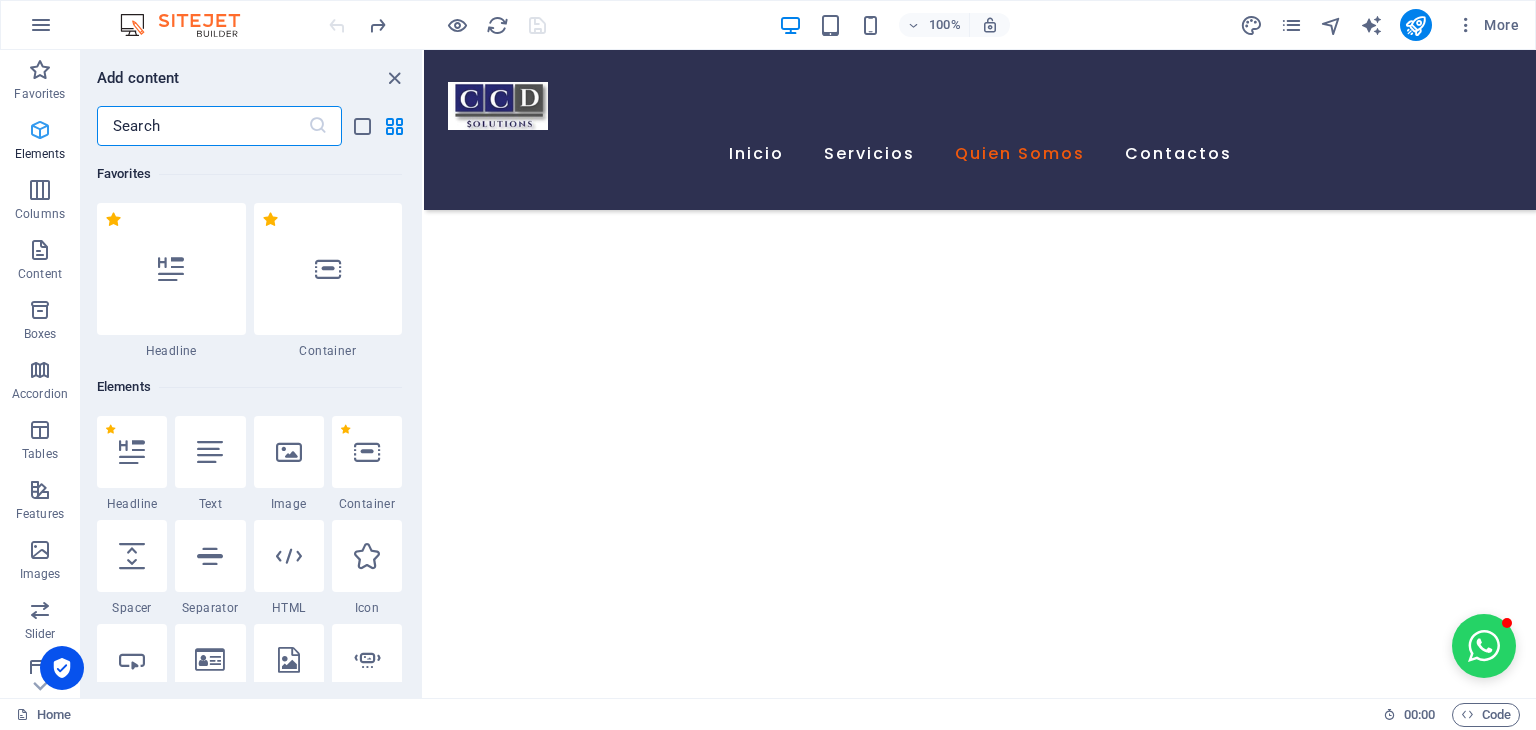 scroll, scrollTop: 1031, scrollLeft: 0, axis: vertical 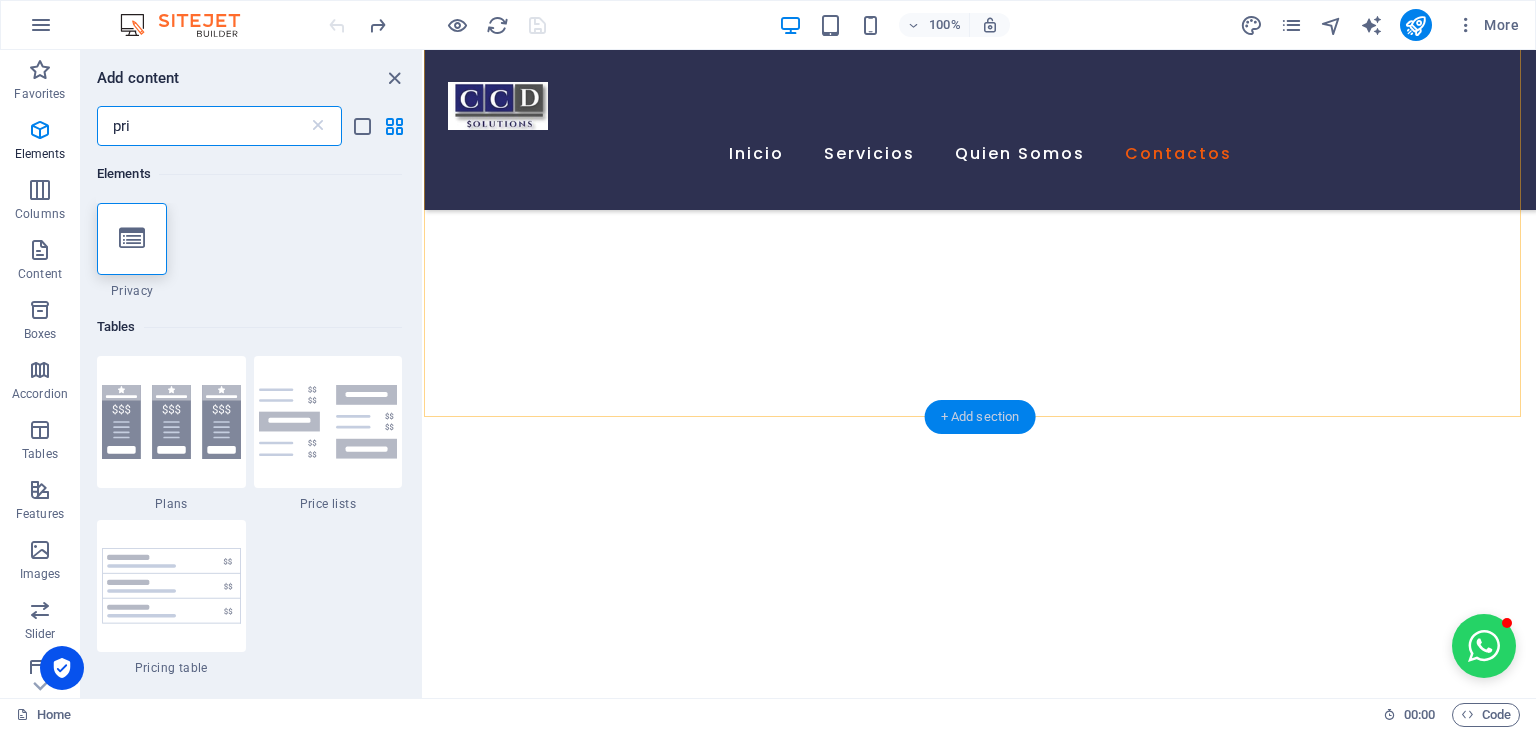 type on "pri" 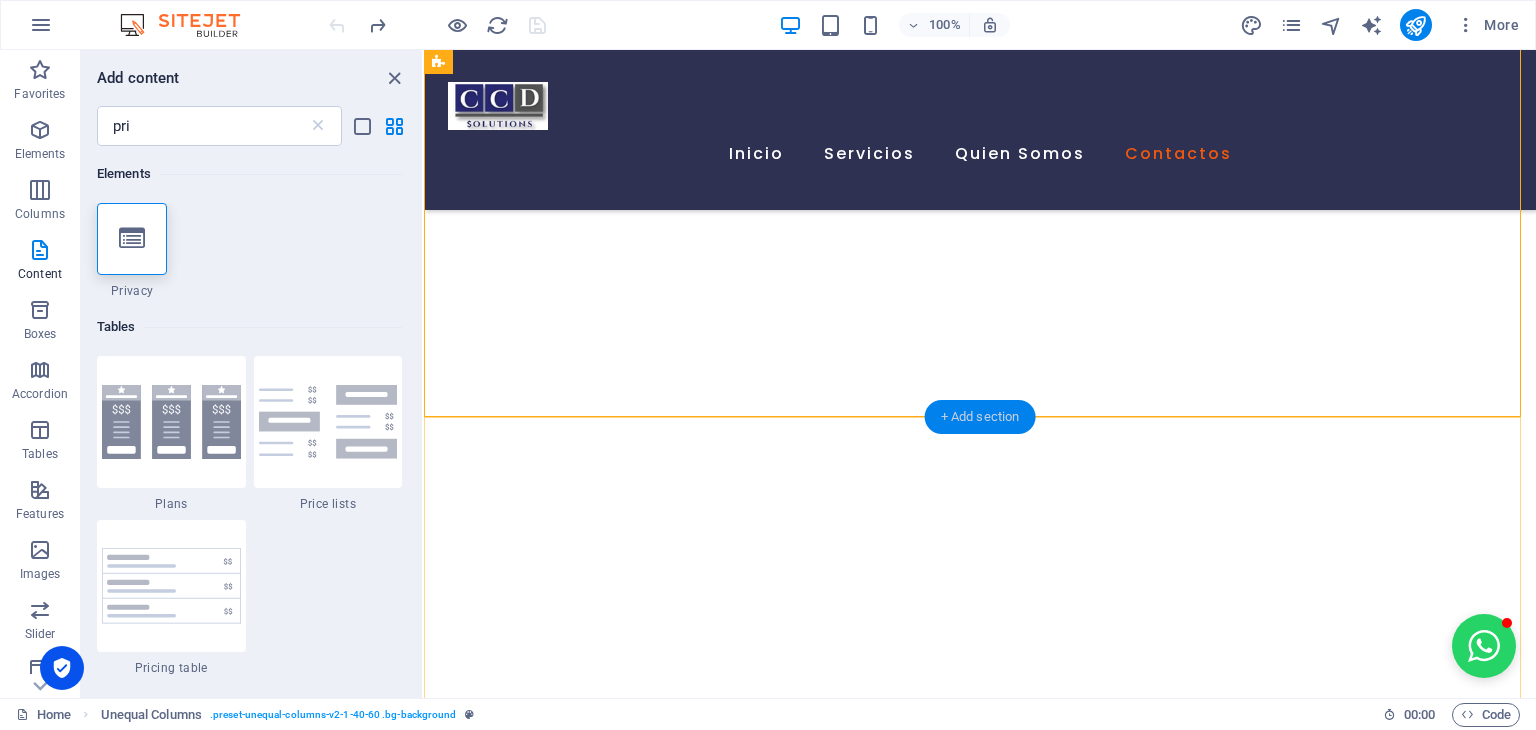 click on "+ Add section" at bounding box center (980, 417) 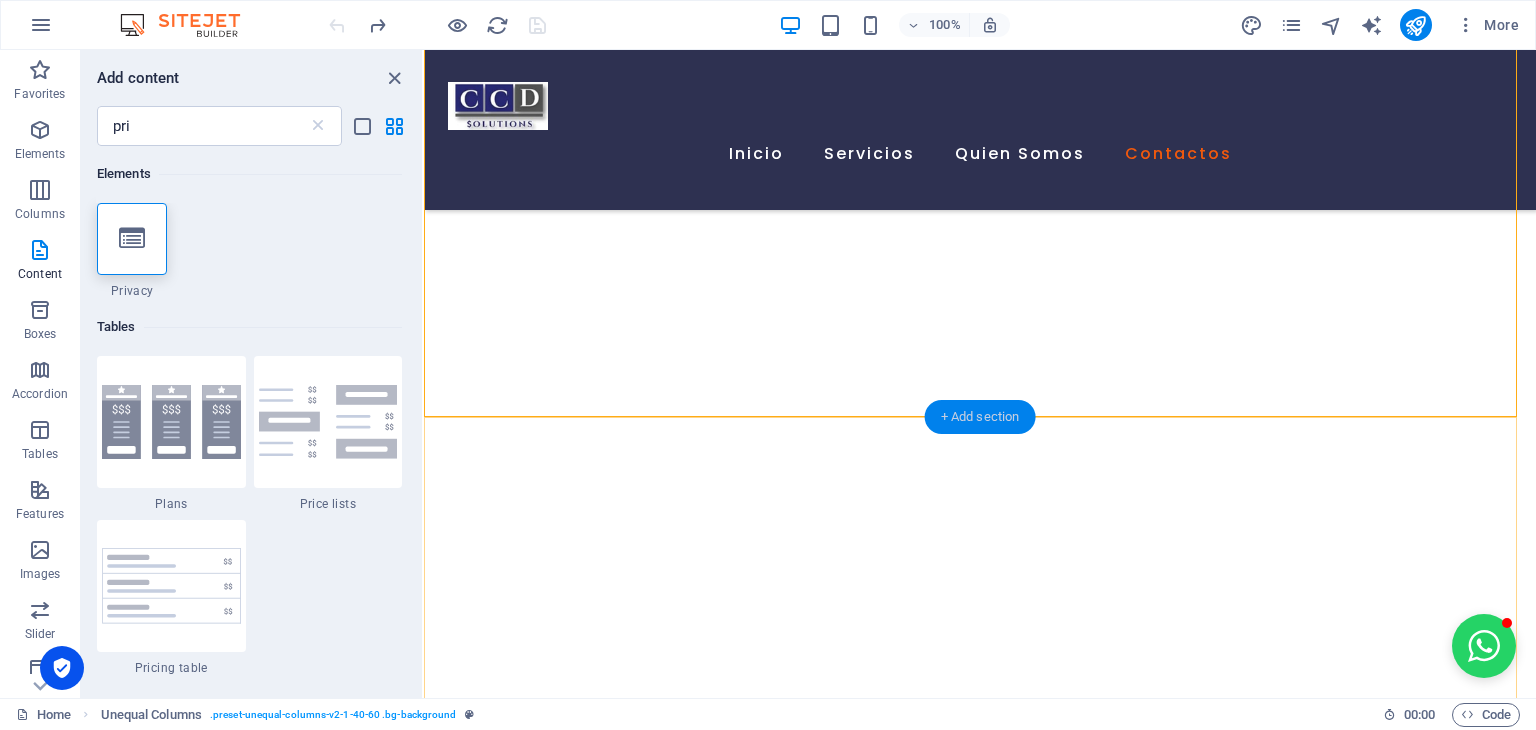 scroll, scrollTop: 3206, scrollLeft: 0, axis: vertical 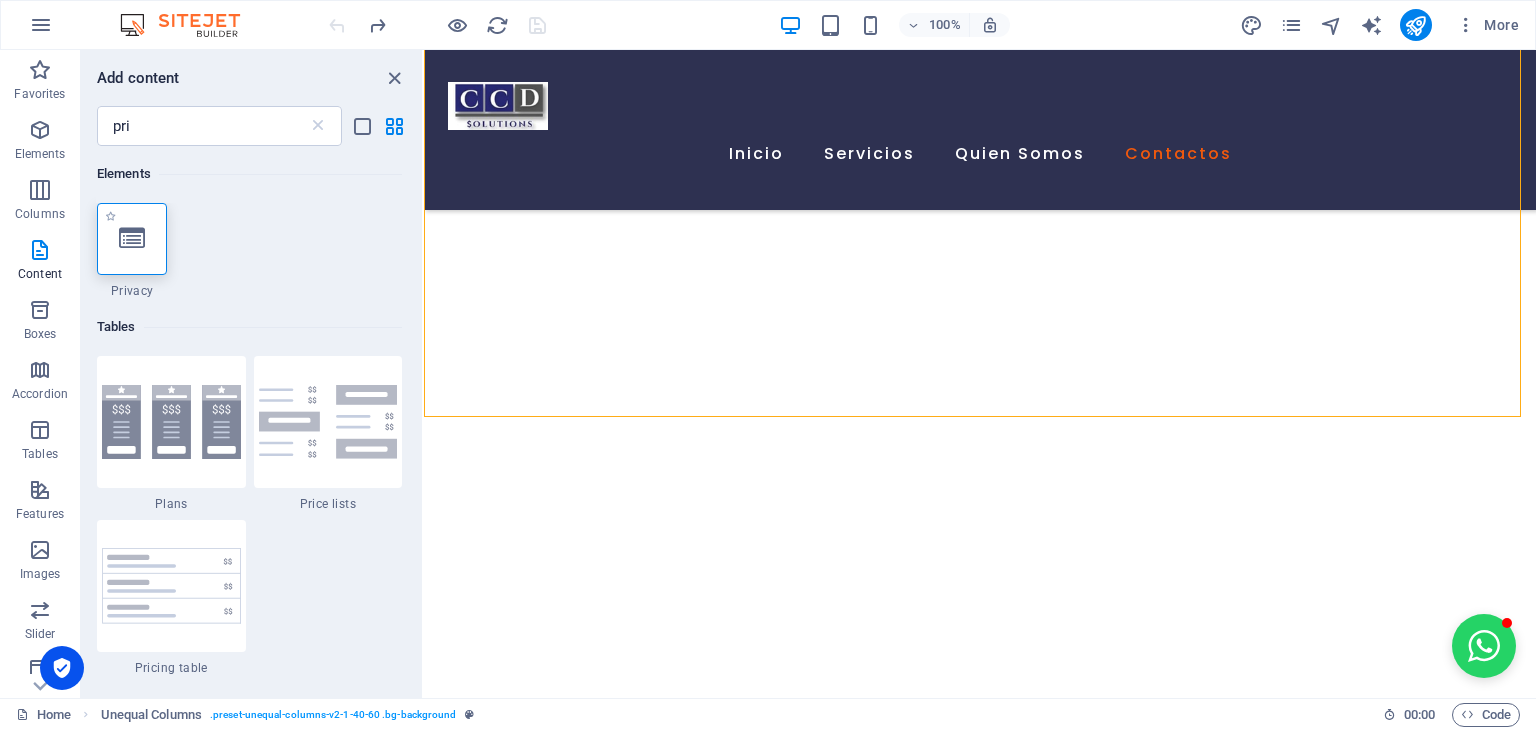 click at bounding box center (132, 239) 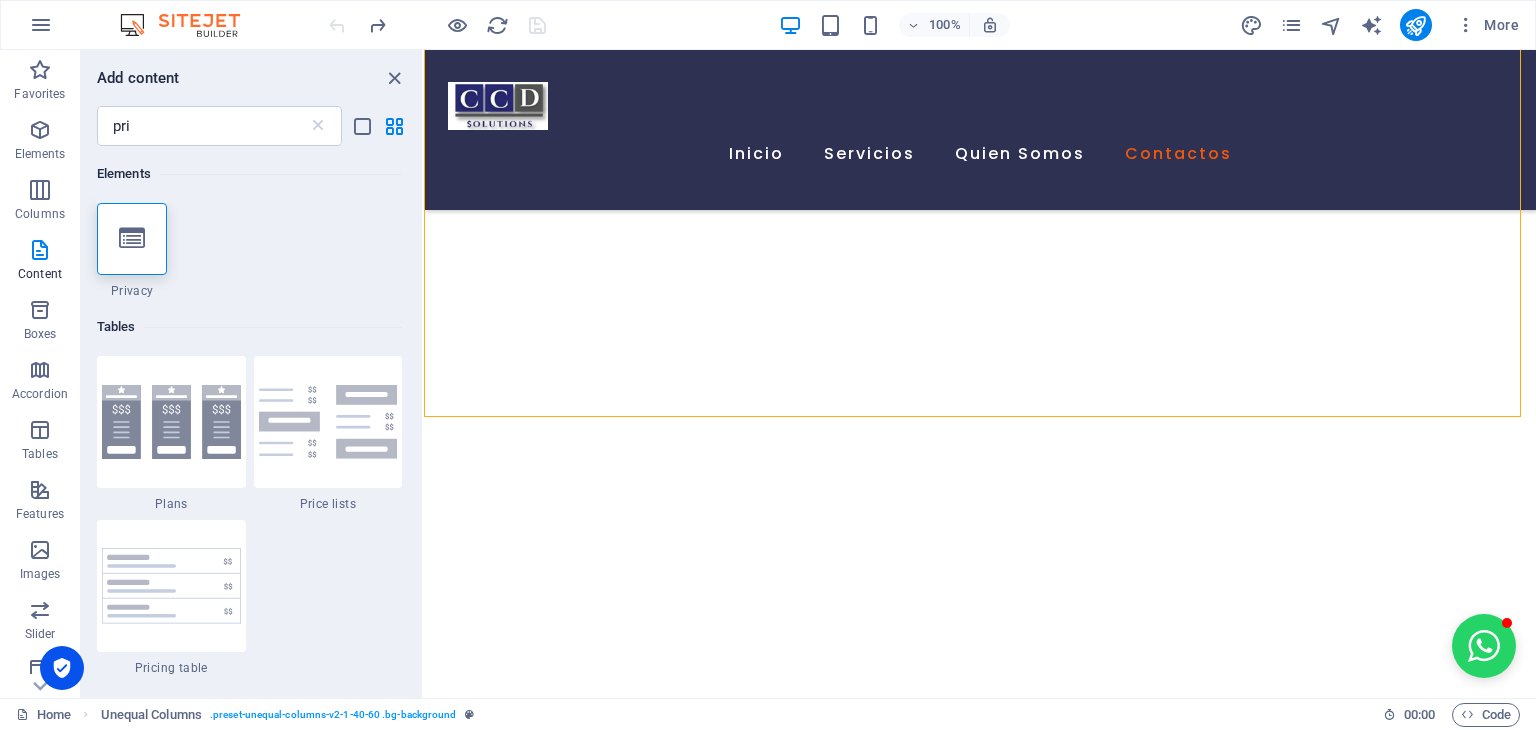 scroll, scrollTop: 3201, scrollLeft: 0, axis: vertical 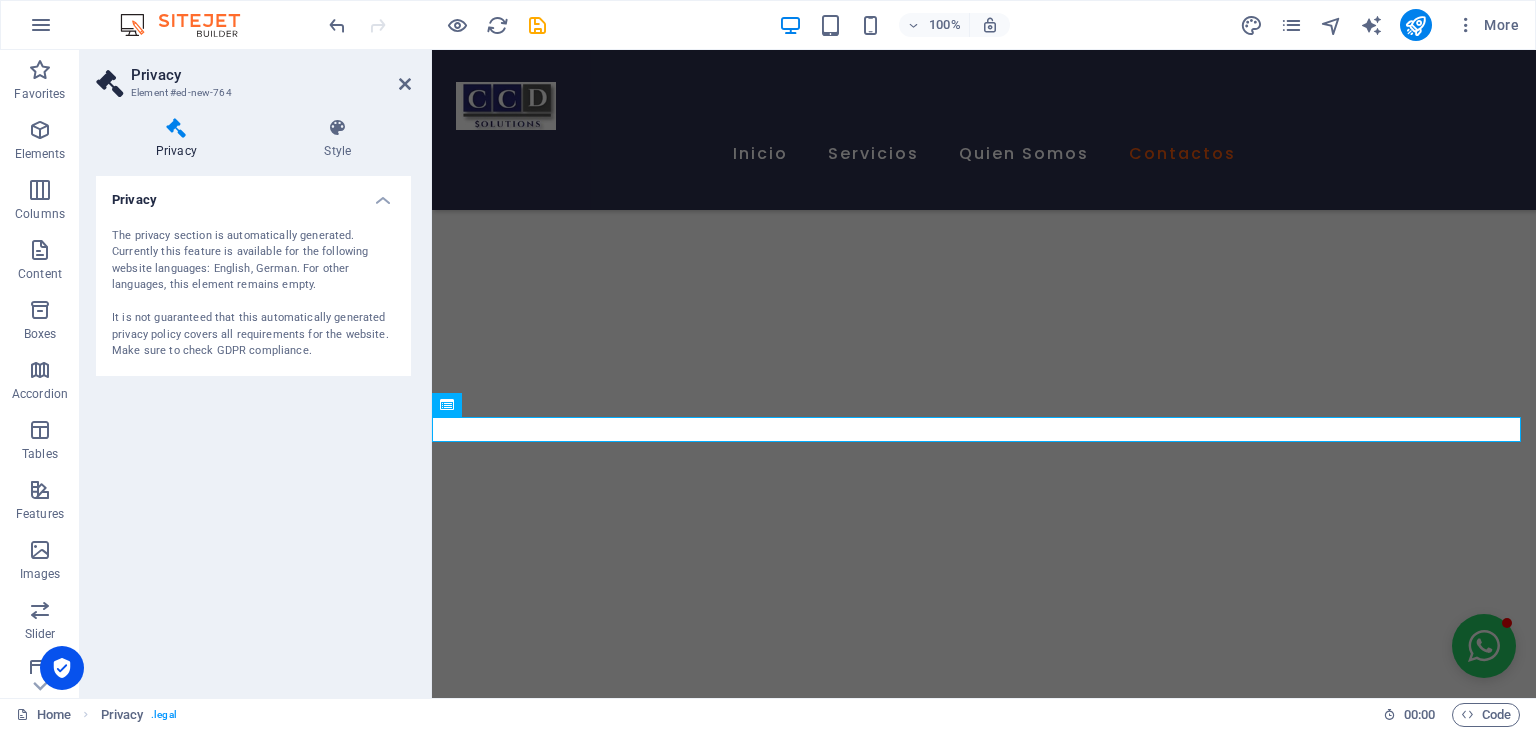 click on "The privacy section is automatically generated. Currently this feature is available for the following website languages: English, German. For other languages, this element remains empty. It is not guaranteed that this automatically generated privacy policy covers all requirements for the website. Make sure to check GDPR compliance." at bounding box center (253, 294) 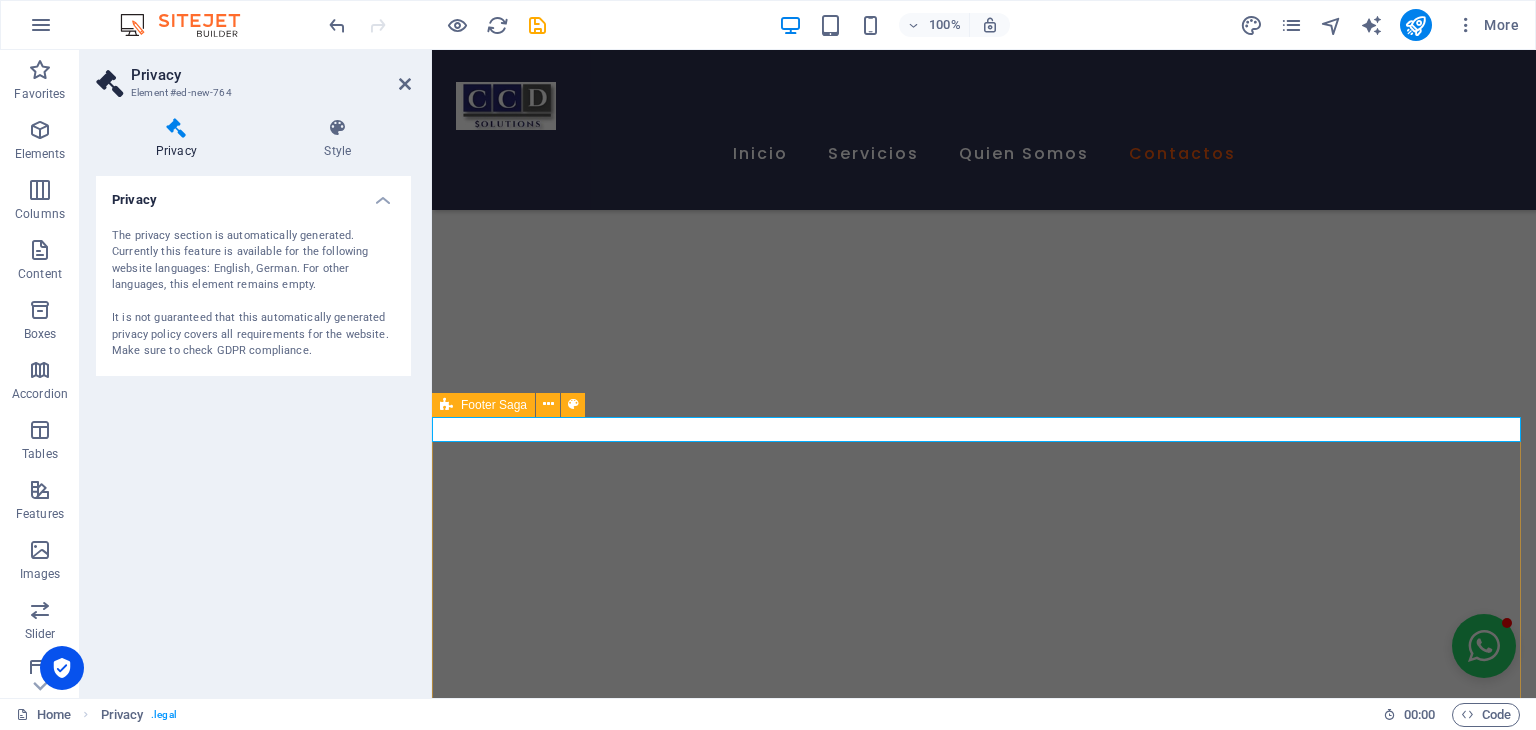 click on ".. Construir tu historial crediticio no tiene por qué ser complicado, recuerda que   C on  C REDITO  D INERO.. S OLUCIONES . Enlaces rápidos Servicios Quien Somos Contactos Contactos   Telf:  (786)878-0876     info@usccdsolutions.com" at bounding box center [984, 5618] 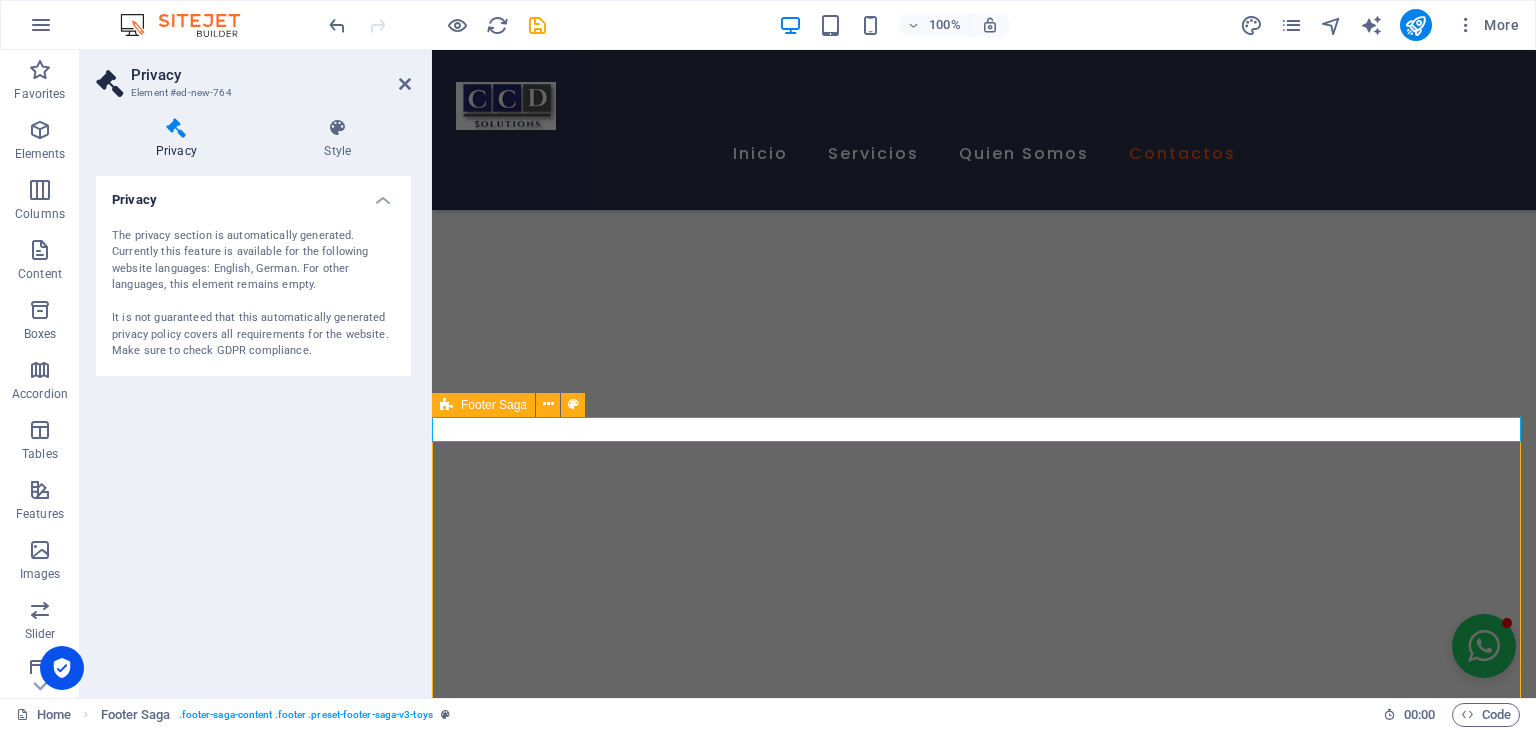 scroll, scrollTop: 3216, scrollLeft: 0, axis: vertical 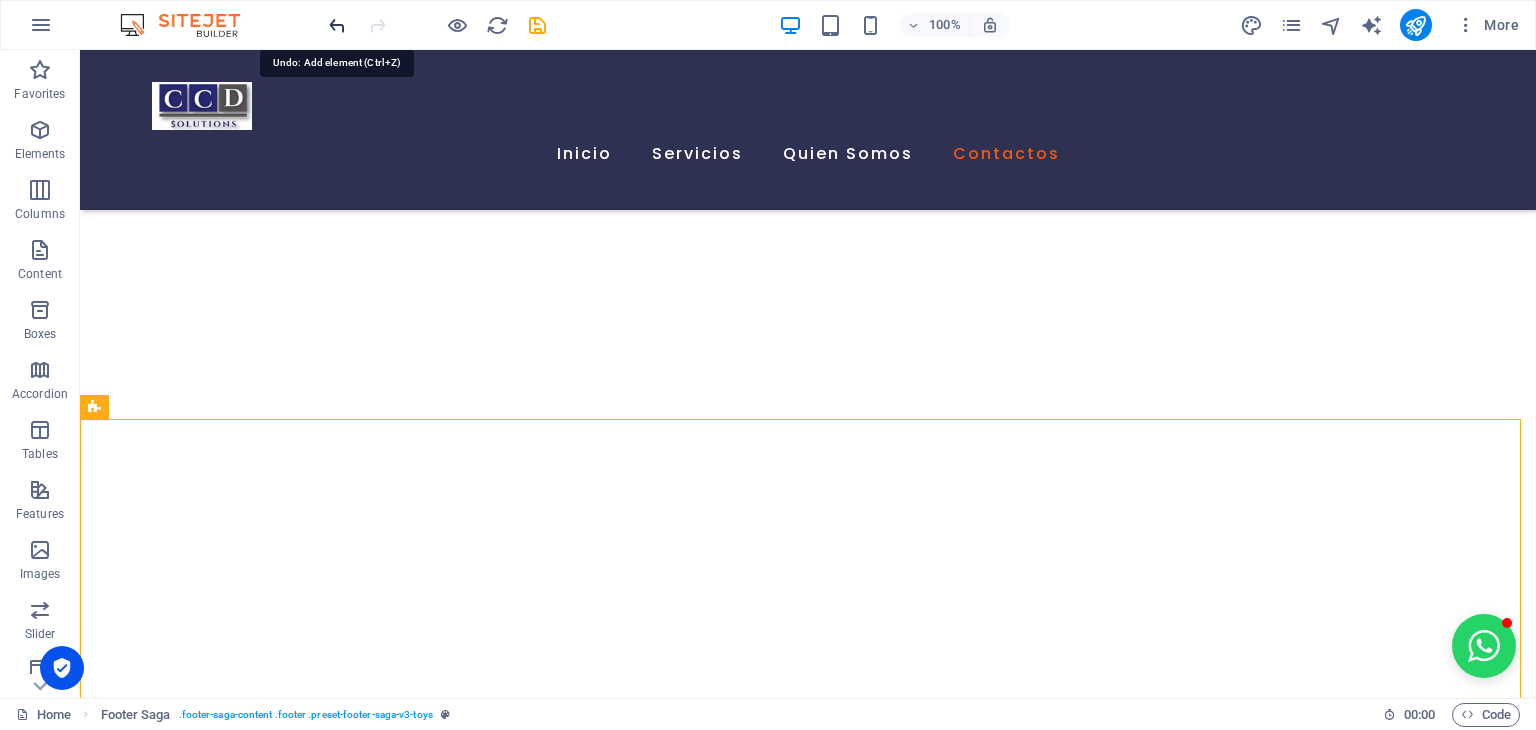 click at bounding box center [337, 25] 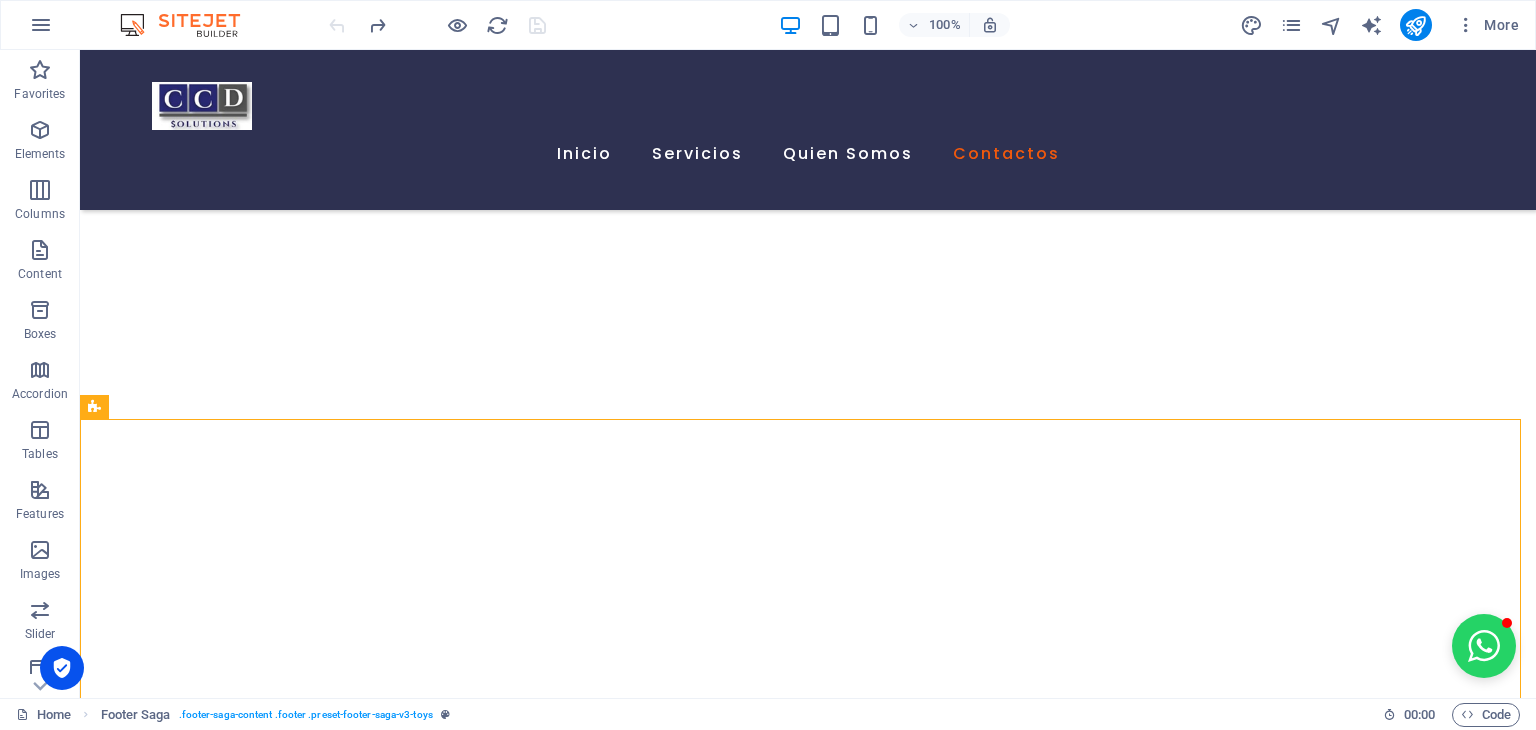 click at bounding box center (437, 25) 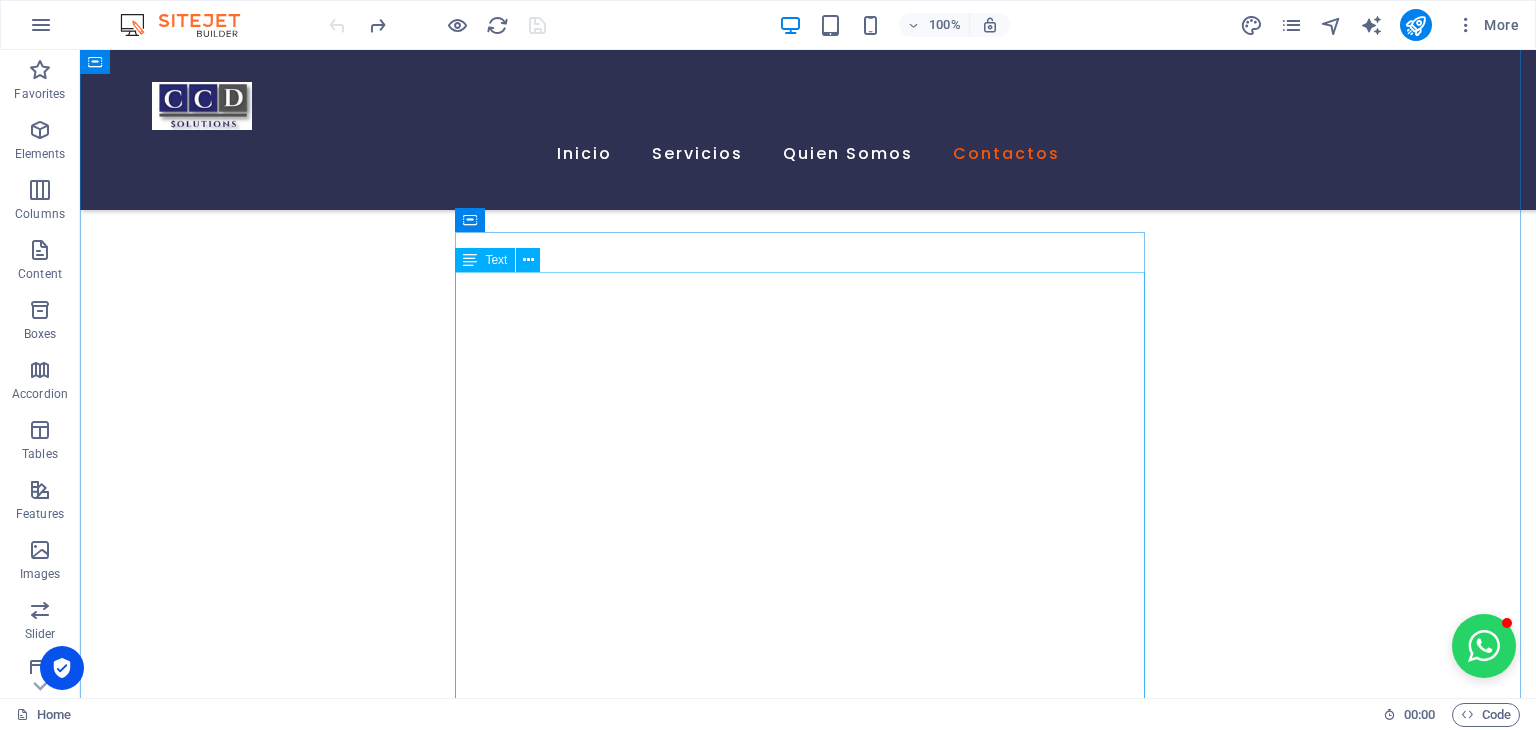 scroll, scrollTop: 2600, scrollLeft: 0, axis: vertical 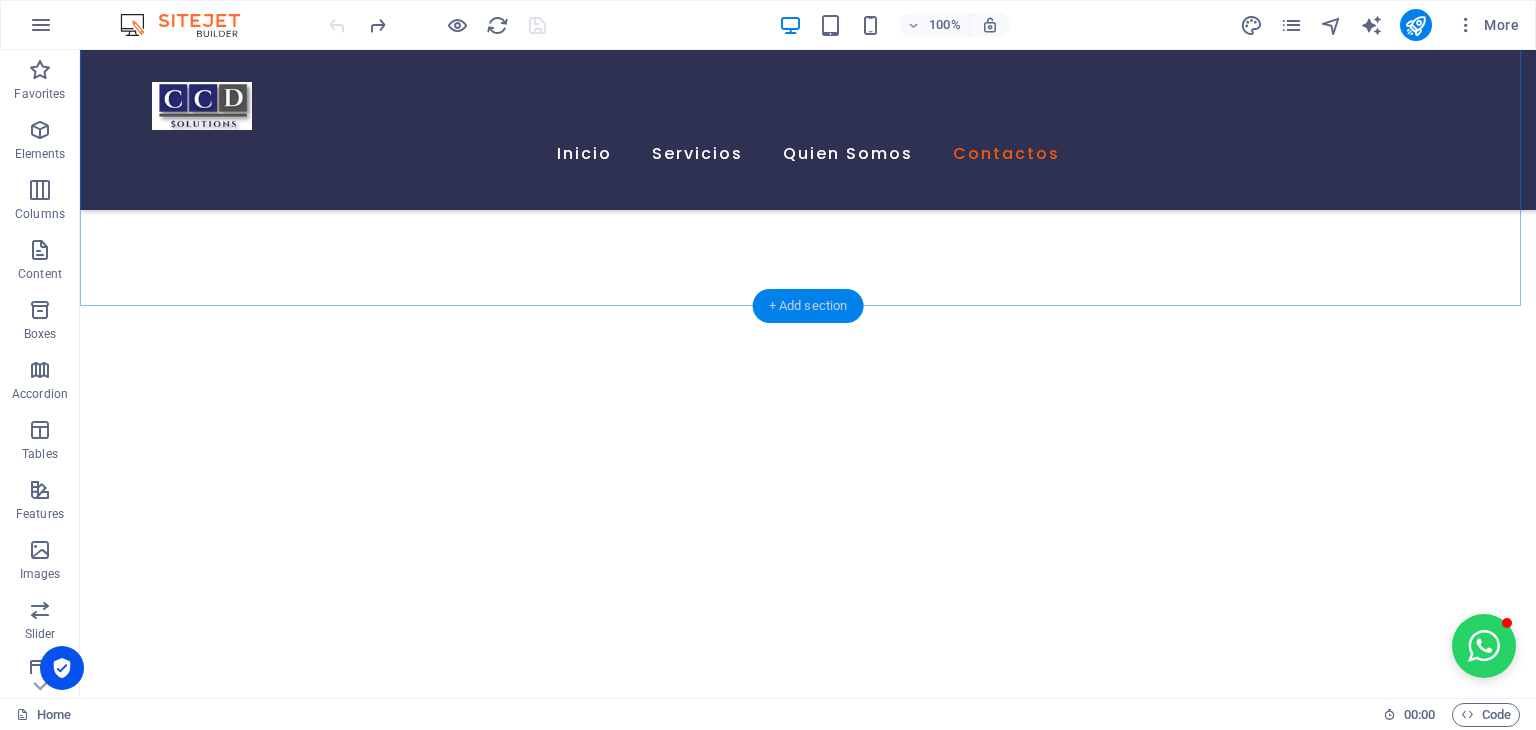 click on "+ Add section" at bounding box center (808, 306) 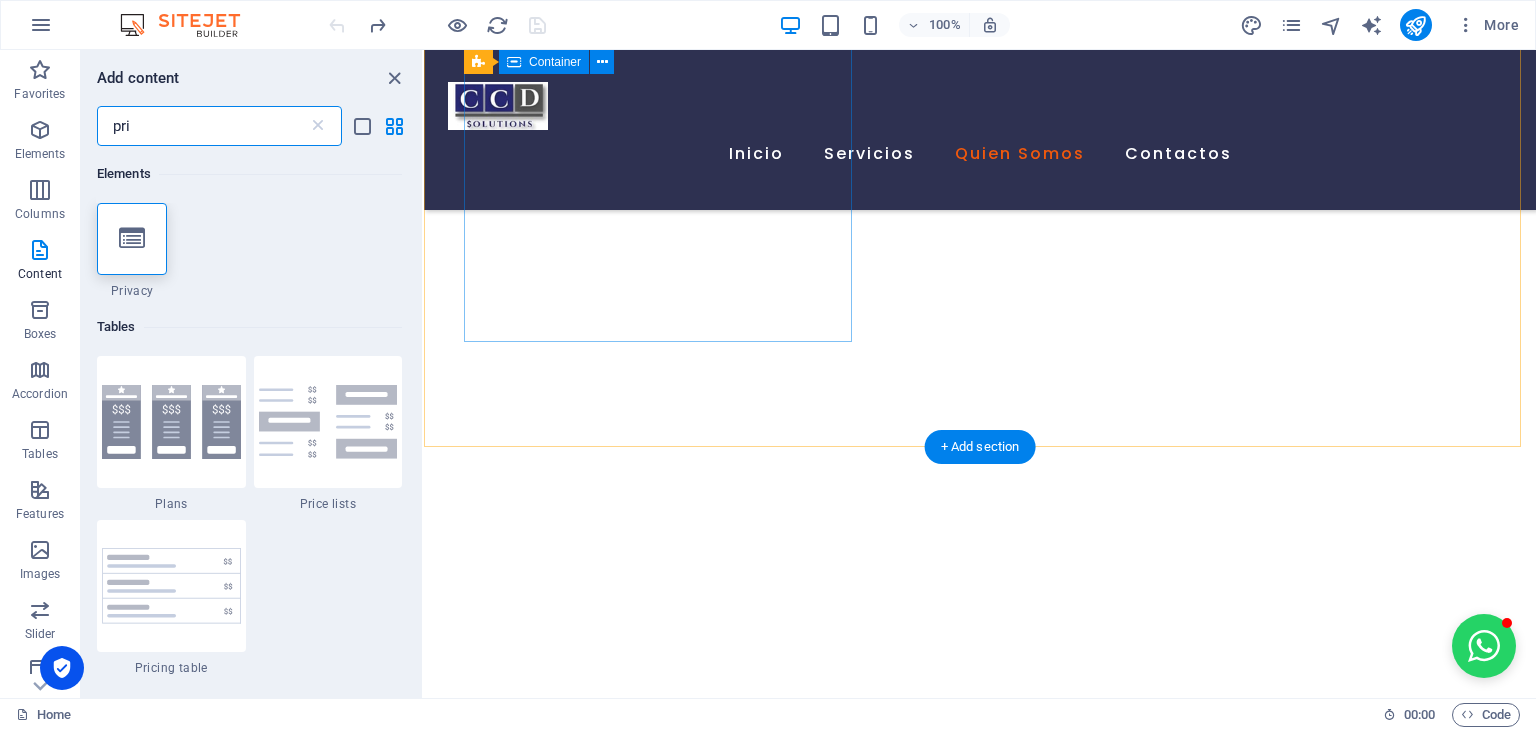 scroll, scrollTop: 2676, scrollLeft: 0, axis: vertical 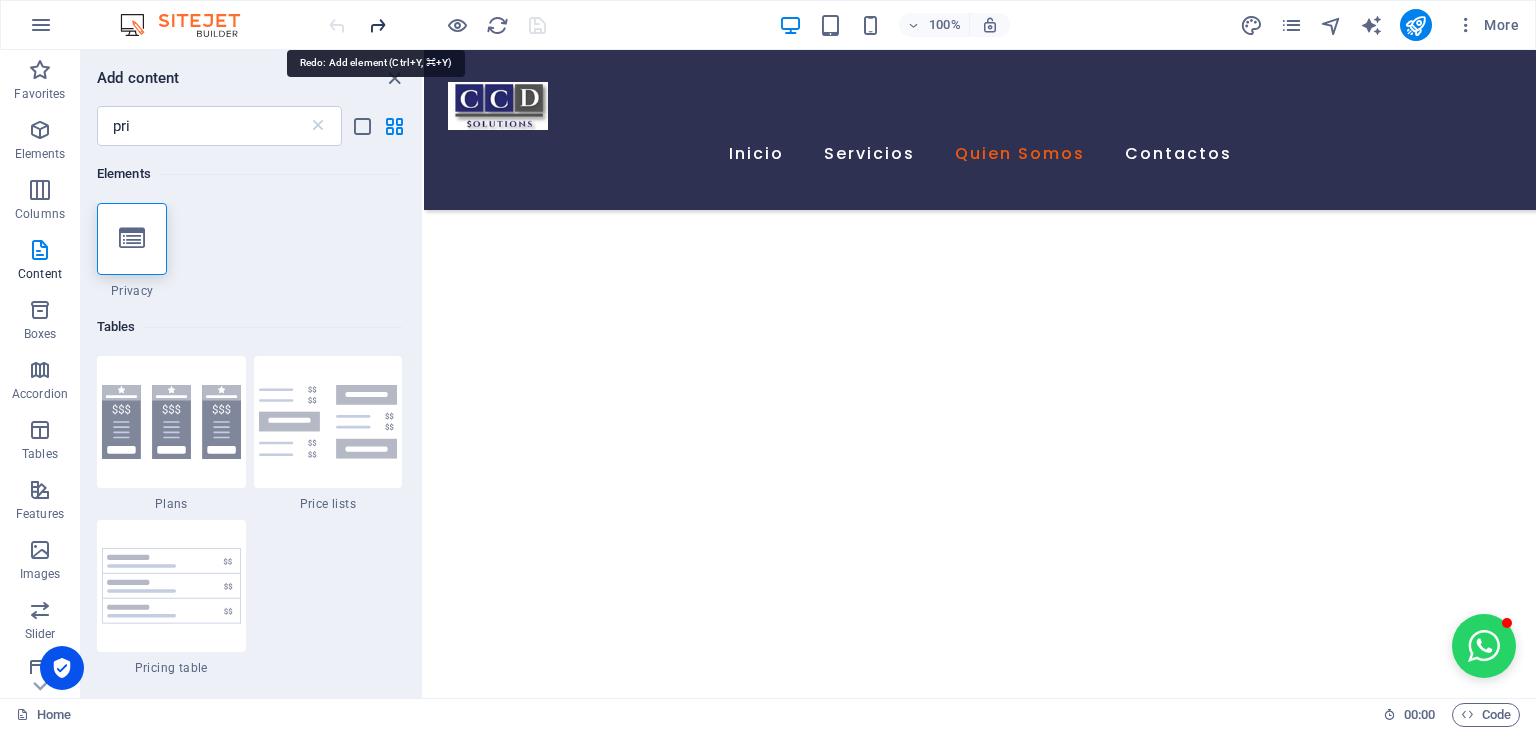 click at bounding box center (377, 25) 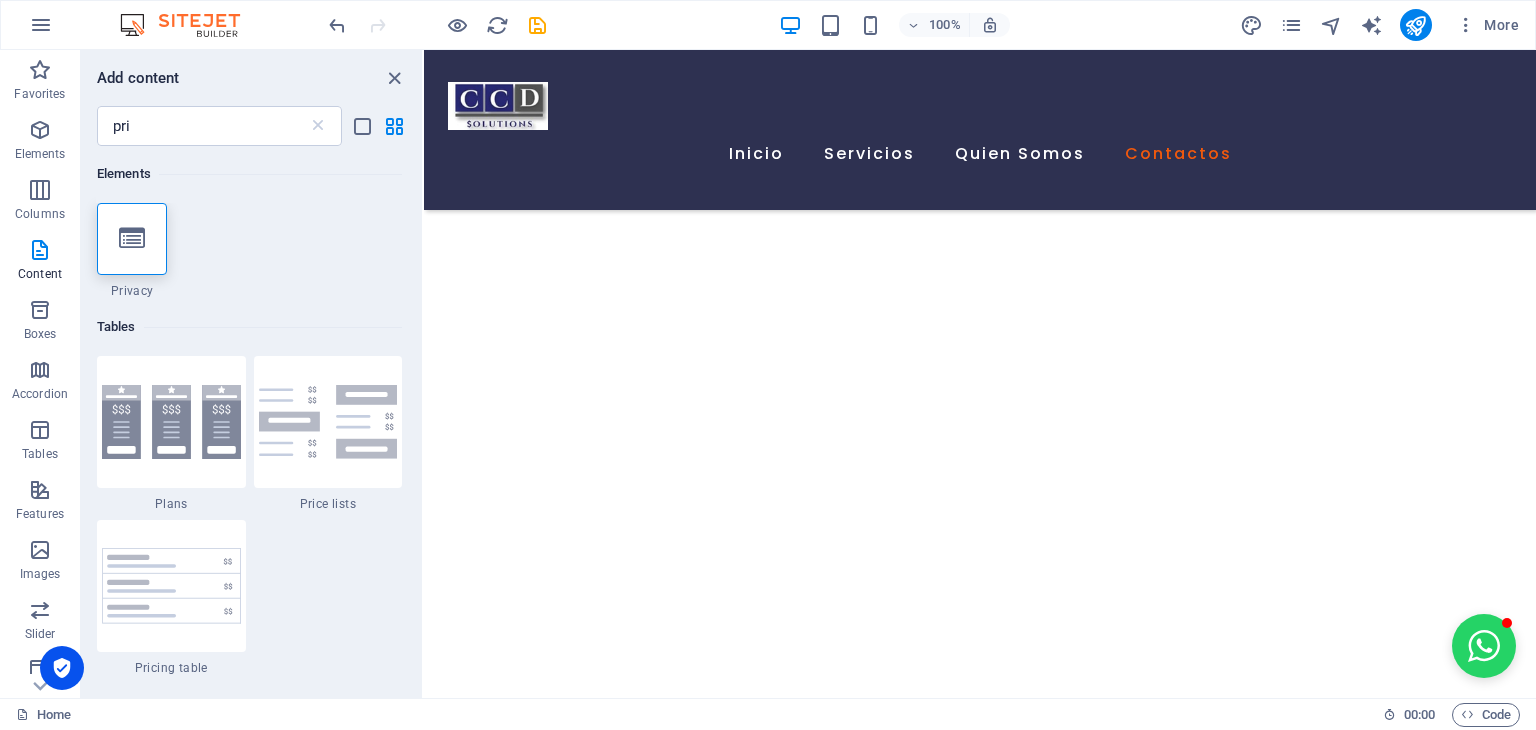 scroll, scrollTop: 3248, scrollLeft: 0, axis: vertical 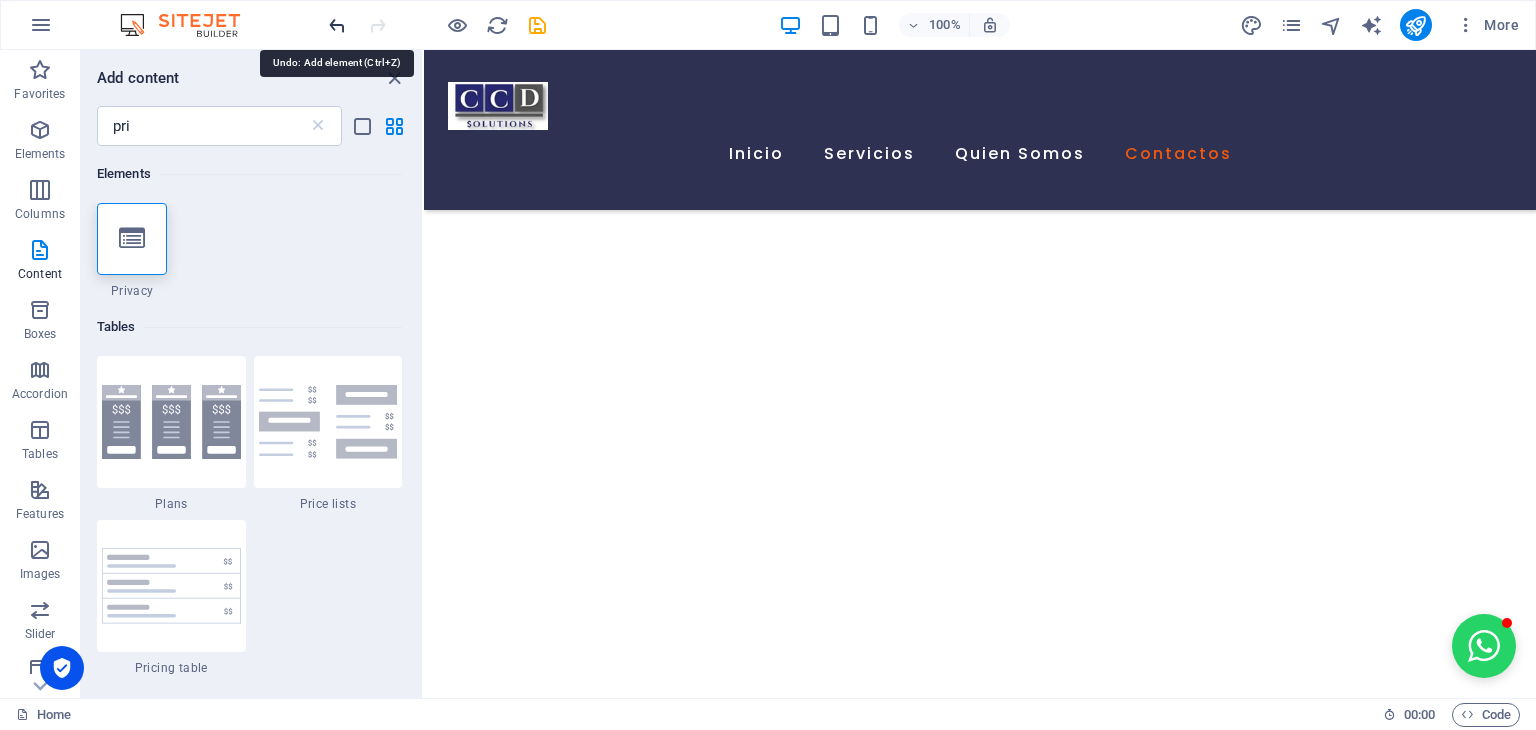 click at bounding box center (337, 25) 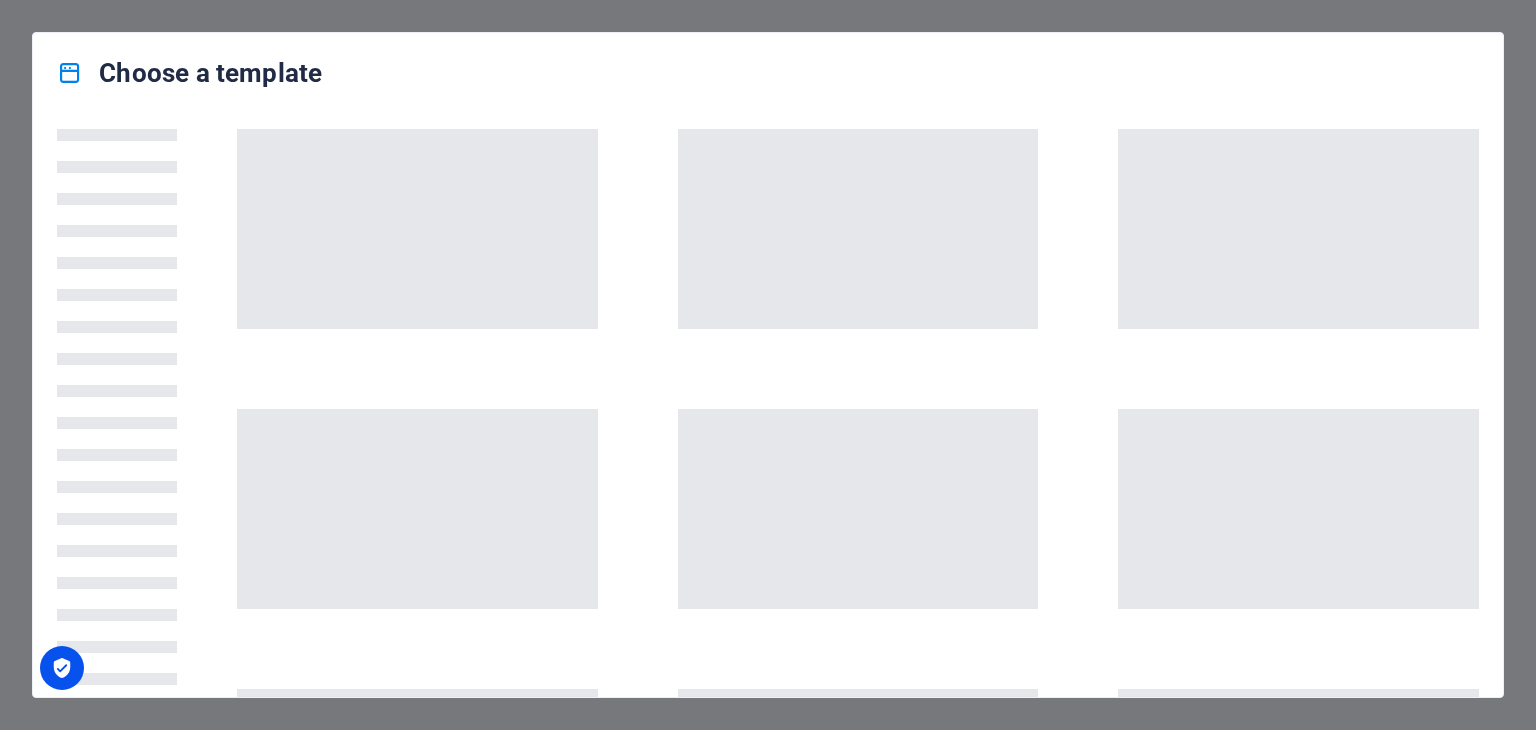 scroll, scrollTop: 0, scrollLeft: 0, axis: both 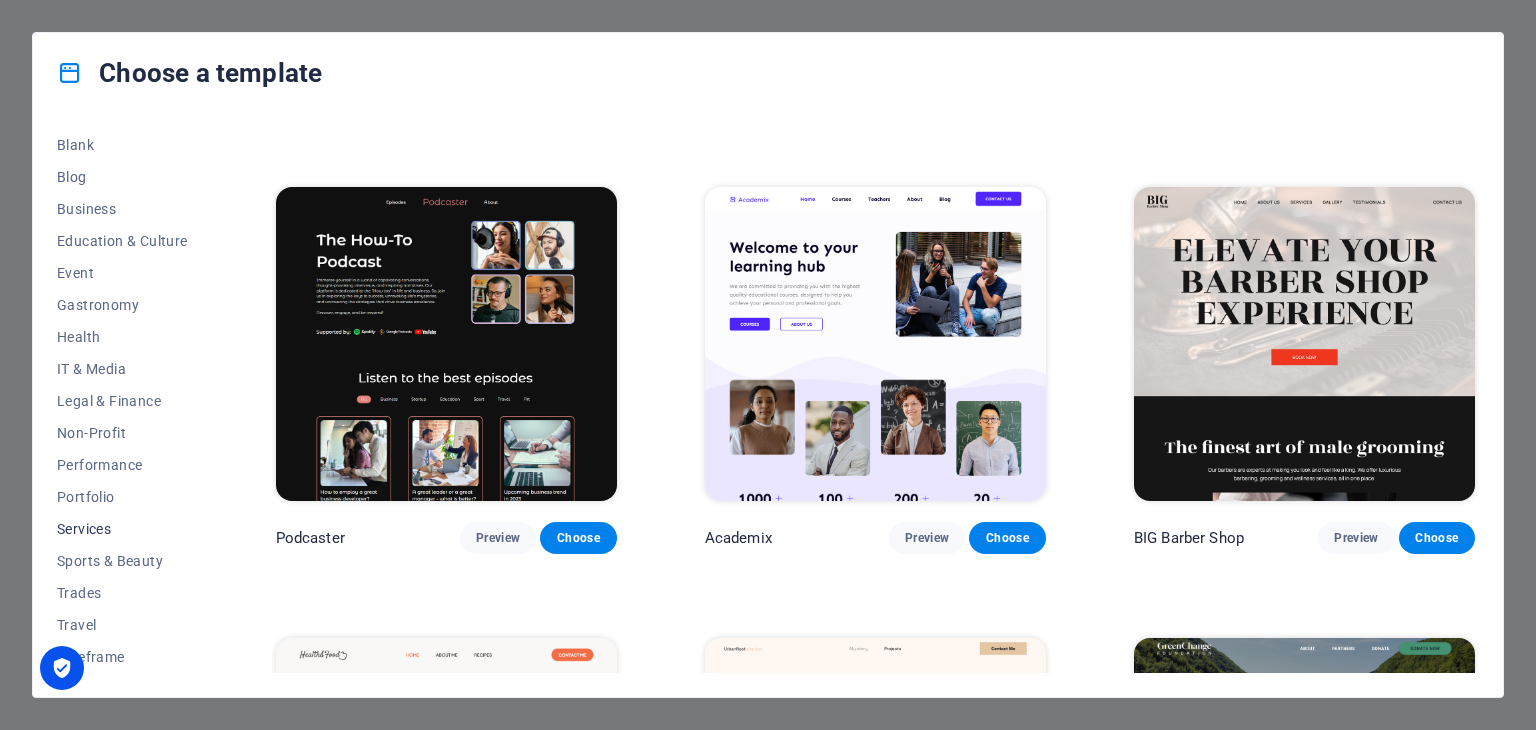 click on "Services" at bounding box center [122, 529] 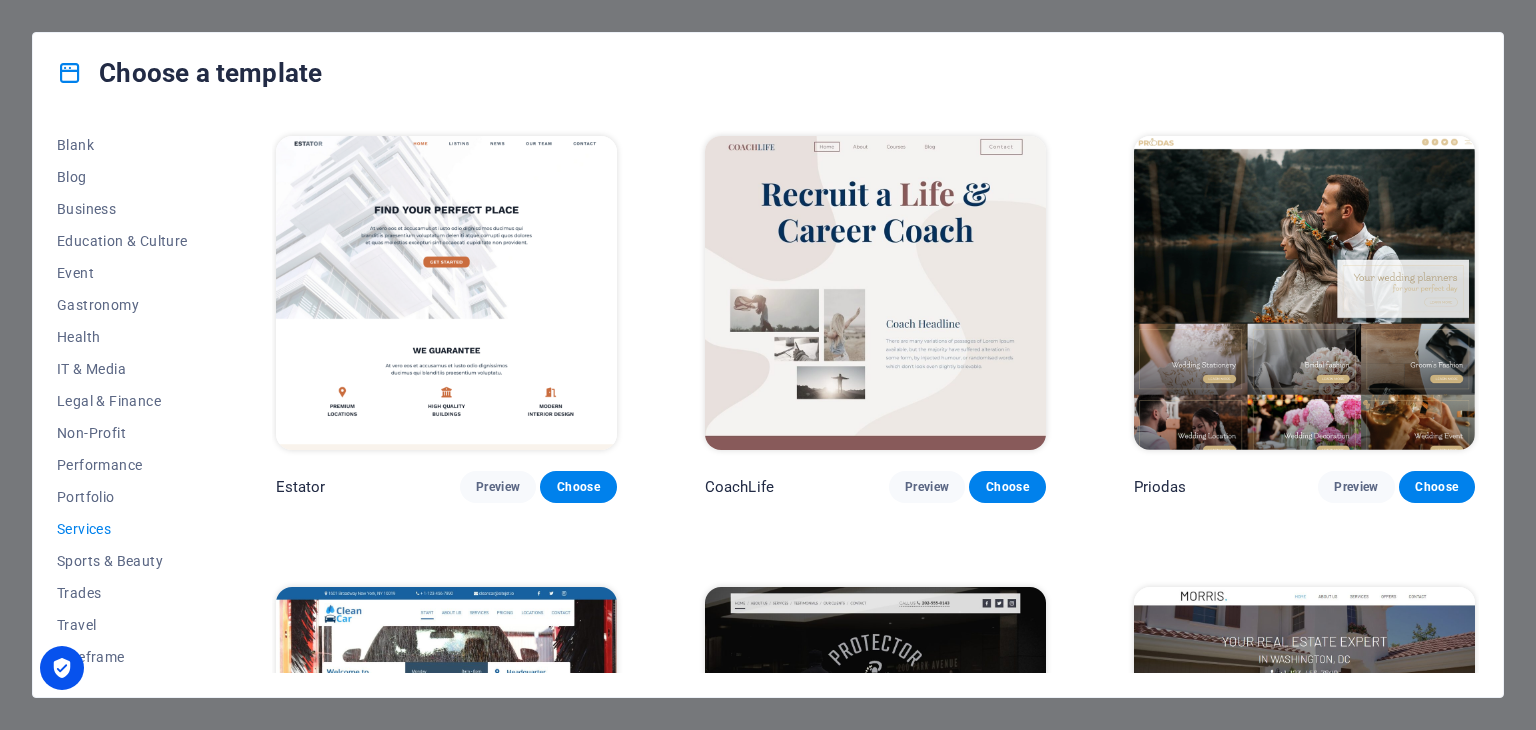 scroll, scrollTop: 800, scrollLeft: 0, axis: vertical 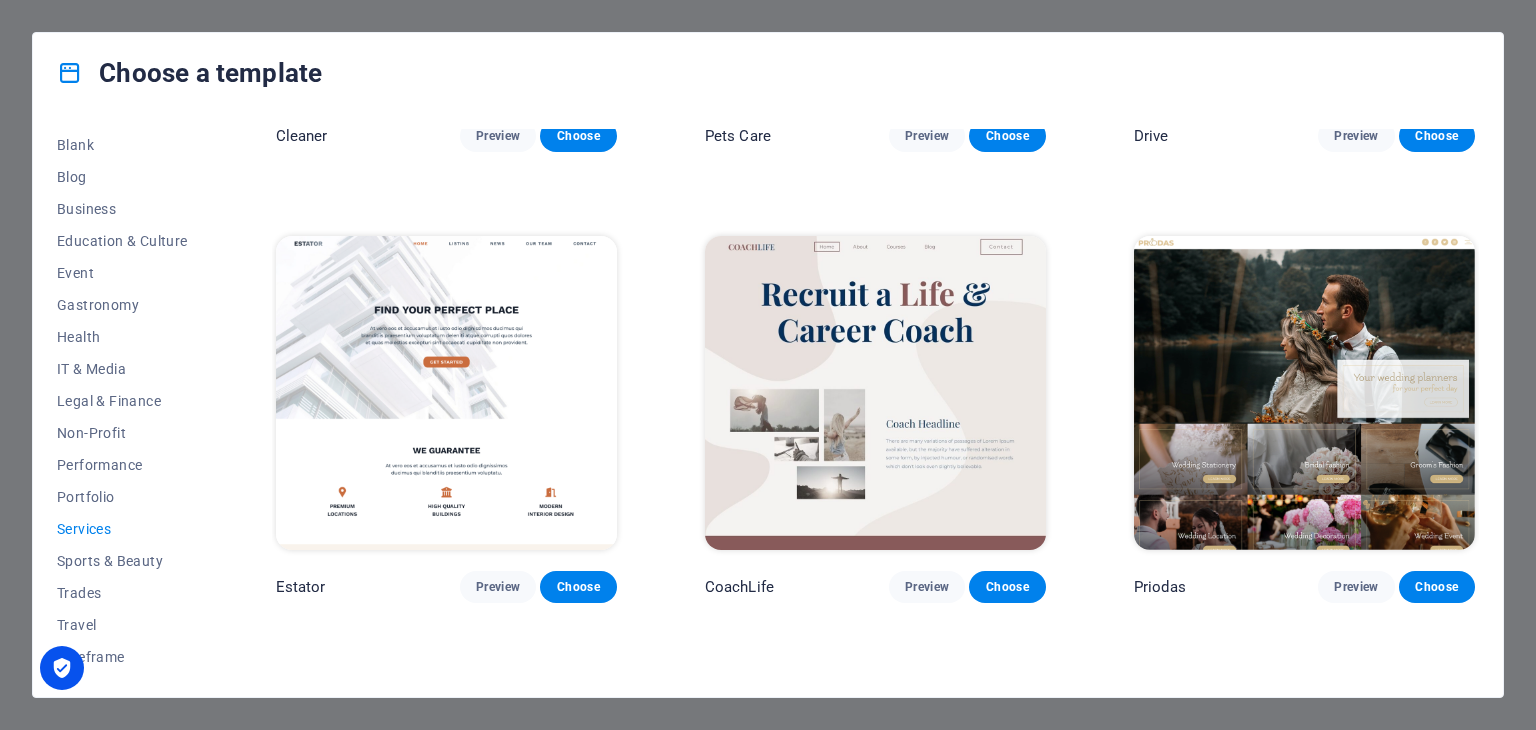 click at bounding box center [446, 393] 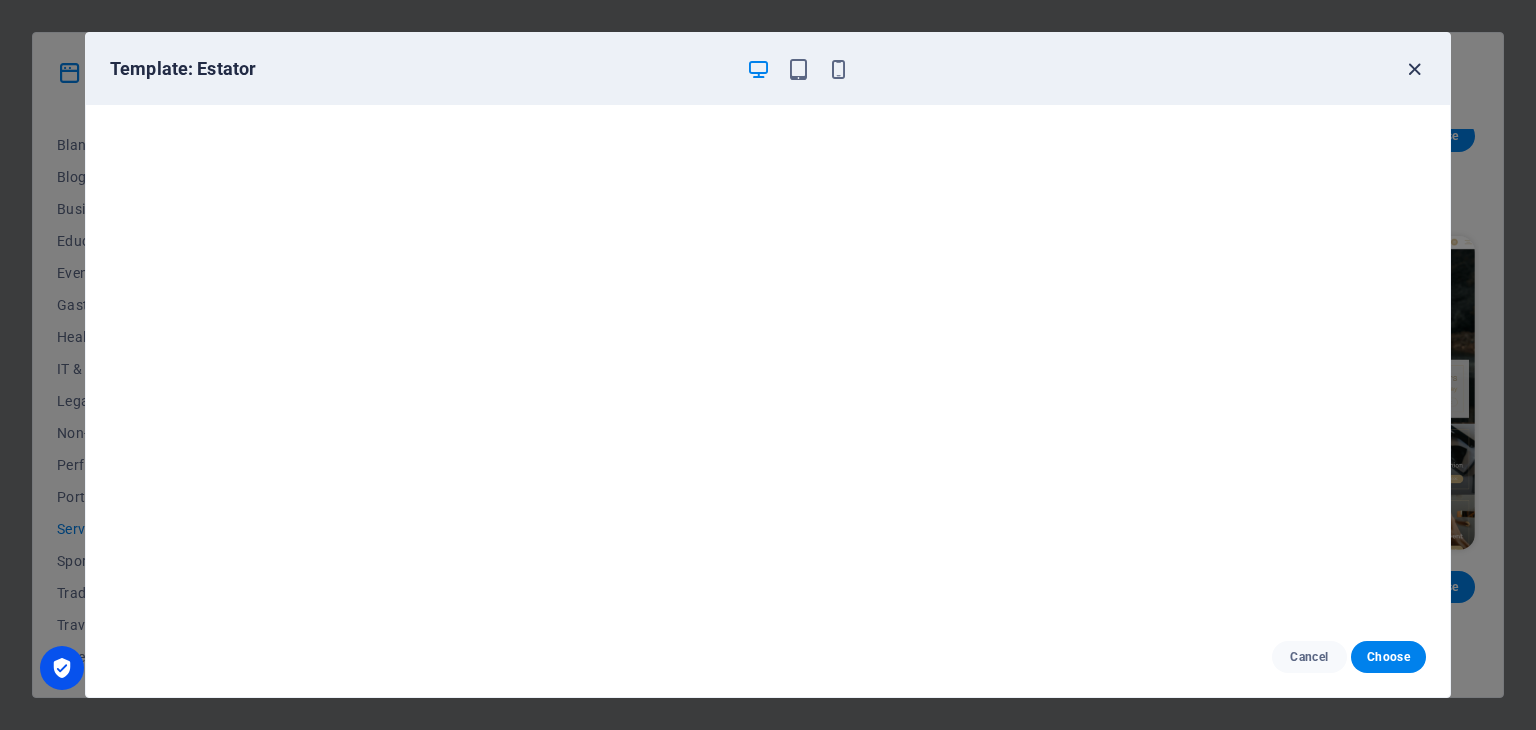 click at bounding box center [1414, 69] 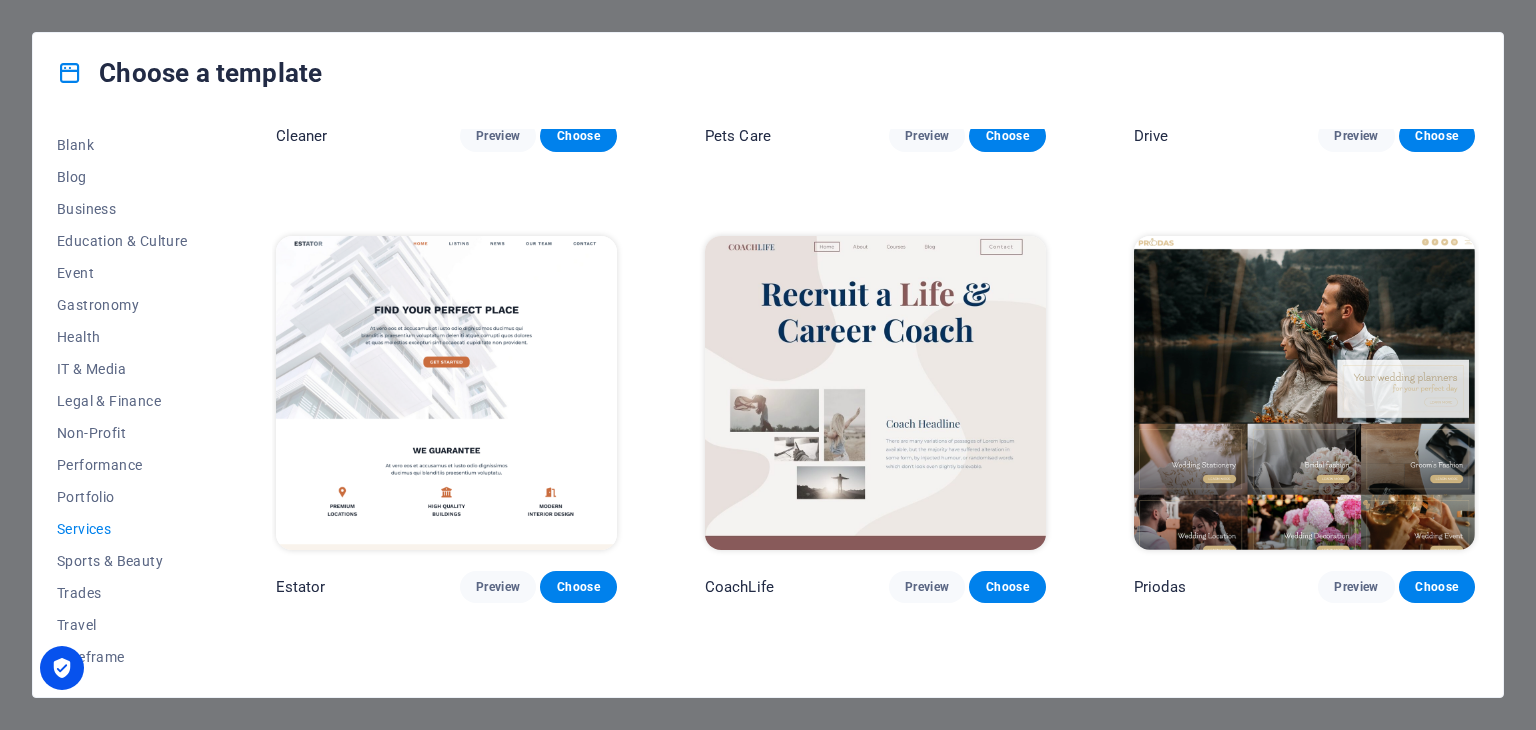 scroll, scrollTop: 0, scrollLeft: 0, axis: both 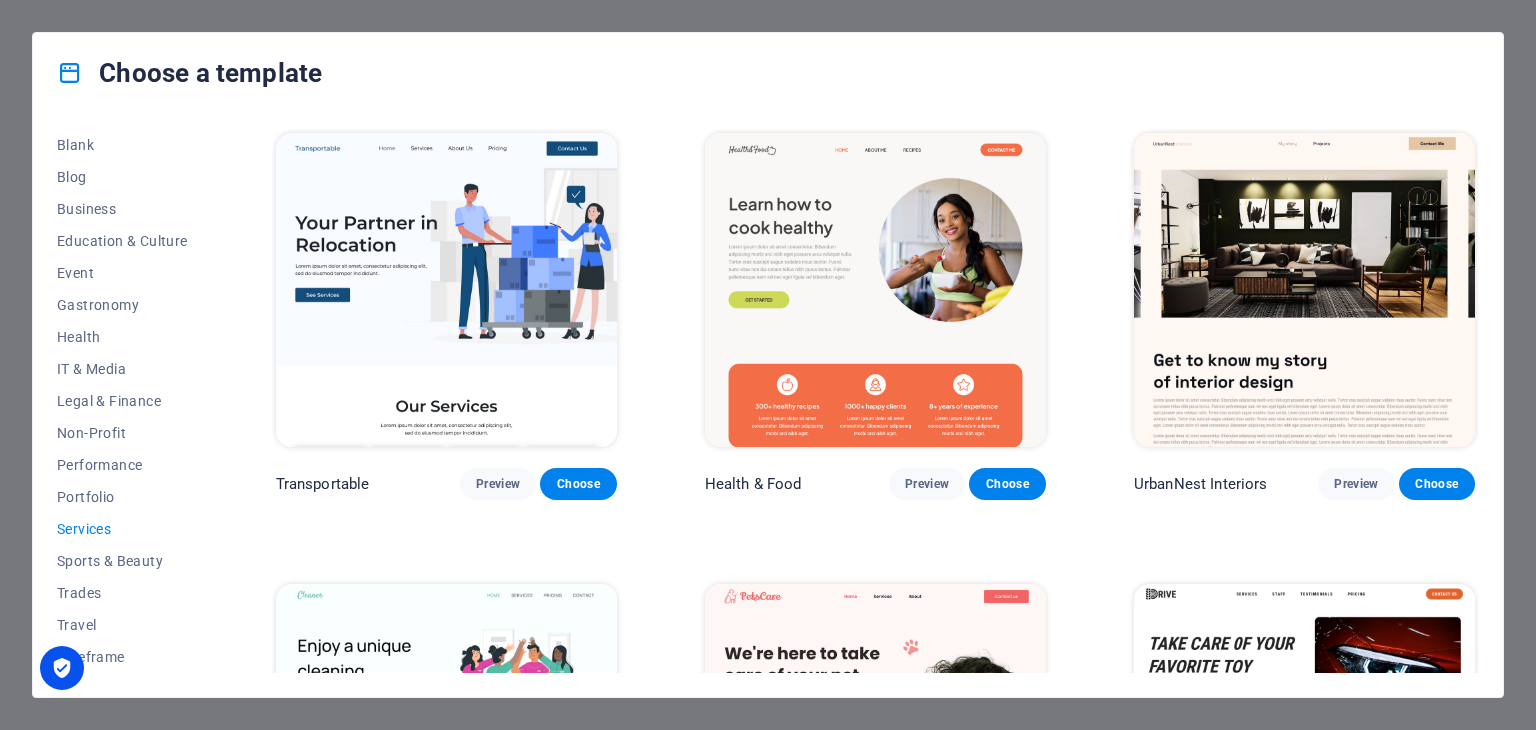 click at bounding box center (1304, 290) 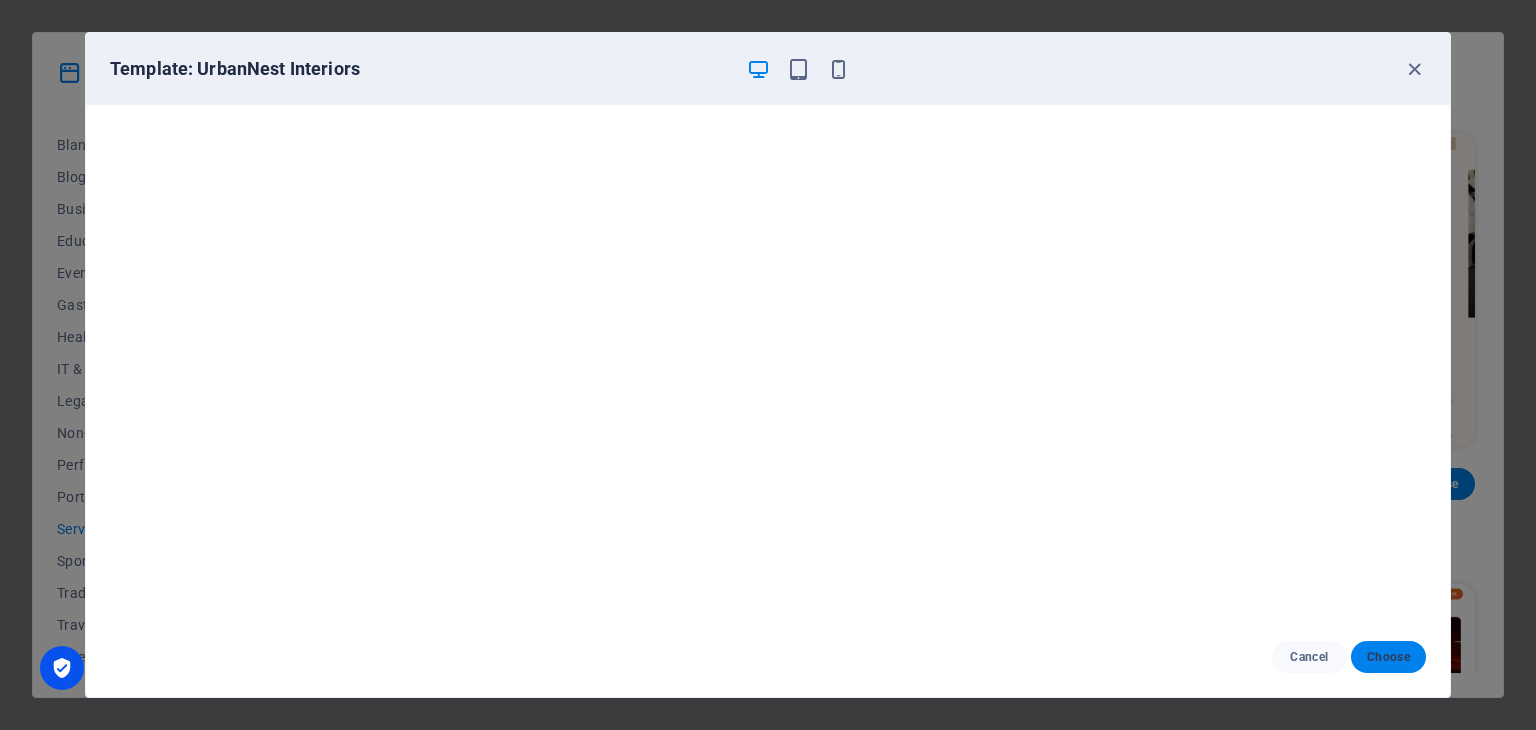 click on "Choose" at bounding box center [1388, 657] 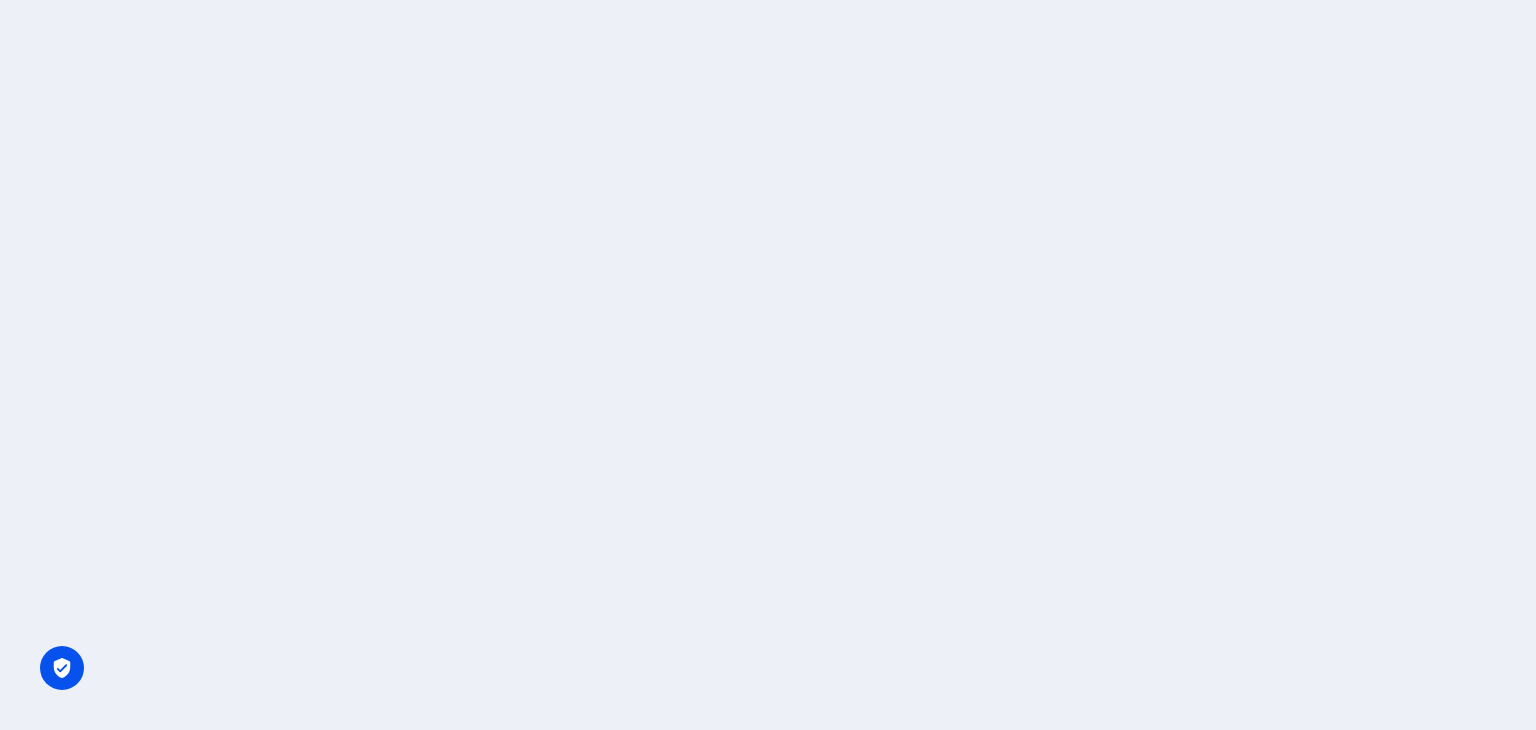 scroll, scrollTop: 0, scrollLeft: 0, axis: both 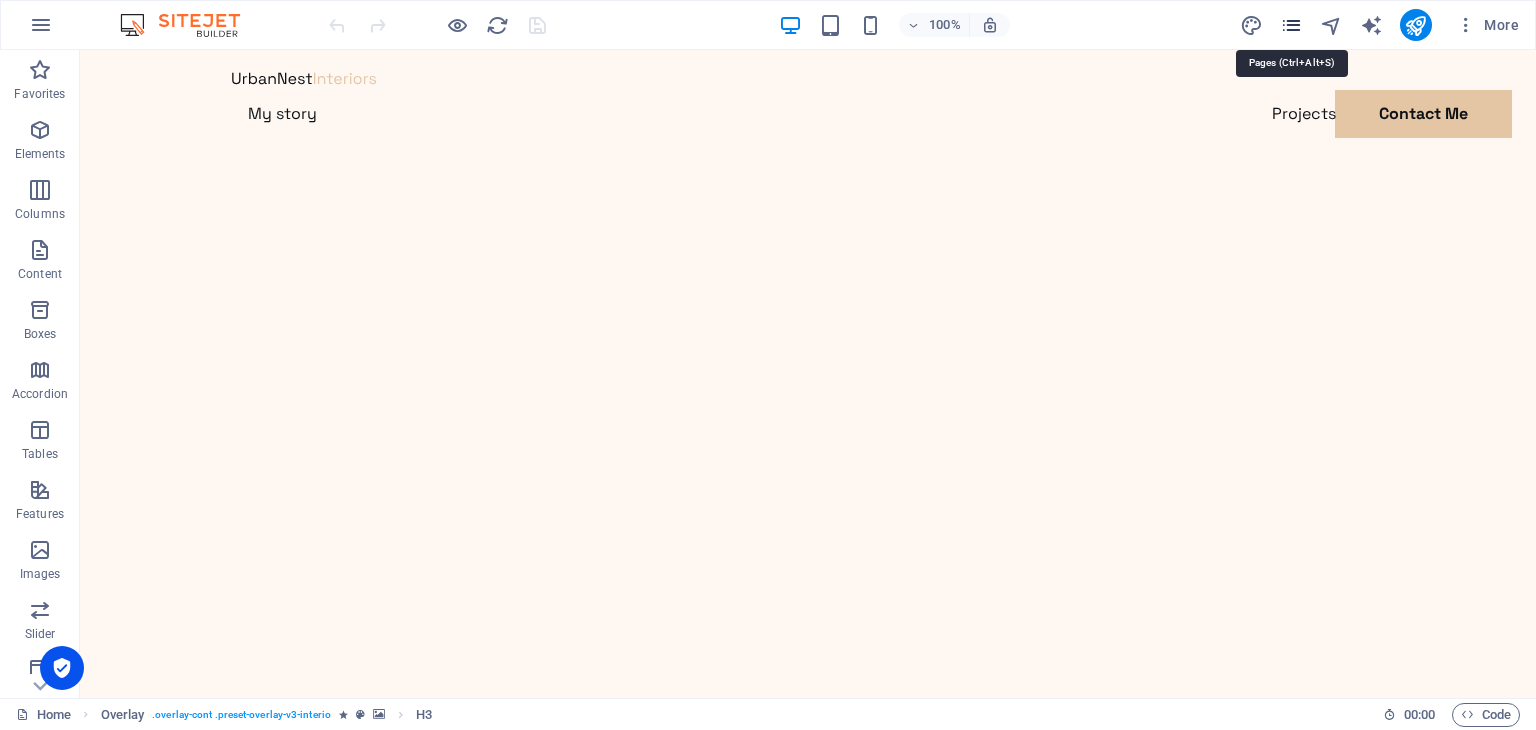 click at bounding box center [1291, 25] 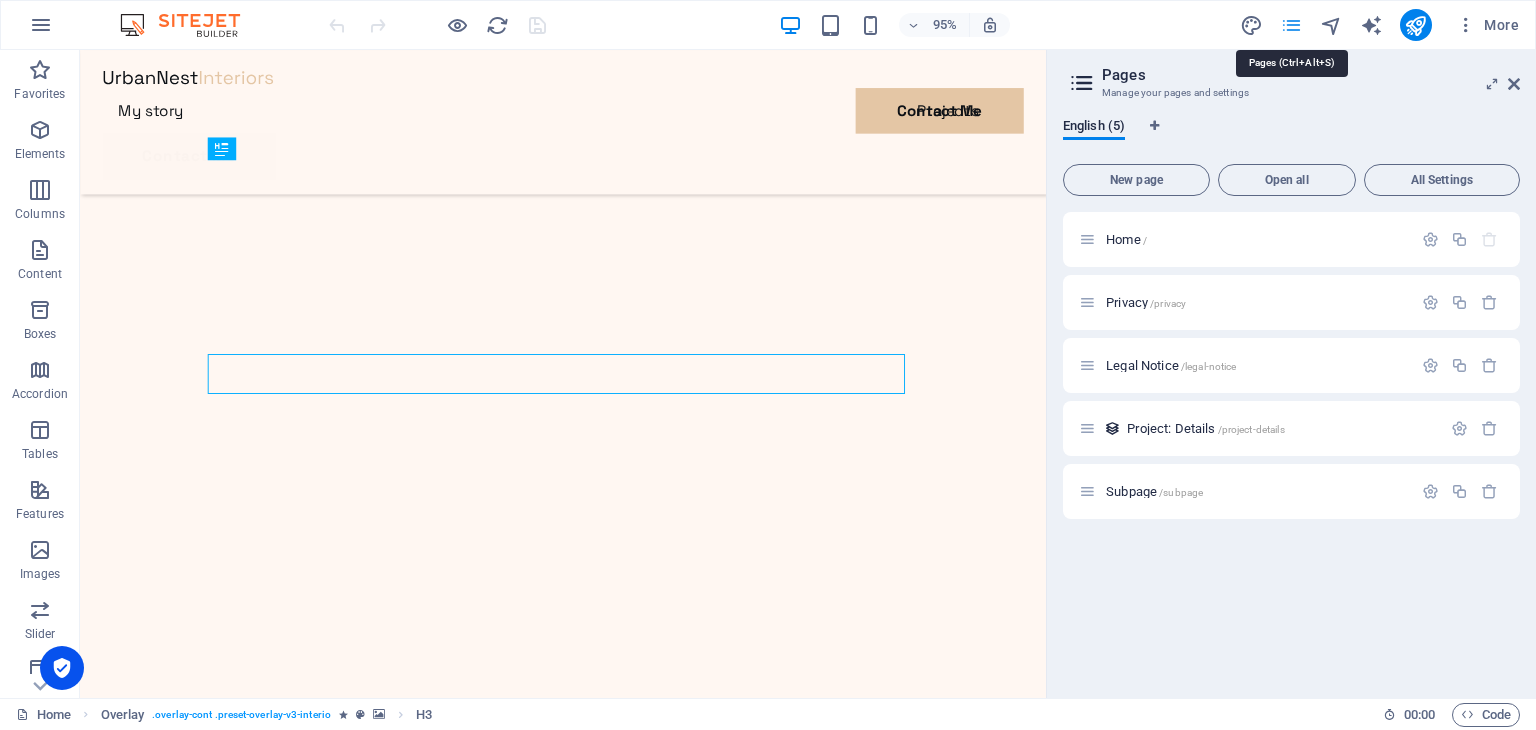 scroll, scrollTop: 629, scrollLeft: 0, axis: vertical 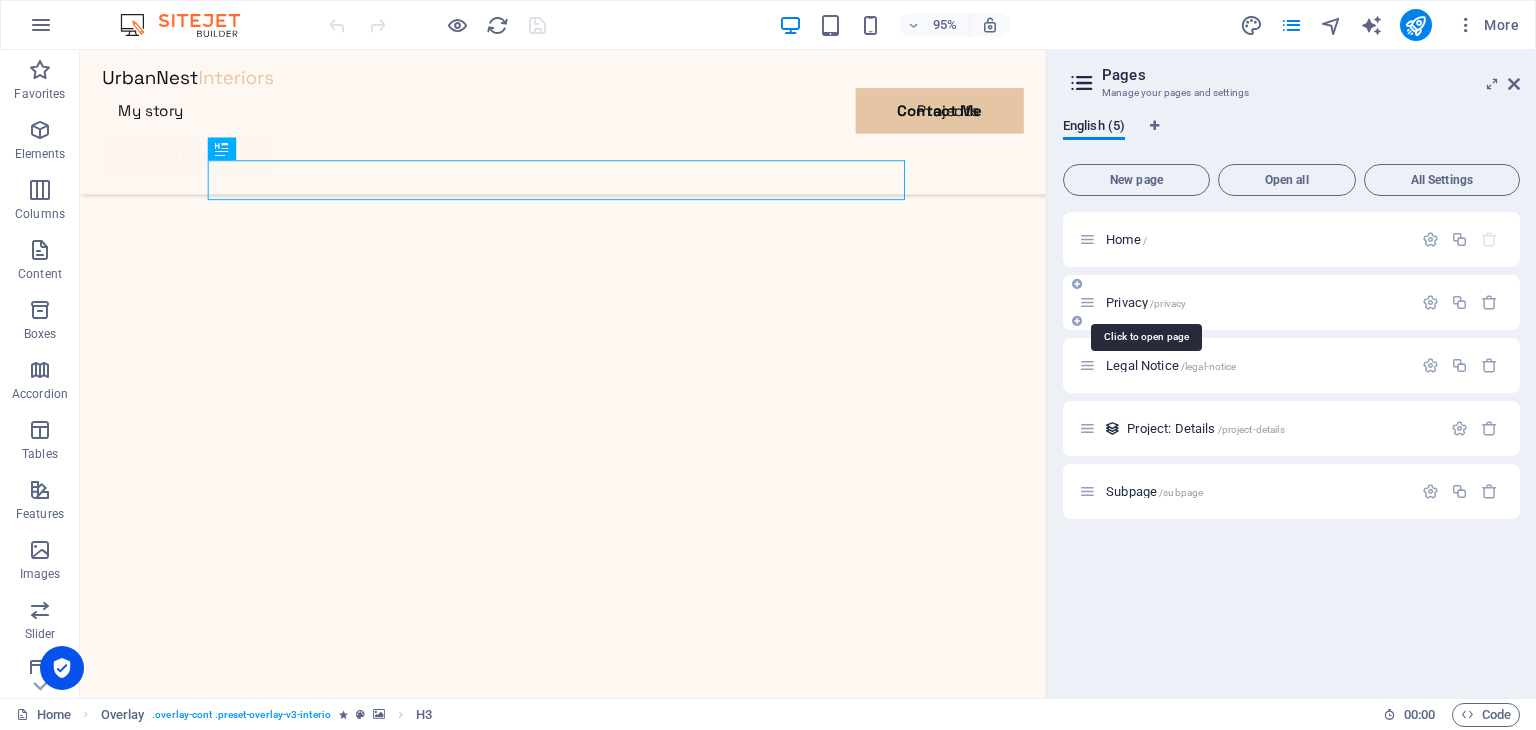 click on "/privacy" at bounding box center (1168, 303) 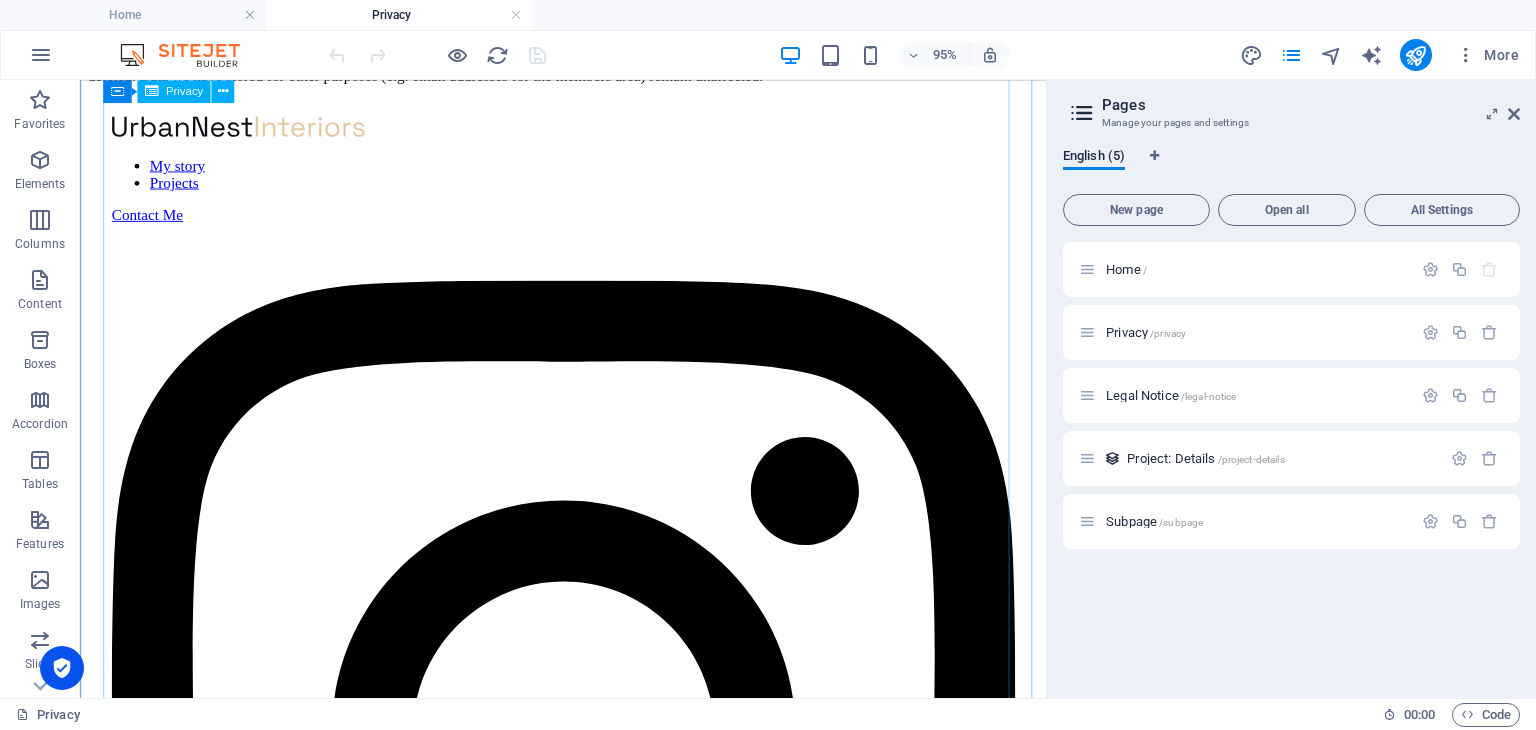 scroll, scrollTop: 4300, scrollLeft: 0, axis: vertical 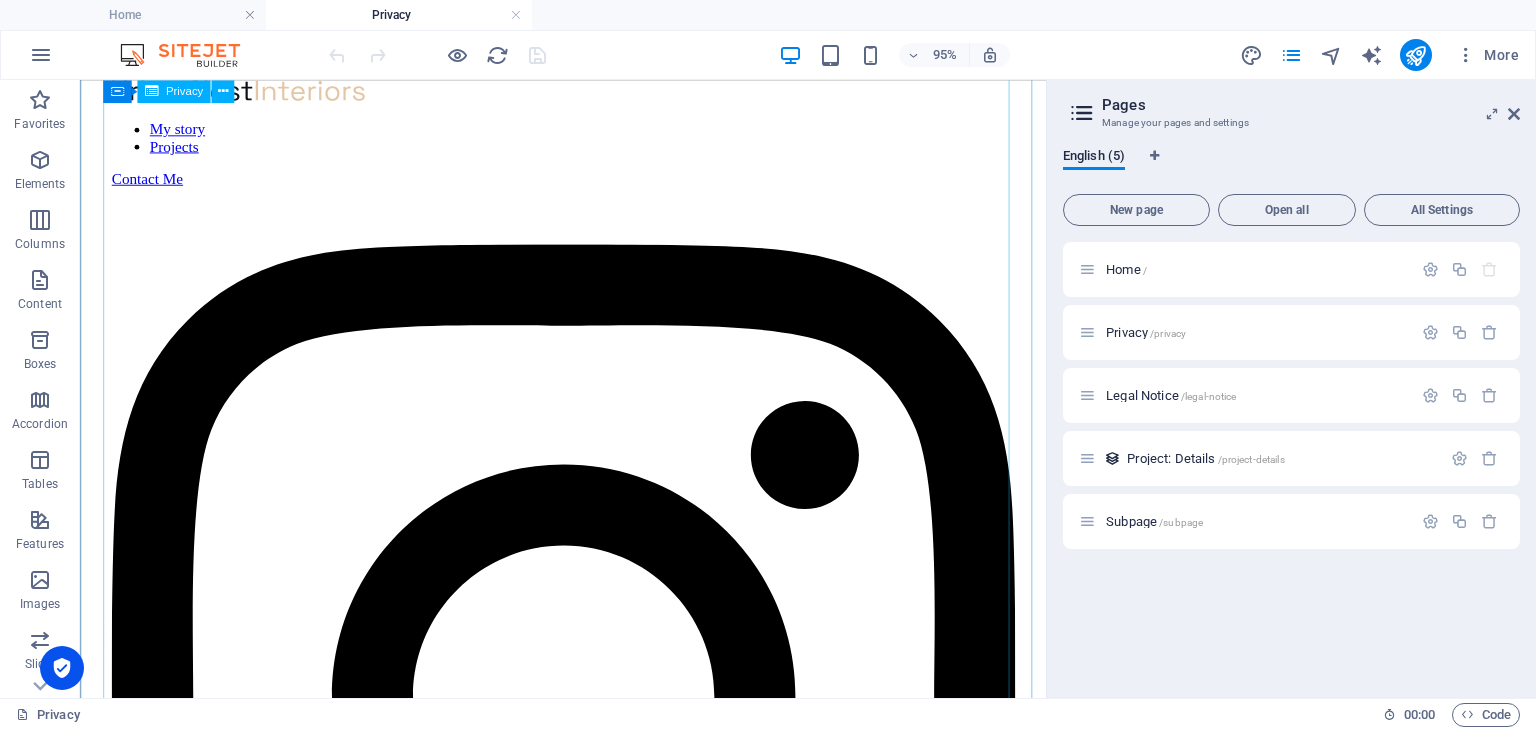 click on "Privacy Policy
An overview of data protection
General
The following gives a simple overview of what kind of personal information we collect, why we collect them and how we handle your data when you are visiting or using our website. Personal information is any data with which you could be personally identified. Detailed information on the subject of data protection can be found in our privacy policy found below.
Data collection on our website
Who is responsible for the data collection on this website?
The data collected on this website are processed by the website operator. The operator's contact details can be found in the website's required legal notice.
How do we collect your data?
Some data are collected when you provide them to us. This could, for example, be data you enter in a contact form.
What do we use your data for?
Part of the data is collected to ensure the proper functioning of the website. Other data can be used to analyze how visitors use the site." at bounding box center [588, -1993] 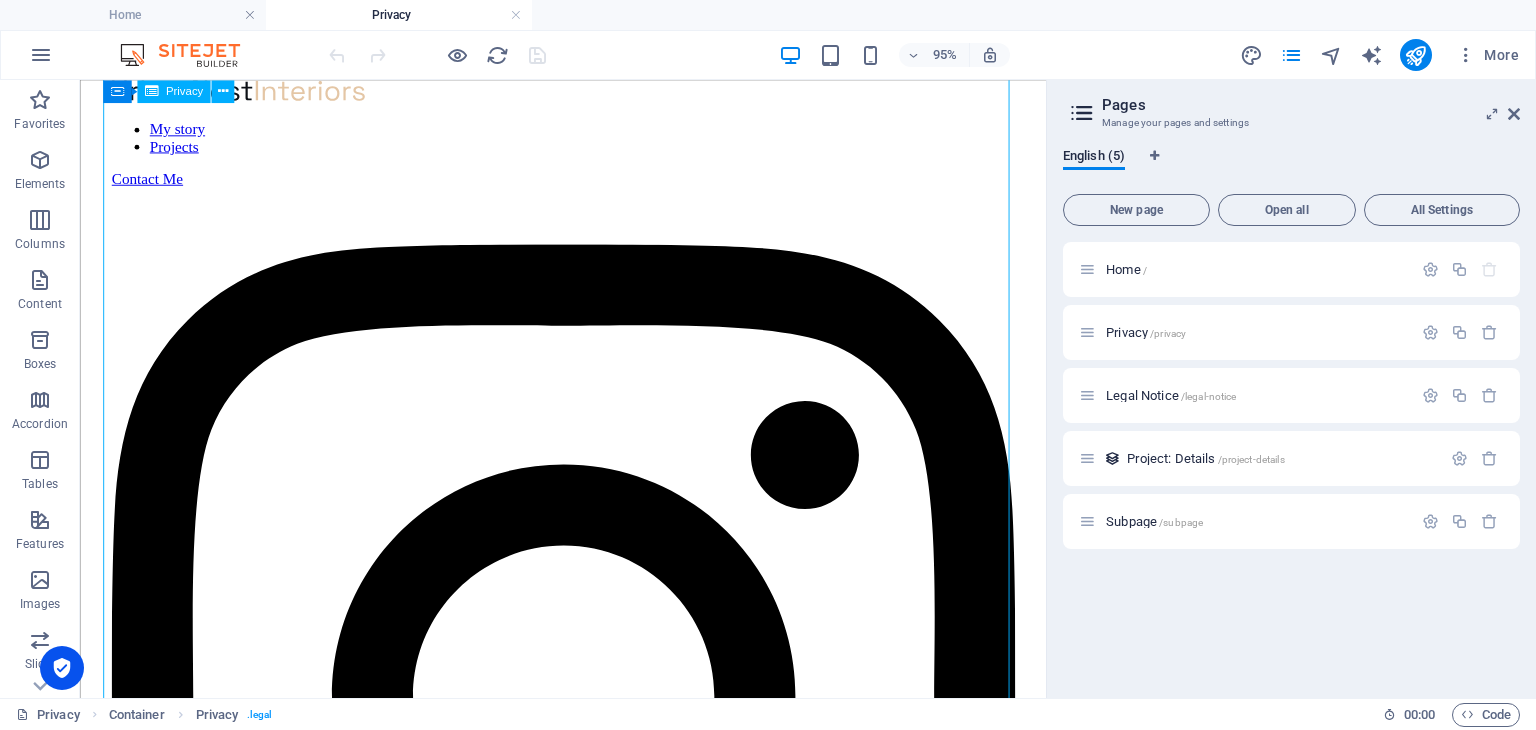 click on "Privacy Policy
An overview of data protection
General
The following gives a simple overview of what kind of personal information we collect, why we collect them and how we handle your data when you are visiting or using our website. Personal information is any data with which you could be personally identified. Detailed information on the subject of data protection can be found in our privacy policy found below.
Data collection on our website
Who is responsible for the data collection on this website?
The data collected on this website are processed by the website operator. The operator's contact details can be found in the website's required legal notice.
How do we collect your data?
Some data are collected when you provide them to us. This could, for example, be data you enter in a contact form.
What do we use your data for?
Part of the data is collected to ensure the proper functioning of the website. Other data can be used to analyze how visitors use the site." at bounding box center (588, -1993) 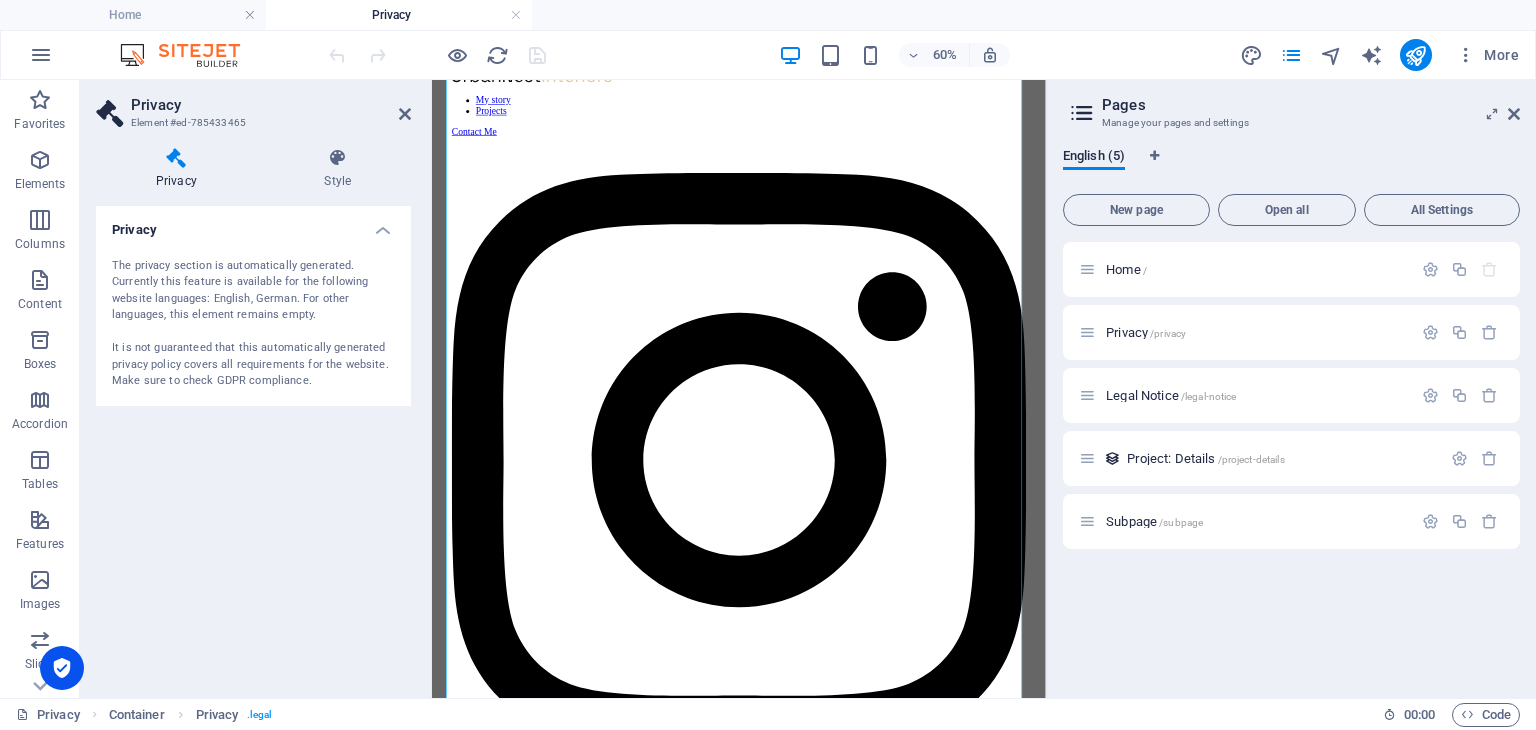 click on "The privacy section is automatically generated. Currently this feature is available for the following website languages: English, German. For other languages, this element remains empty. It is not guaranteed that this automatically generated privacy policy covers all requirements for the website. Make sure to check GDPR compliance." at bounding box center [253, 324] 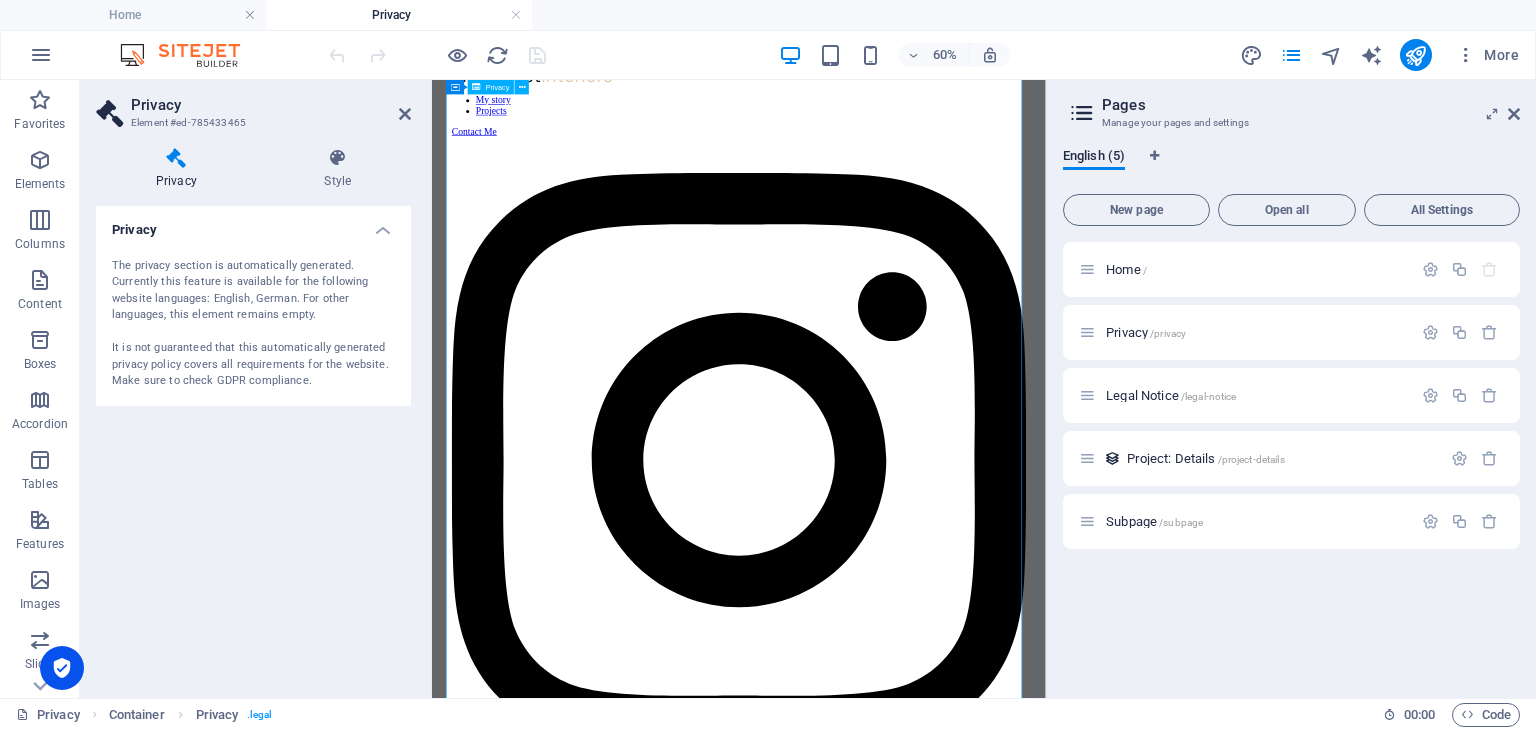 click on "Privacy Policy
An overview of data protection
General
The following gives a simple overview of what kind of personal information we collect, why we collect them and how we handle your data when you are visiting or using our website. Personal information is any data with which you could be personally identified. Detailed information on the subject of data protection can be found in our privacy policy found below.
Data collection on our website
Who is responsible for the data collection on this website?
The data collected on this website are processed by the website operator. The operator's contact details can be found in the website's required legal notice.
How do we collect your data?
Some data are collected when you provide them to us. This could, for example, be data you enter in a contact form.
What do we use your data for?
Part of the data is collected to ensure the proper functioning of the website. Other data can be used to analyze how visitors use the site." at bounding box center [943, -2002] 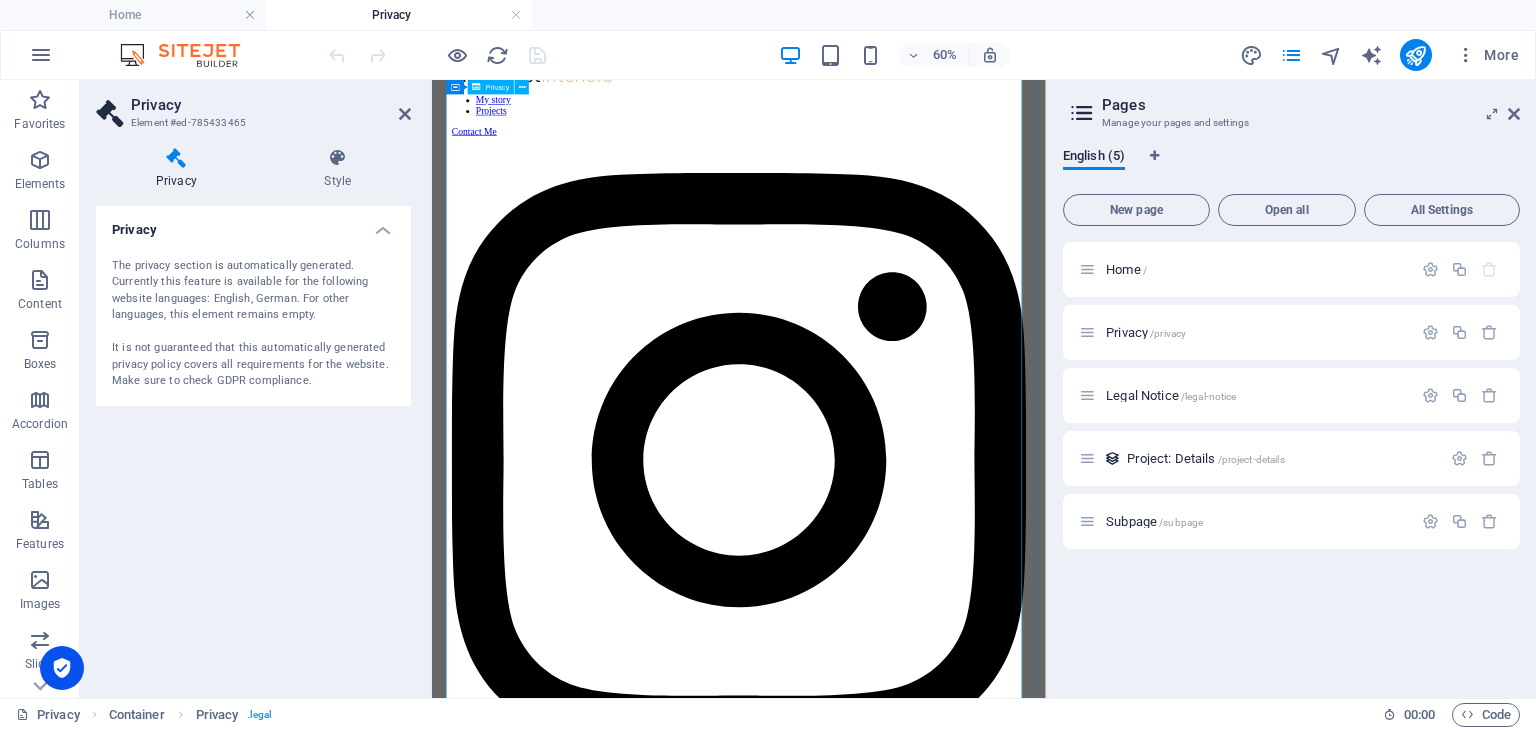 click on "Privacy Policy
An overview of data protection
General
The following gives a simple overview of what kind of personal information we collect, why we collect them and how we handle your data when you are visiting or using our website. Personal information is any data with which you could be personally identified. Detailed information on the subject of data protection can be found in our privacy policy found below.
Data collection on our website
Who is responsible for the data collection on this website?
The data collected on this website are processed by the website operator. The operator's contact details can be found in the website's required legal notice.
How do we collect your data?
Some data are collected when you provide them to us. This could, for example, be data you enter in a contact form.
What do we use your data for?
Part of the data is collected to ensure the proper functioning of the website. Other data can be used to analyze how visitors use the site." at bounding box center (943, -2002) 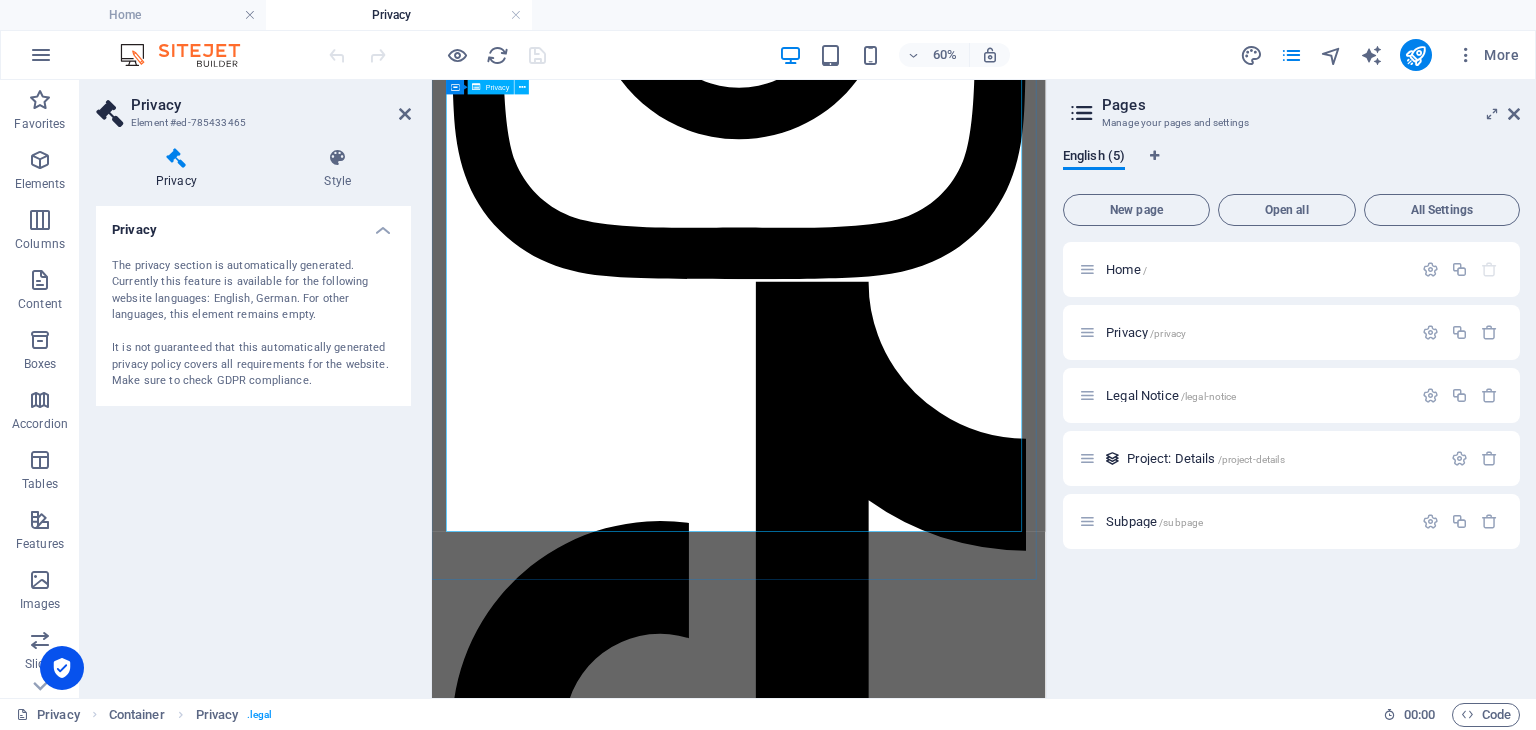 scroll, scrollTop: 5079, scrollLeft: 0, axis: vertical 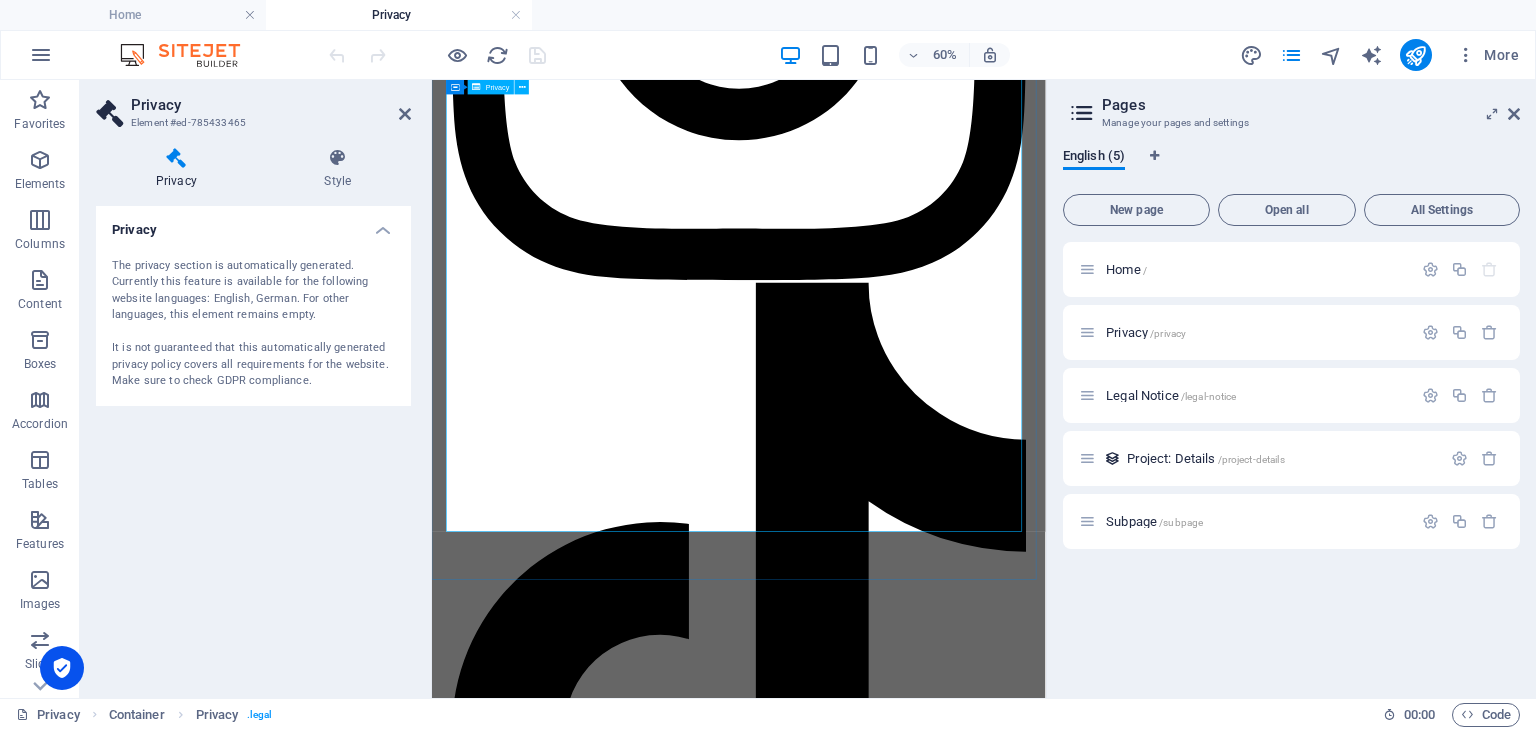 click on "Privacy Policy
An overview of data protection
General
The following gives a simple overview of what kind of personal information we collect, why we collect them and how we handle your data when you are visiting or using our website. Personal information is any data with which you could be personally identified. Detailed information on the subject of data protection can be found in our privacy policy found below.
Data collection on our website
Who is responsible for the data collection on this website?
The data collected on this website are processed by the website operator. The operator's contact details can be found in the website's required legal notice.
How do we collect your data?
Some data are collected when you provide them to us. This could, for example, be data you enter in a contact form.
What do we use your data for?
Part of the data is collected to ensure the proper functioning of the website. Other data can be used to analyze how visitors use the site." at bounding box center (943, -2781) 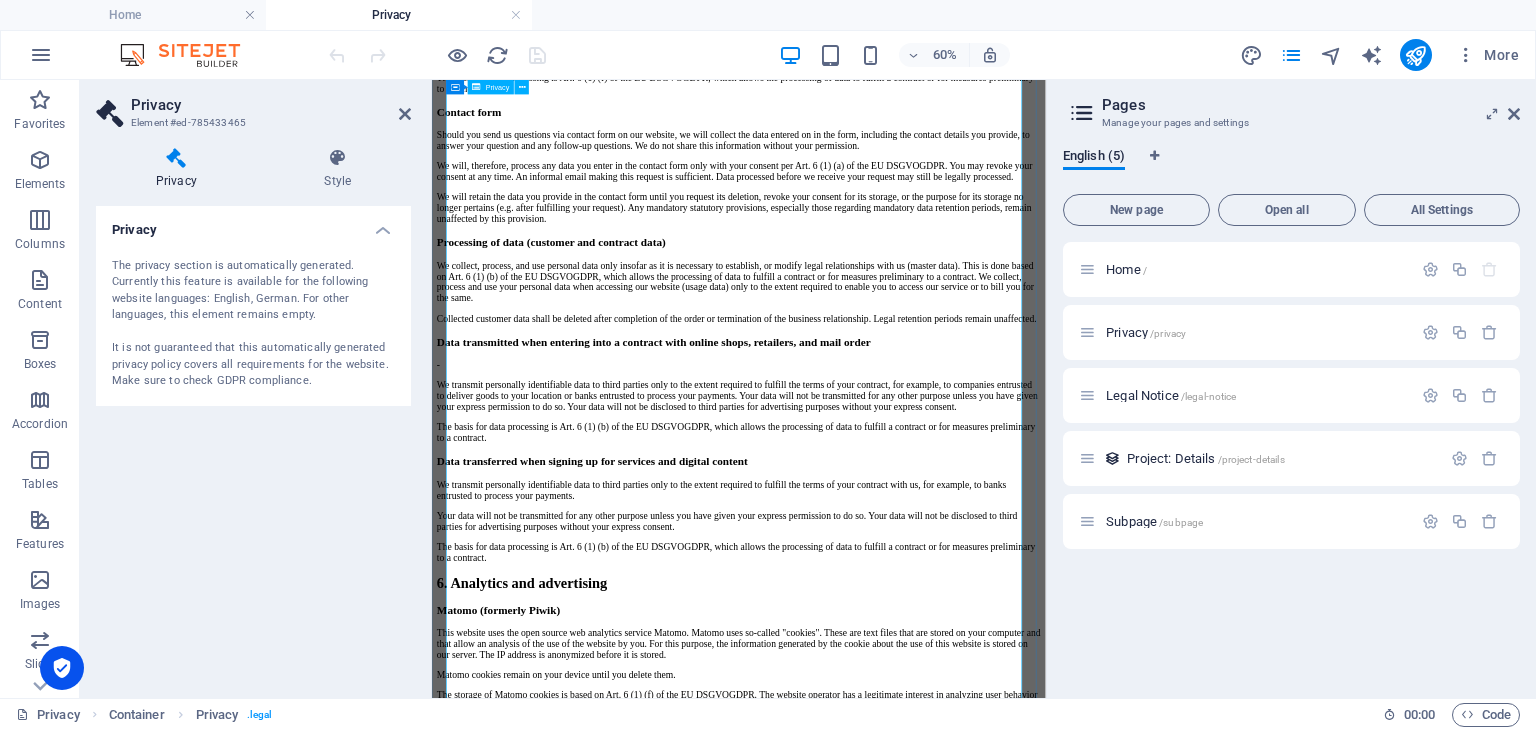 scroll, scrollTop: 2579, scrollLeft: 0, axis: vertical 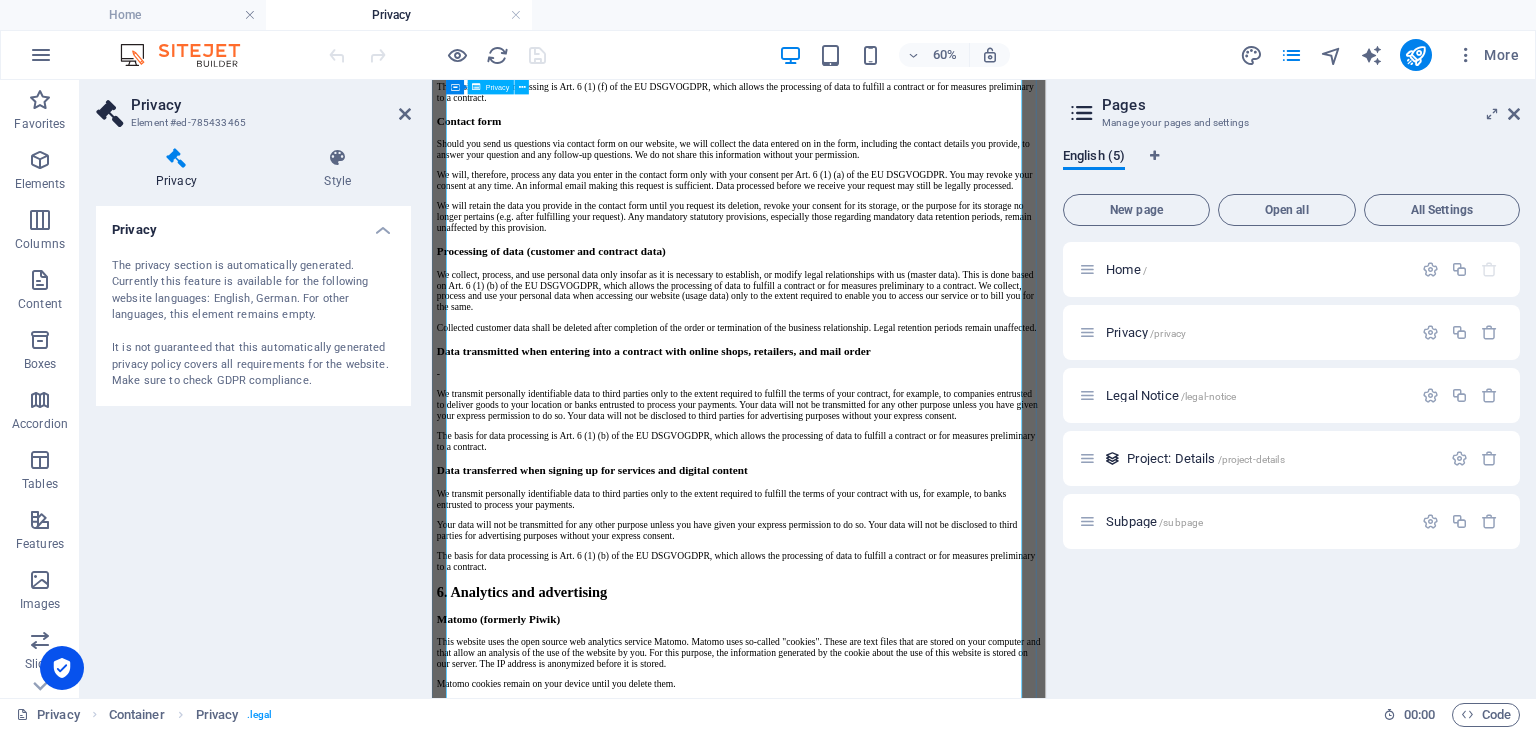 click on "Privacy Policy
An overview of data protection
General
The following gives a simple overview of what kind of personal information we collect, why we collect them and how we handle your data when you are visiting or using our website. Personal information is any data with which you could be personally identified. Detailed information on the subject of data protection can be found in our privacy policy found below.
Data collection on our website
Who is responsible for the data collection on this website?
The data collected on this website are processed by the website operator. The operator's contact details can be found in the website's required legal notice.
How do we collect your data?
Some data are collected when you provide them to us. This could, for example, be data you enter in a contact form.
What do we use your data for?
Part of the data is collected to ensure the proper functioning of the website. Other data can be used to analyze how visitors use the site." at bounding box center [943, -281] 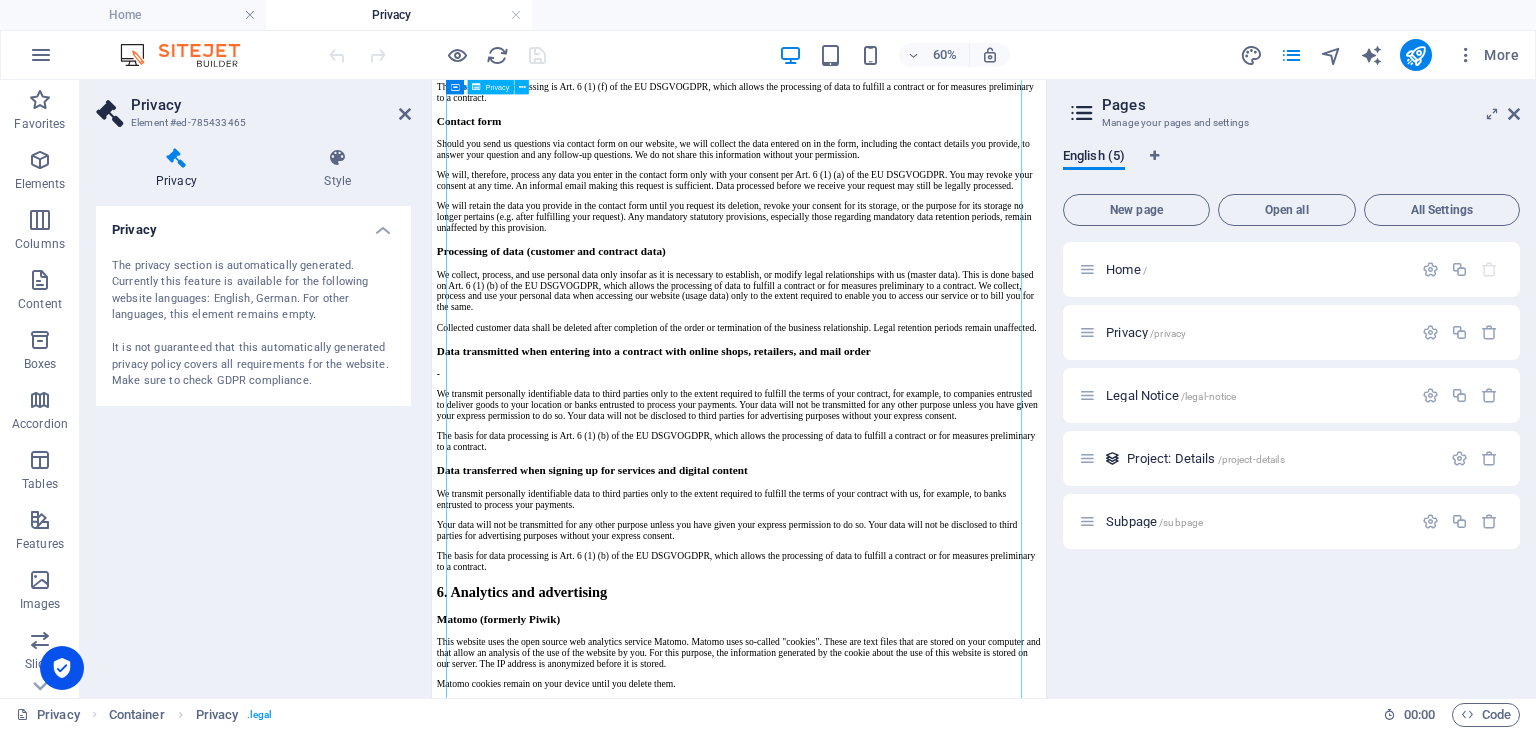click on "Privacy Policy
An overview of data protection
General
The following gives a simple overview of what kind of personal information we collect, why we collect them and how we handle your data when you are visiting or using our website. Personal information is any data with which you could be personally identified. Detailed information on the subject of data protection can be found in our privacy policy found below.
Data collection on our website
Who is responsible for the data collection on this website?
The data collected on this website are processed by the website operator. The operator's contact details can be found in the website's required legal notice.
How do we collect your data?
Some data are collected when you provide them to us. This could, for example, be data you enter in a contact form.
What do we use your data for?
Part of the data is collected to ensure the proper functioning of the website. Other data can be used to analyze how visitors use the site." at bounding box center (943, -281) 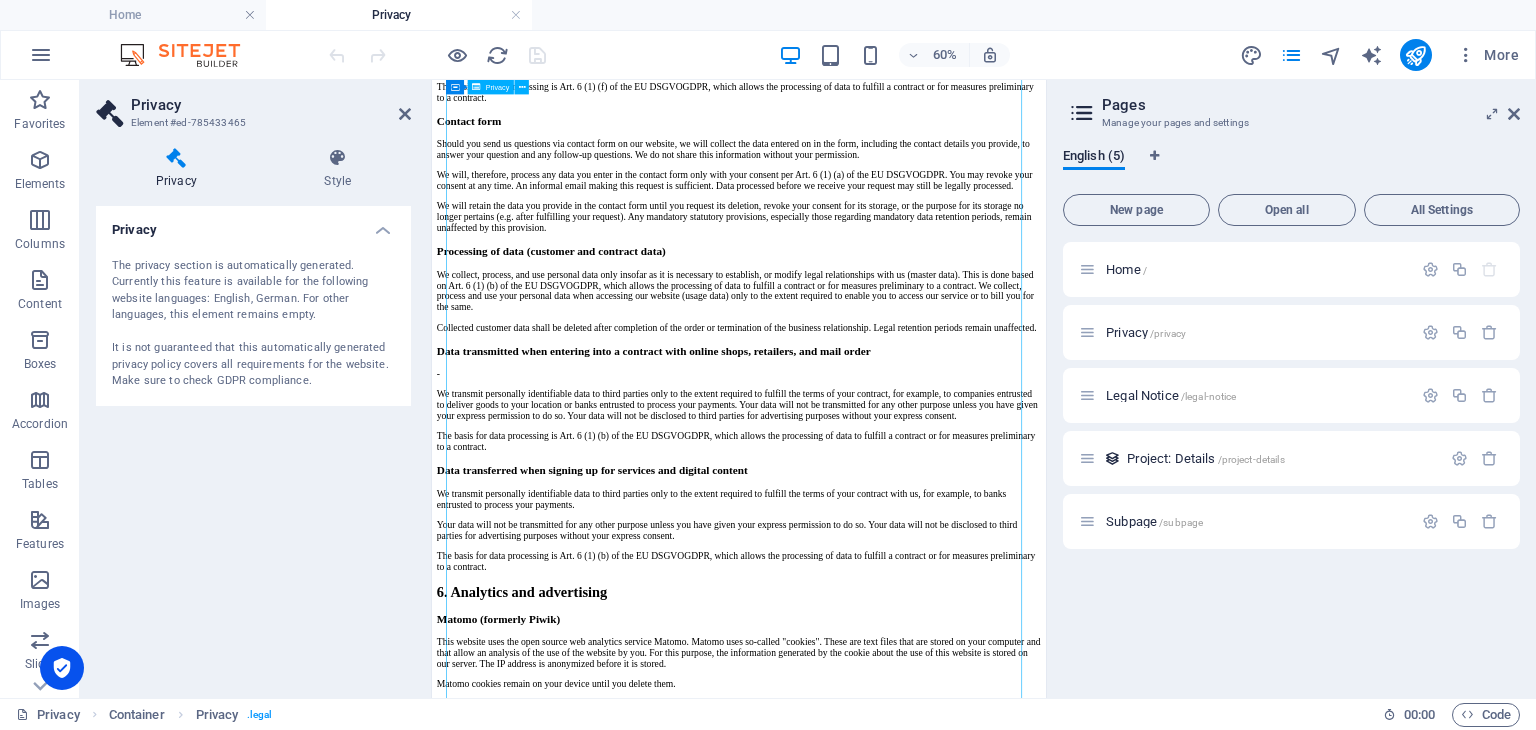 click on "Privacy Policy
An overview of data protection
General
The following gives a simple overview of what kind of personal information we collect, why we collect them and how we handle your data when you are visiting or using our website. Personal information is any data with which you could be personally identified. Detailed information on the subject of data protection can be found in our privacy policy found below.
Data collection on our website
Who is responsible for the data collection on this website?
The data collected on this website are processed by the website operator. The operator's contact details can be found in the website's required legal notice.
How do we collect your data?
Some data are collected when you provide them to us. This could, for example, be data you enter in a contact form.
What do we use your data for?
Part of the data is collected to ensure the proper functioning of the website. Other data can be used to analyze how visitors use the site." at bounding box center [943, -281] 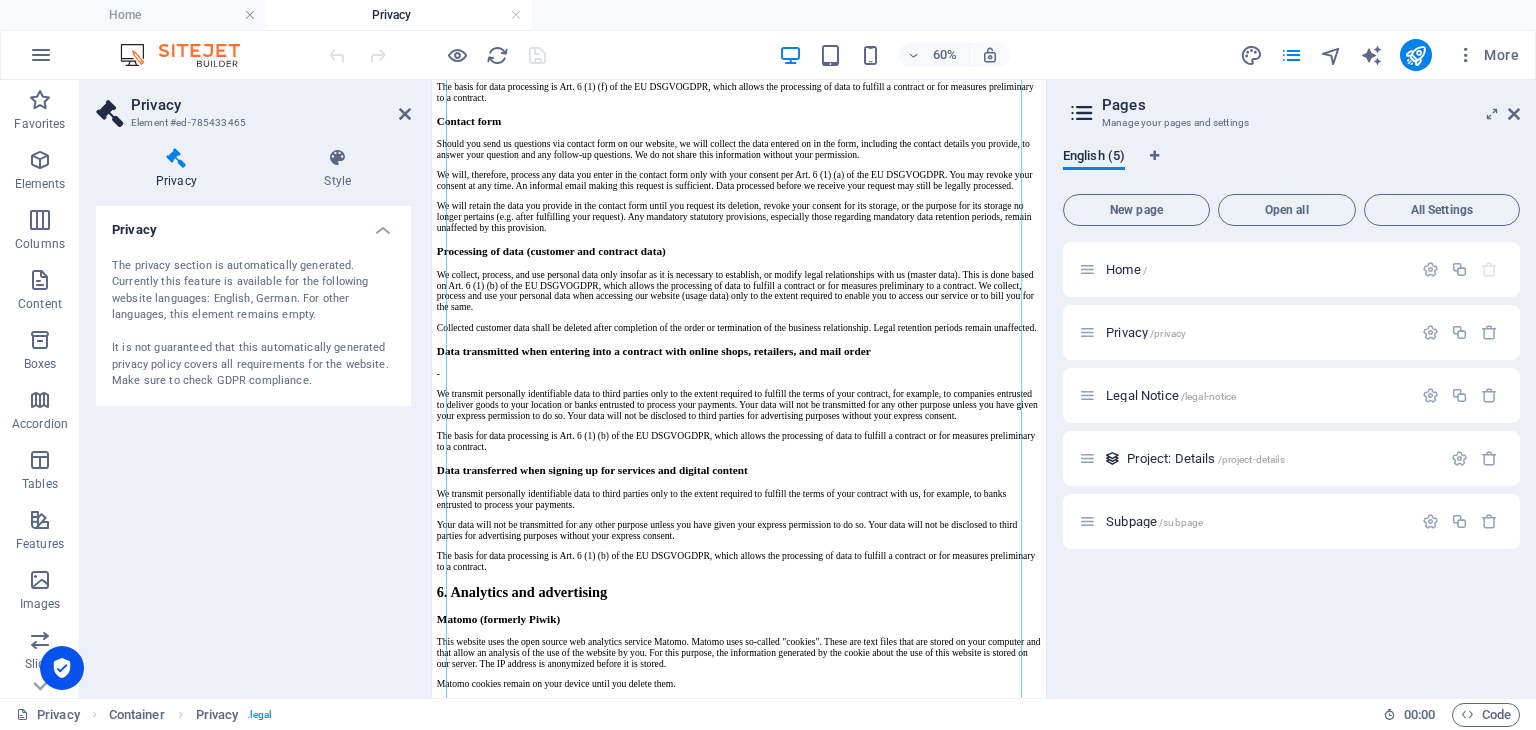 click on "The privacy section is automatically generated. Currently this feature is available for the following website languages: English, German. For other languages, this element remains empty. It is not guaranteed that this automatically generated privacy policy covers all requirements for the website. Make sure to check GDPR compliance." at bounding box center [253, 324] 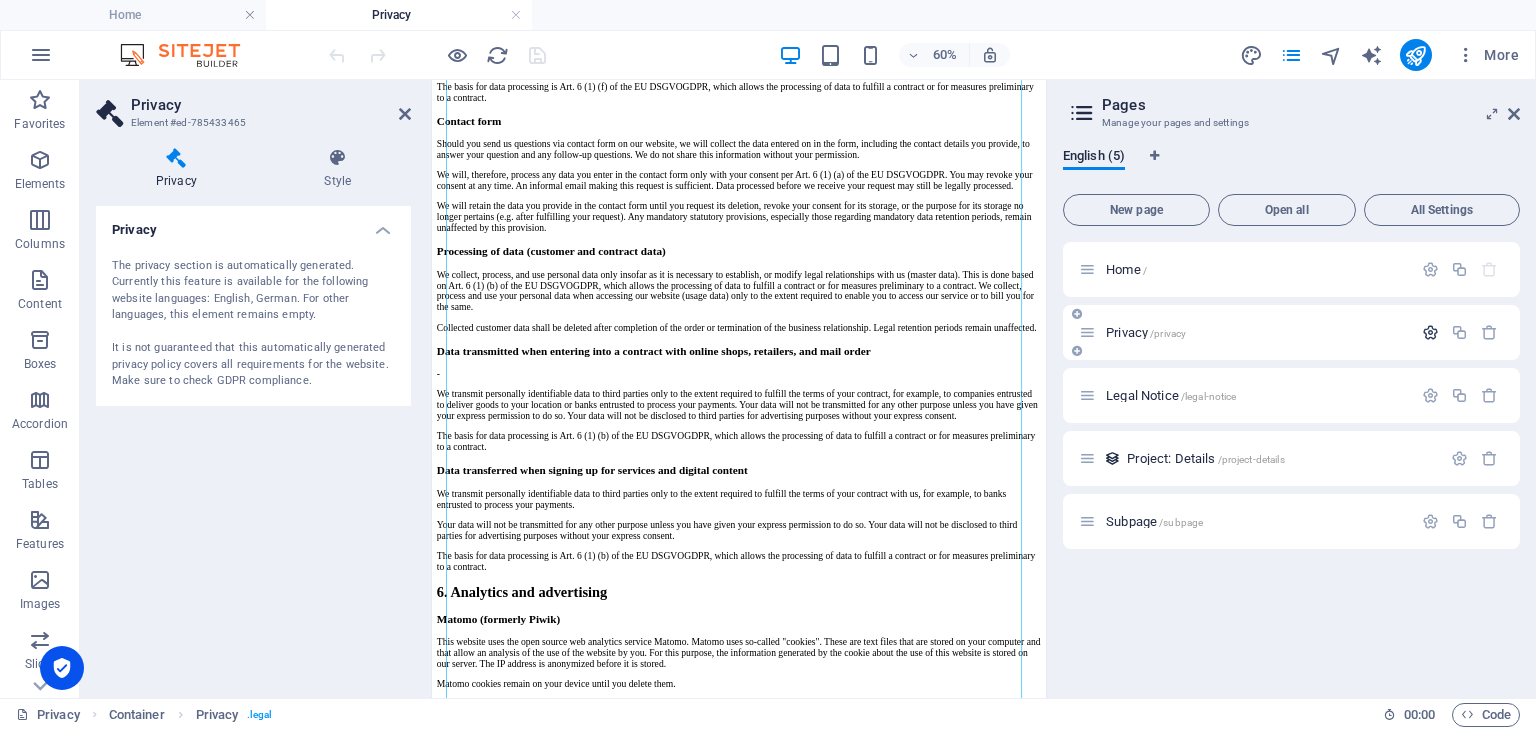 click at bounding box center (1430, 332) 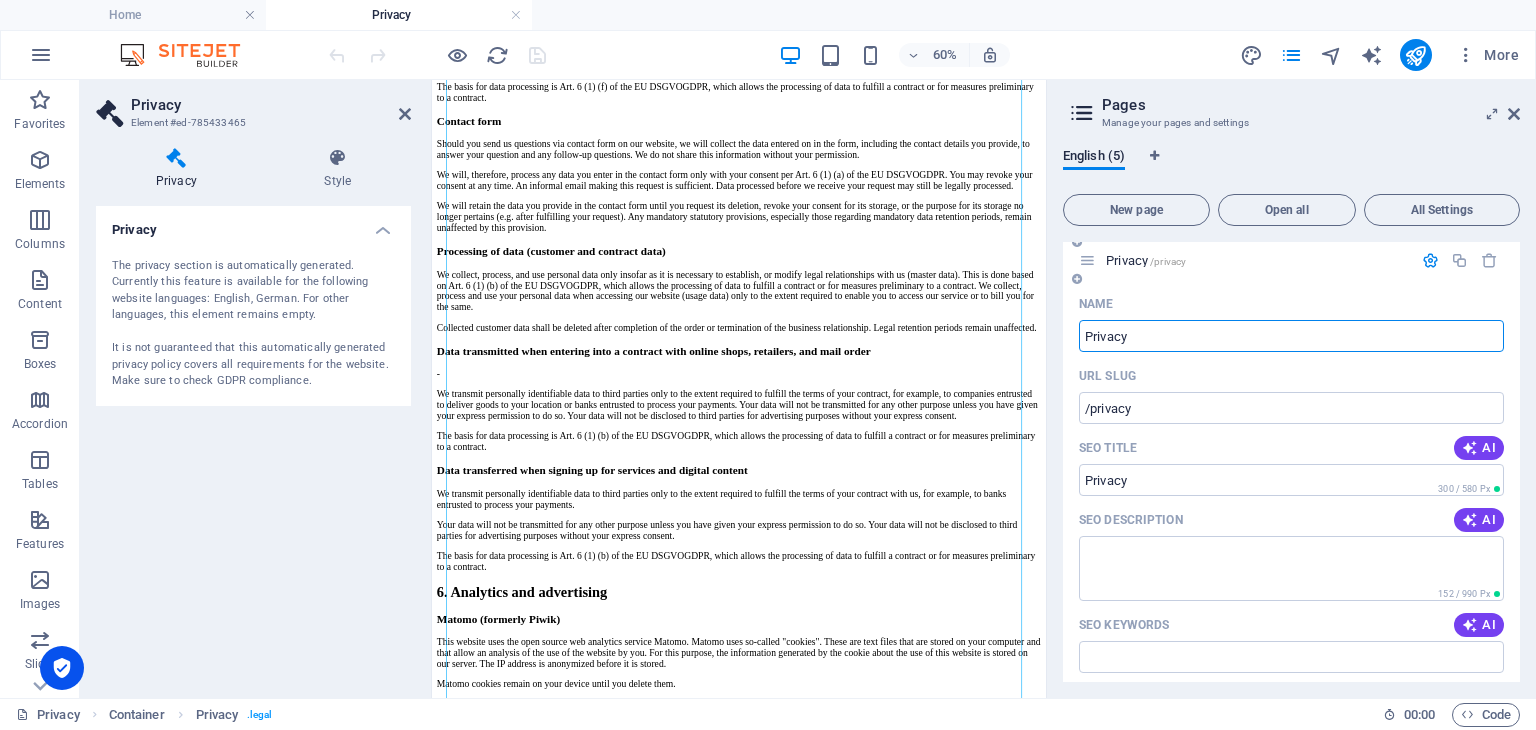 scroll, scrollTop: 200, scrollLeft: 0, axis: vertical 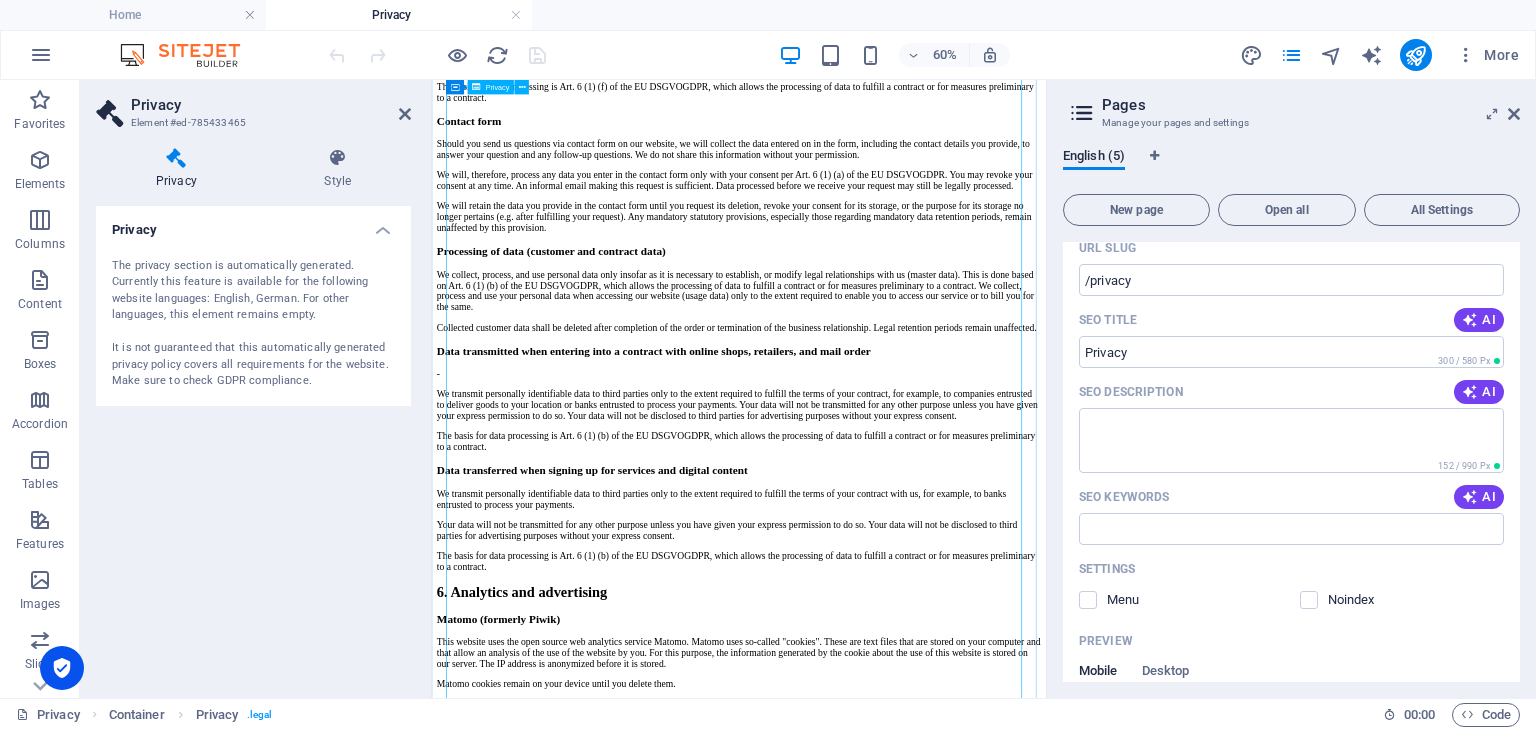 click on "Privacy Policy
An overview of data protection
General
The following gives a simple overview of what kind of personal information we collect, why we collect them and how we handle your data when you are visiting or using our website. Personal information is any data with which you could be personally identified. Detailed information on the subject of data protection can be found in our privacy policy found below.
Data collection on our website
Who is responsible for the data collection on this website?
The data collected on this website are processed by the website operator. The operator's contact details can be found in the website's required legal notice.
How do we collect your data?
Some data are collected when you provide them to us. This could, for example, be data you enter in a contact form.
What do we use your data for?
Part of the data is collected to ensure the proper functioning of the website. Other data can be used to analyze how visitors use the site." at bounding box center (943, -281) 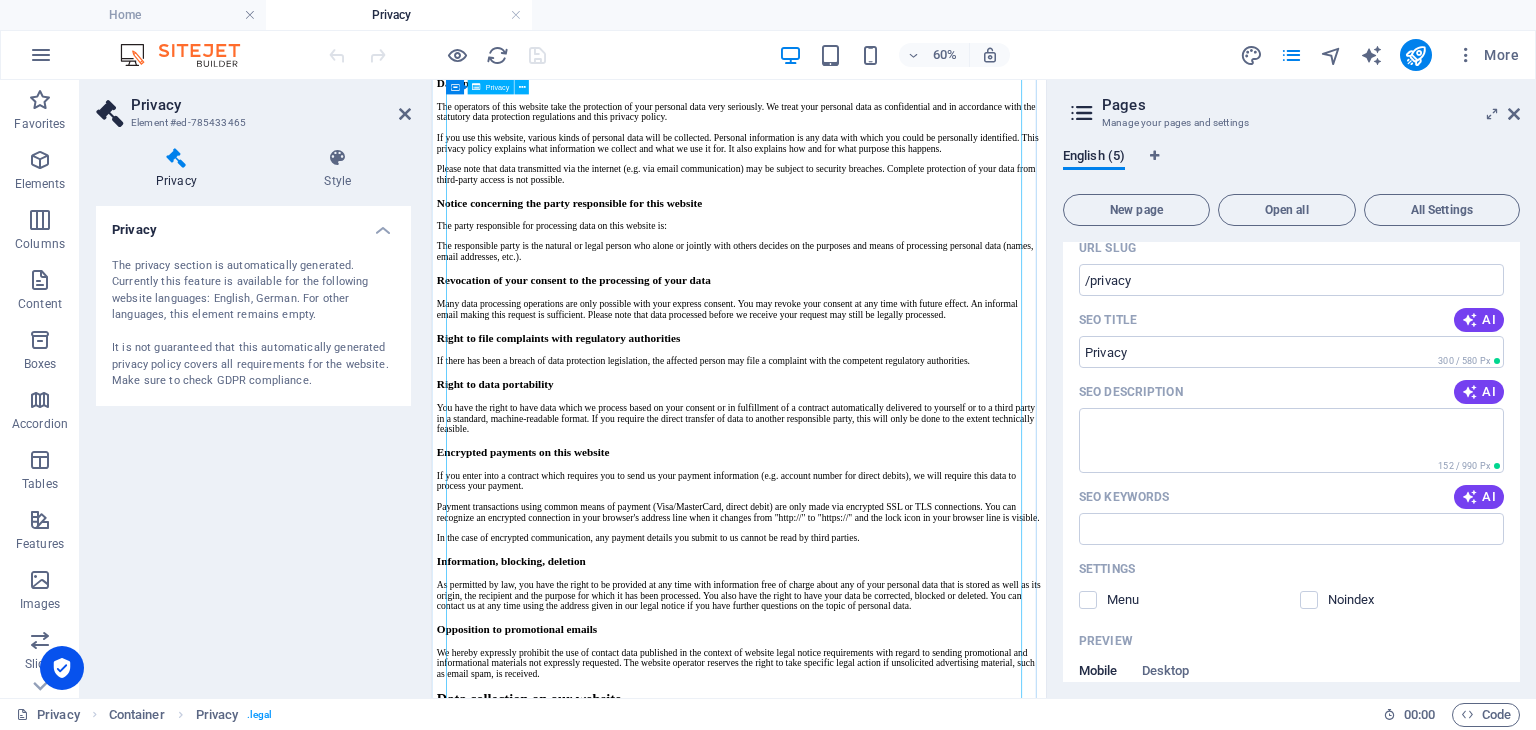 scroll, scrollTop: 0, scrollLeft: 0, axis: both 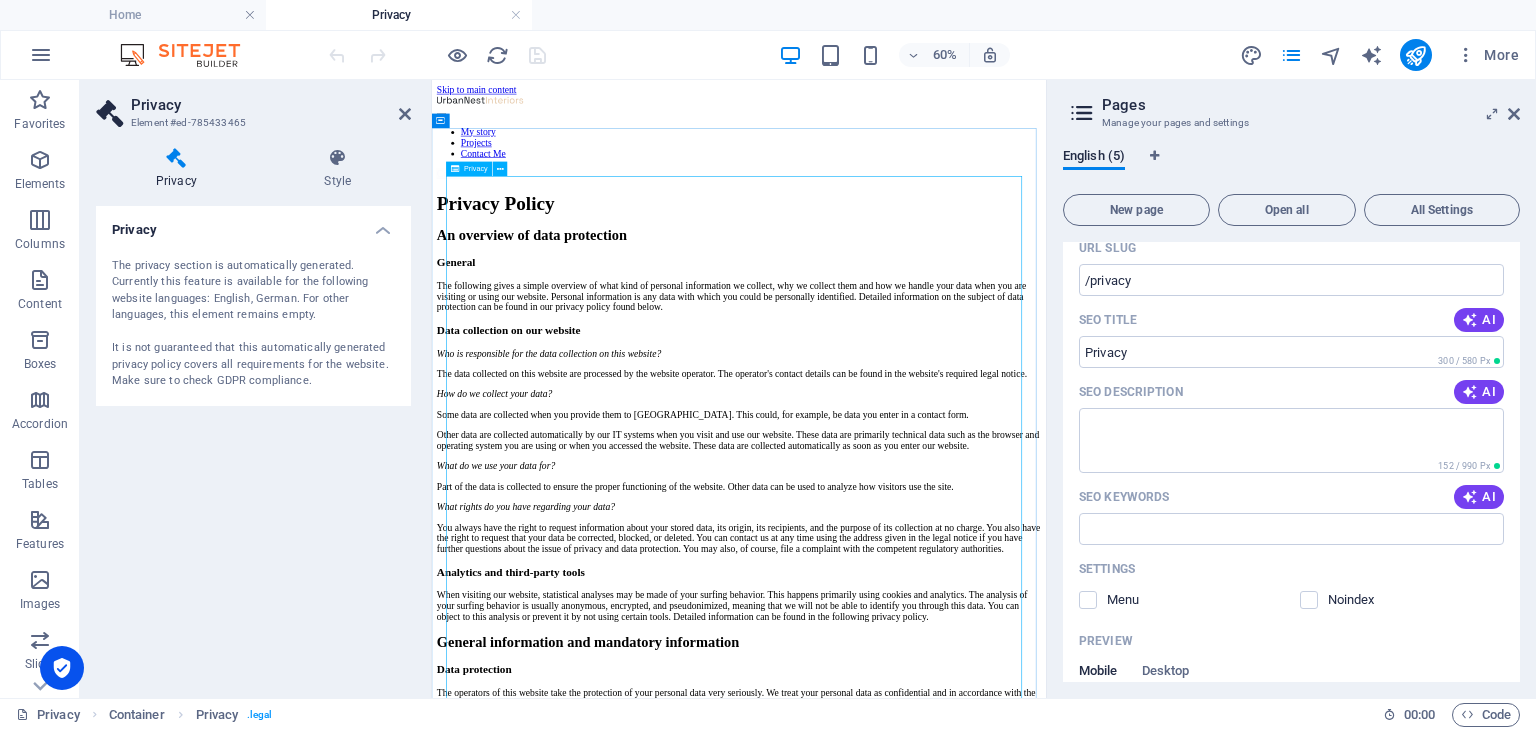 click on "Privacy Policy
An overview of data protection
General
The following gives a simple overview of what kind of personal information we collect, why we collect them and how we handle your data when you are visiting or using our website. Personal information is any data with which you could be personally identified. Detailed information on the subject of data protection can be found in our privacy policy found below.
Data collection on our website
Who is responsible for the data collection on this website?
The data collected on this website are processed by the website operator. The operator's contact details can be found in the website's required legal notice.
How do we collect your data?
Some data are collected when you provide them to us. This could, for example, be data you enter in a contact form.
What do we use your data for?
Part of the data is collected to ensure the proper functioning of the website. Other data can be used to analyze how visitors use the site." at bounding box center (943, 2298) 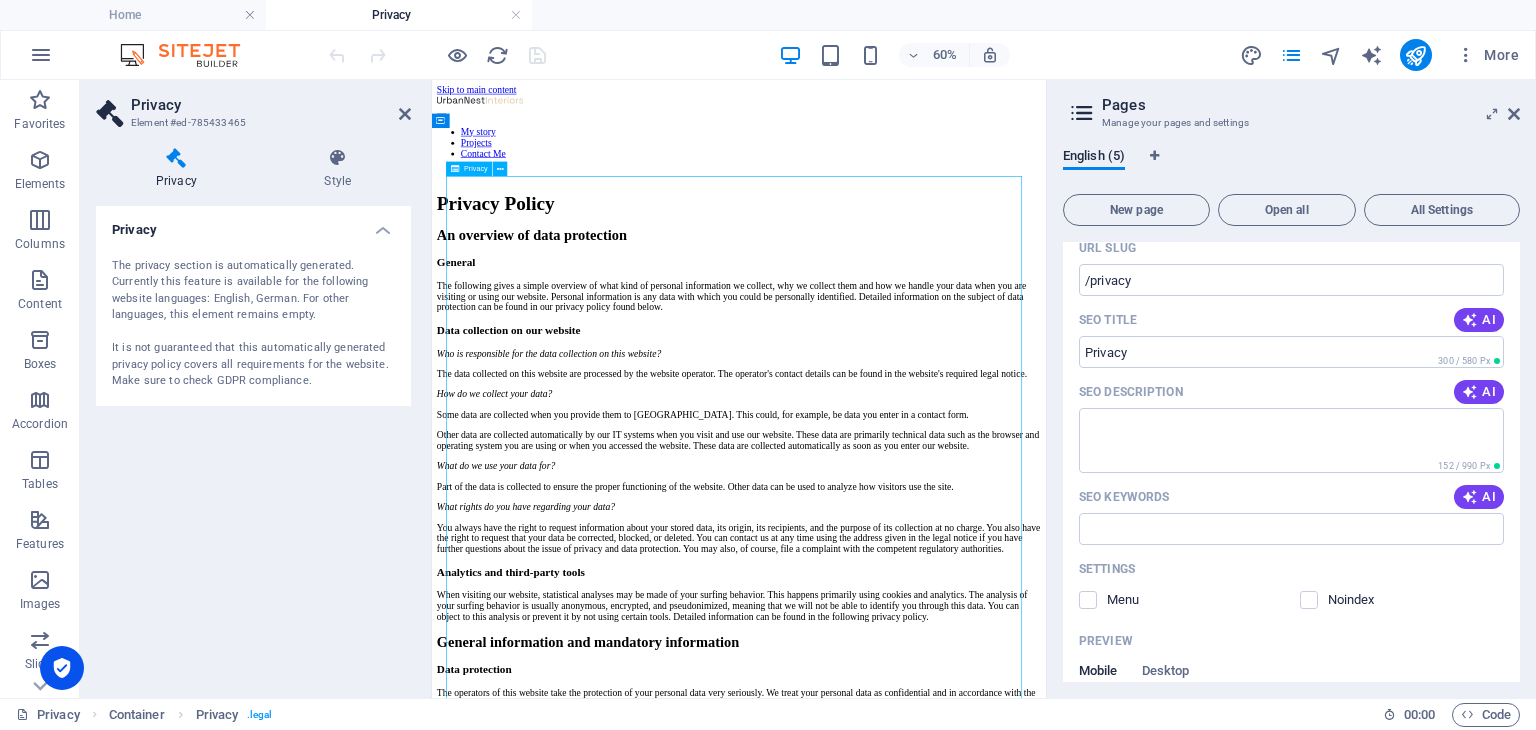 drag, startPoint x: 690, startPoint y: 530, endPoint x: 839, endPoint y: 514, distance: 149.8566 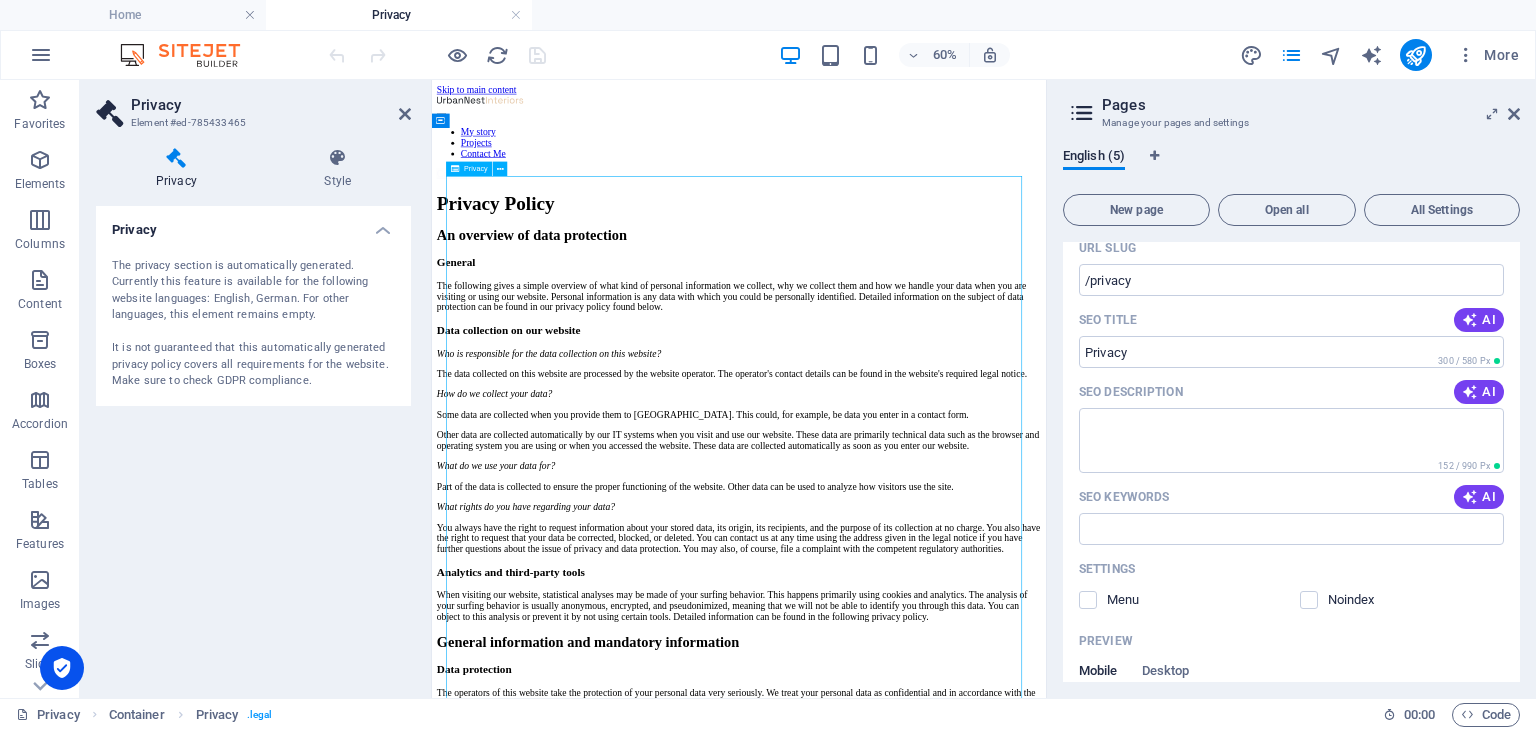 click on "Privacy Policy
An overview of data protection
General
The following gives a simple overview of what kind of personal information we collect, why we collect them and how we handle your data when you are visiting or using our website. Personal information is any data with which you could be personally identified. Detailed information on the subject of data protection can be found in our privacy policy found below.
Data collection on our website
Who is responsible for the data collection on this website?
The data collected on this website are processed by the website operator. The operator's contact details can be found in the website's required legal notice.
How do we collect your data?
Some data are collected when you provide them to us. This could, for example, be data you enter in a contact form.
What do we use your data for?
Part of the data is collected to ensure the proper functioning of the website. Other data can be used to analyze how visitors use the site." at bounding box center [943, 2298] 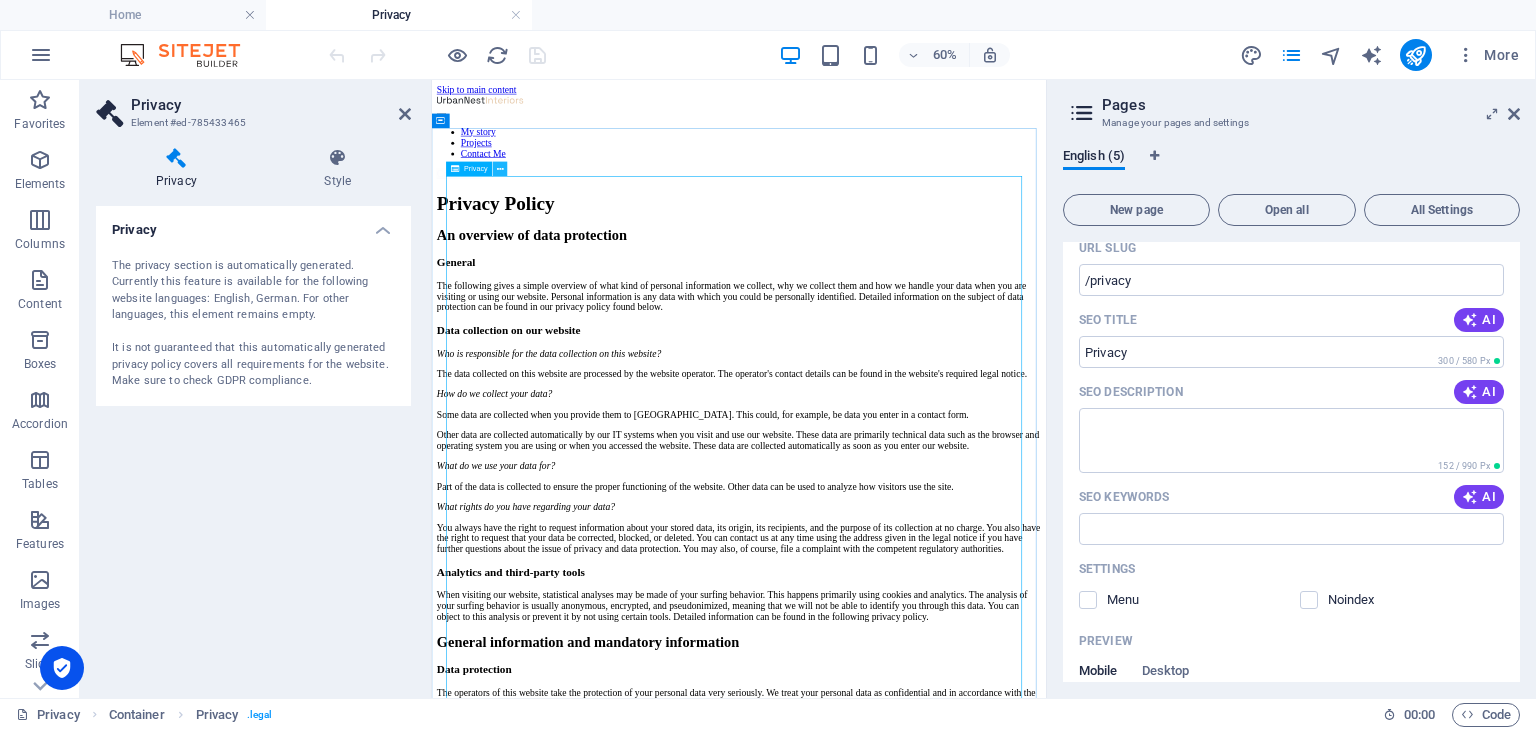 click at bounding box center [500, 169] 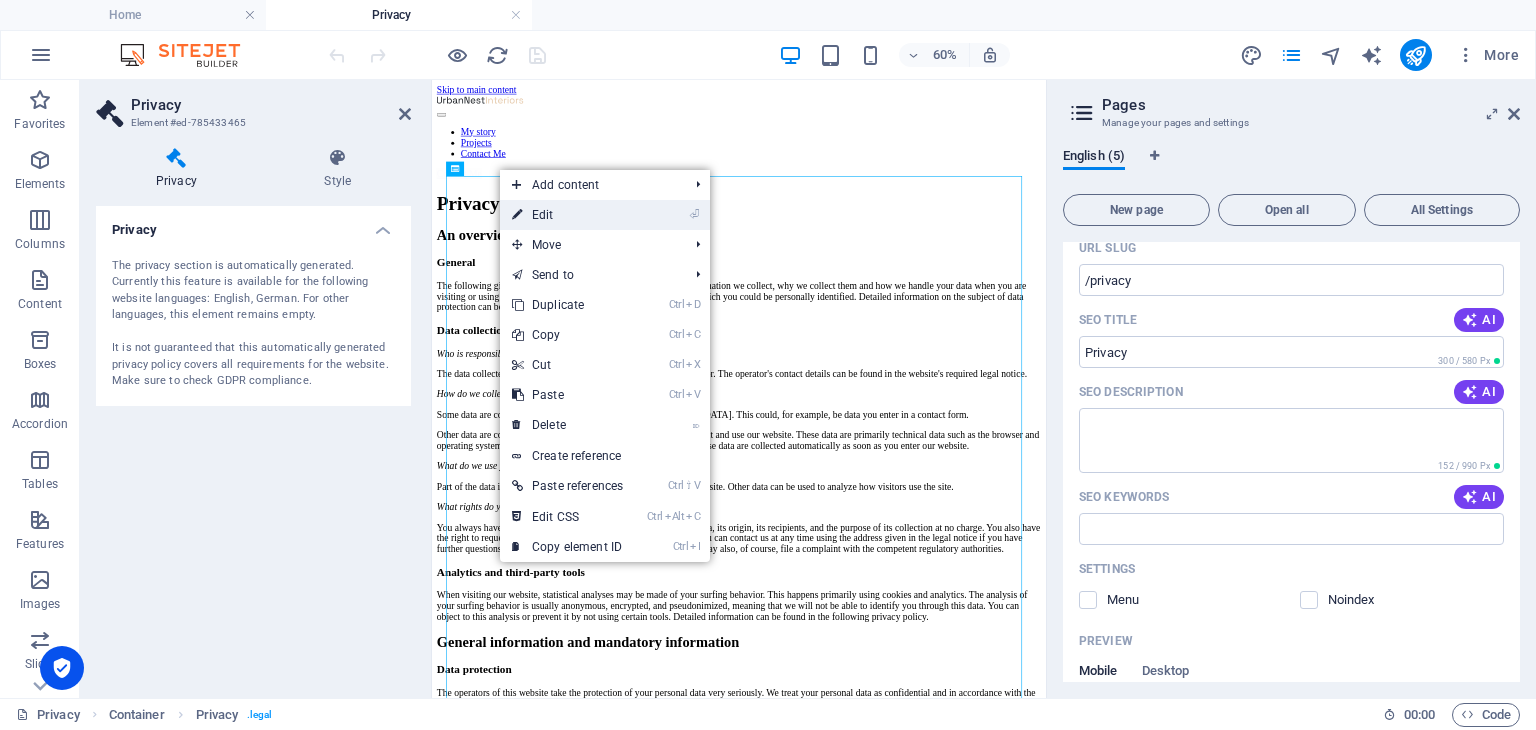 click on "⏎  Edit" at bounding box center [567, 215] 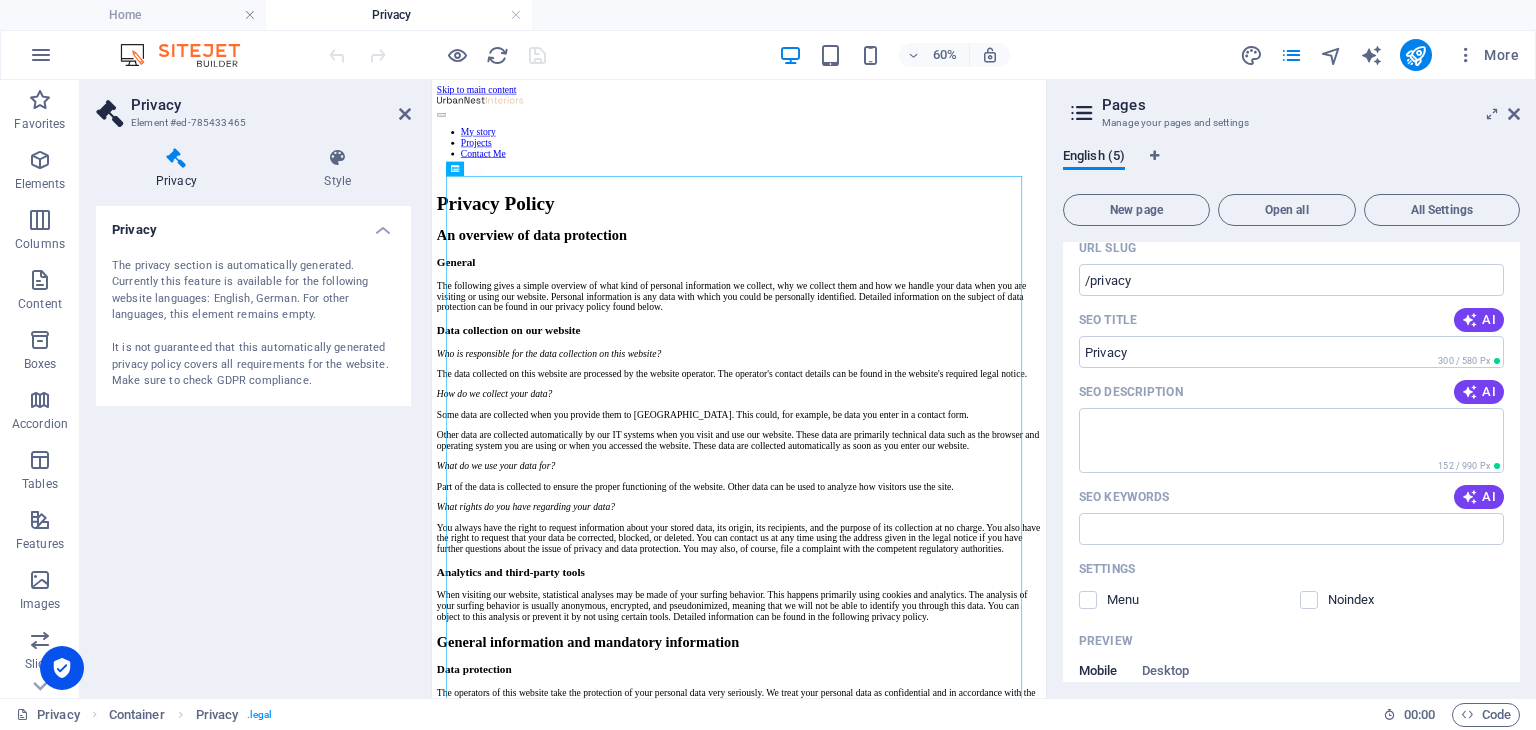 click on "The privacy section is automatically generated. Currently this feature is available for the following website languages: English, German. For other languages, this element remains empty. It is not guaranteed that this automatically generated privacy policy covers all requirements for the website. Make sure to check GDPR compliance." at bounding box center (253, 324) 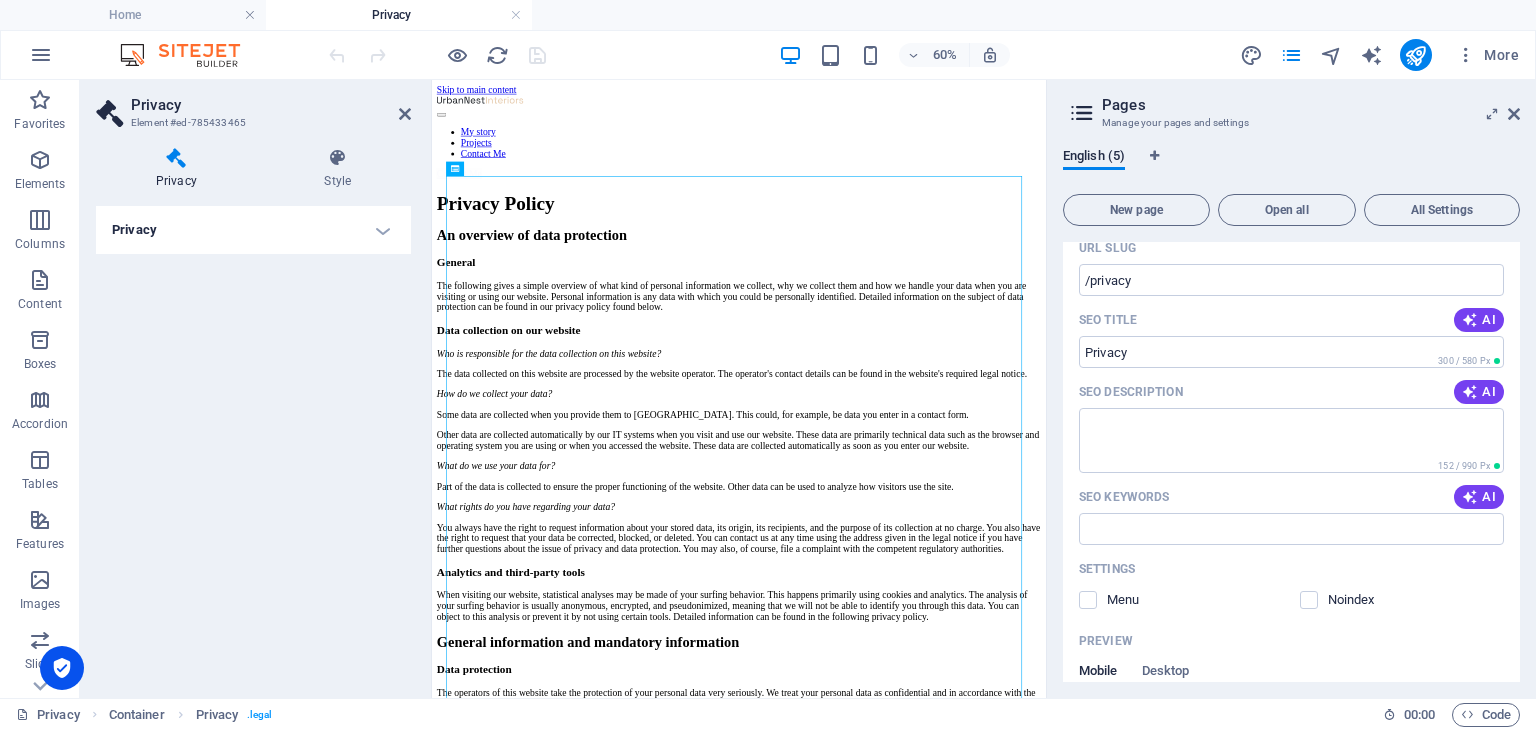 click on "Privacy" at bounding box center [253, 230] 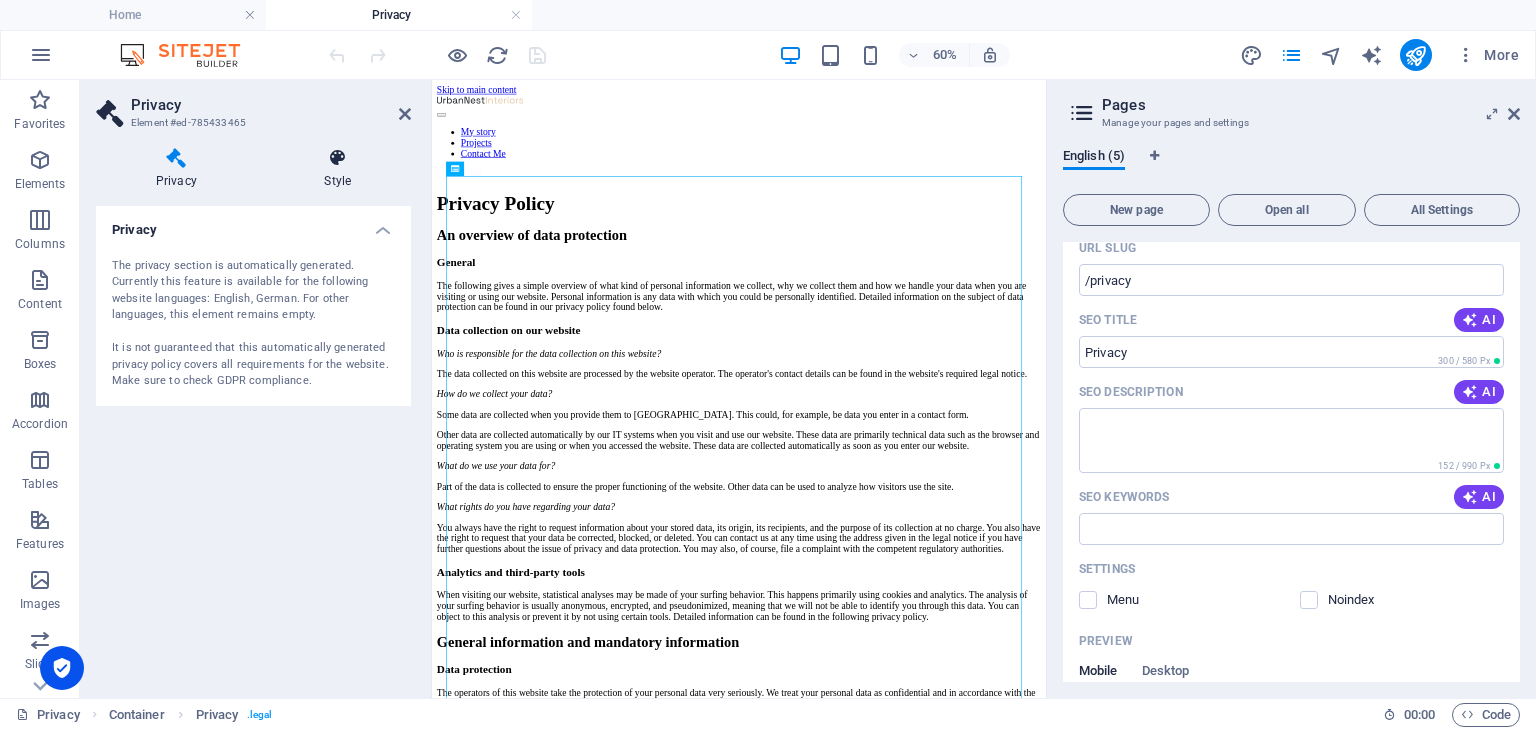 click on "Style" at bounding box center [338, 169] 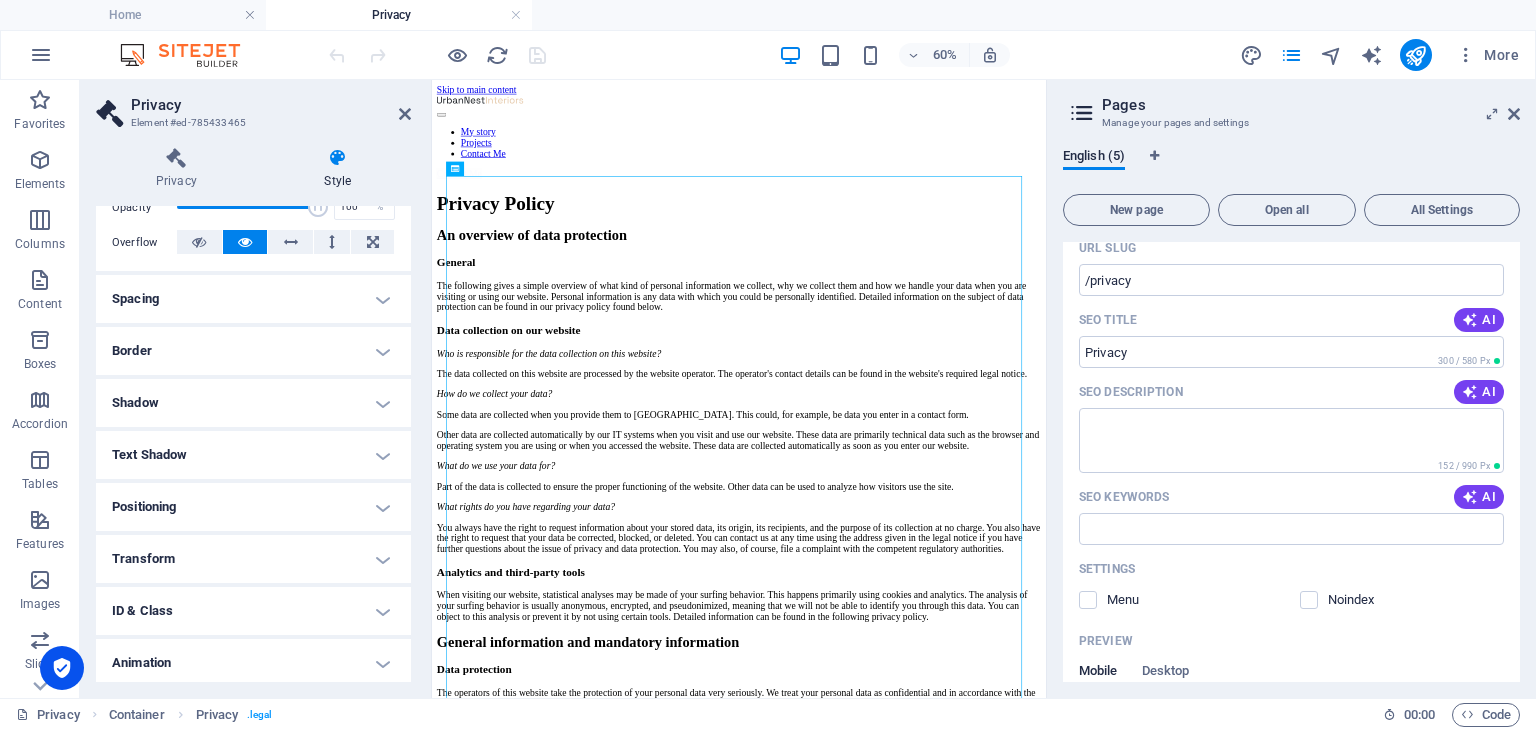 scroll, scrollTop: 368, scrollLeft: 0, axis: vertical 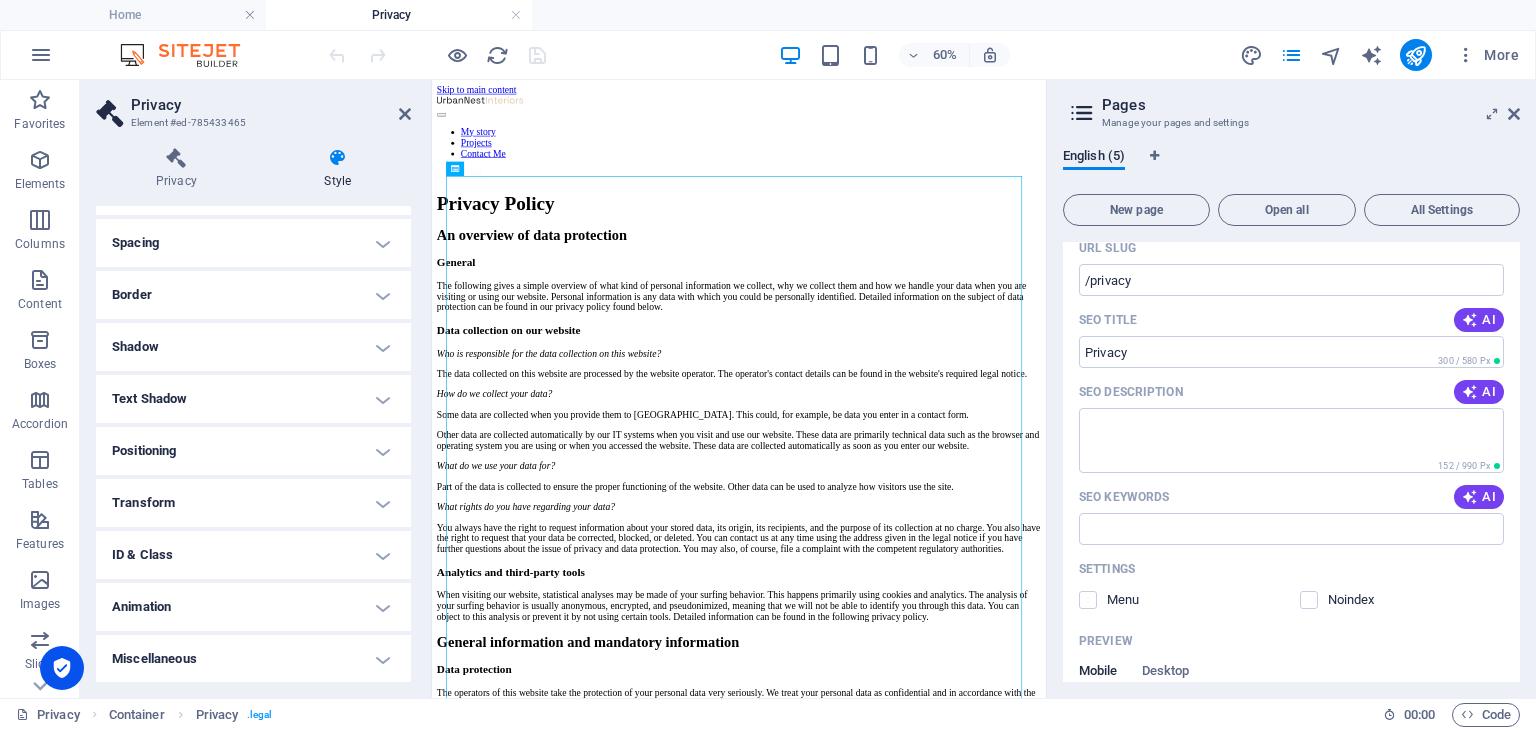 click on "Text Shadow" at bounding box center (253, 399) 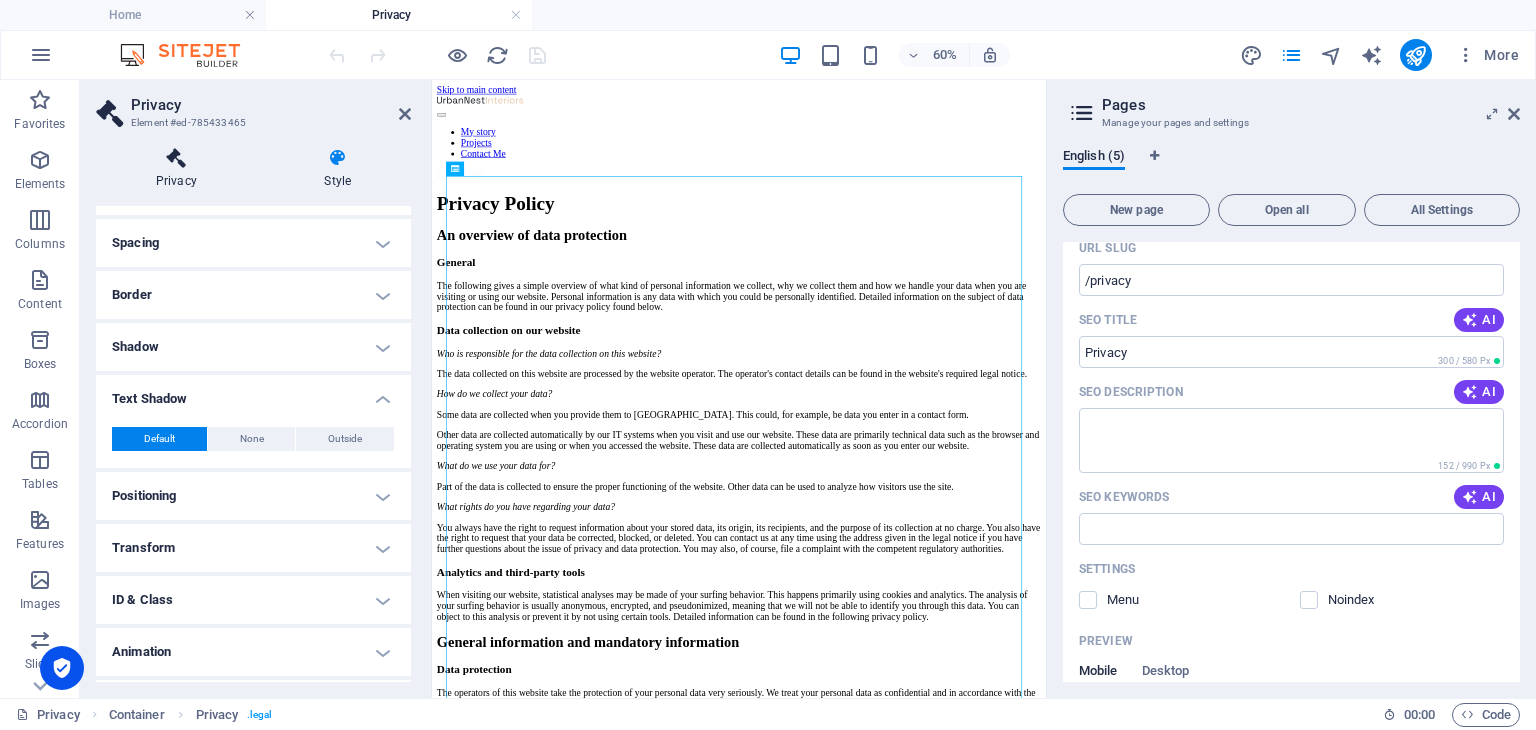 click on "Privacy" at bounding box center (180, 169) 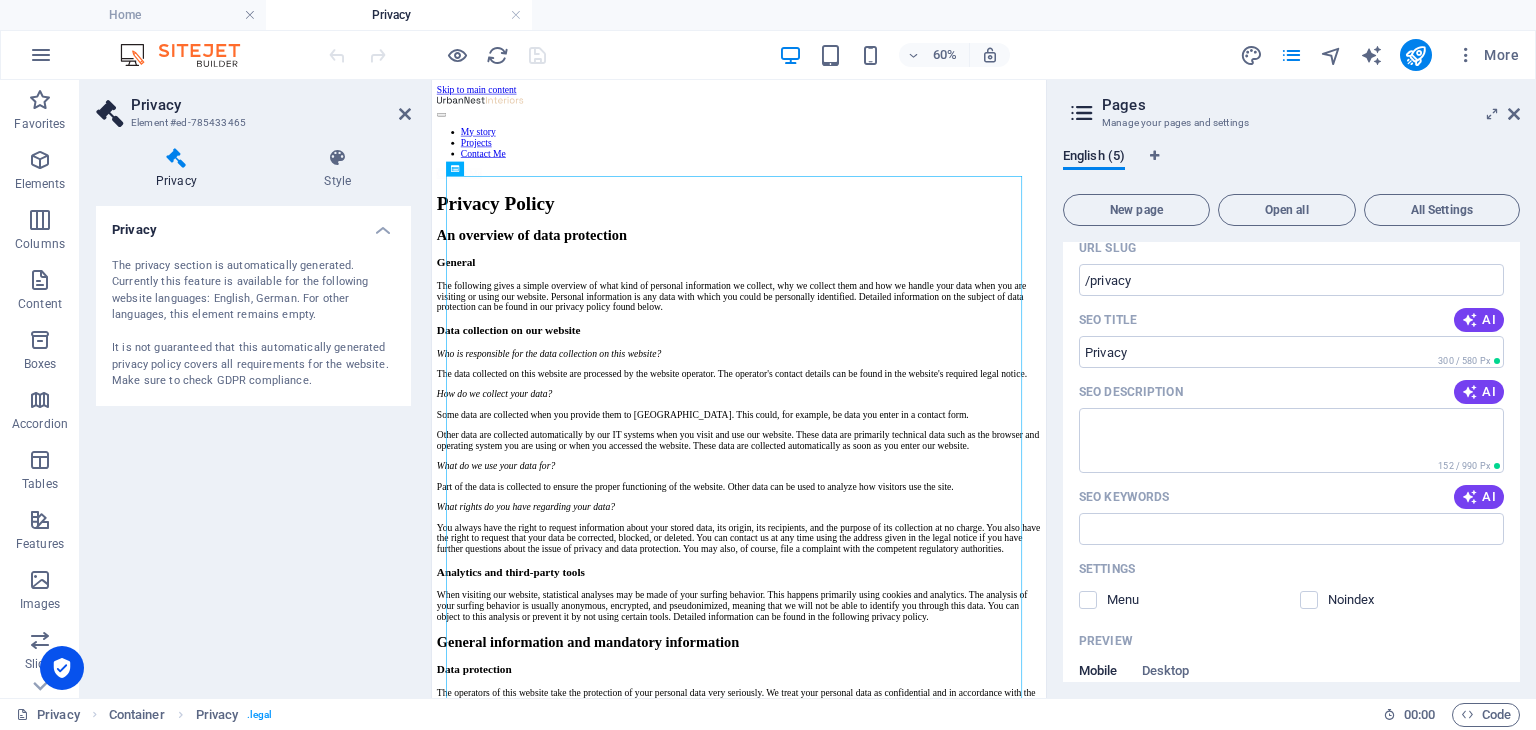 click on "The privacy section is automatically generated. Currently this feature is available for the following website languages: English, German. For other languages, this element remains empty. It is not guaranteed that this automatically generated privacy policy covers all requirements for the website. Make sure to check GDPR compliance." at bounding box center [253, 324] 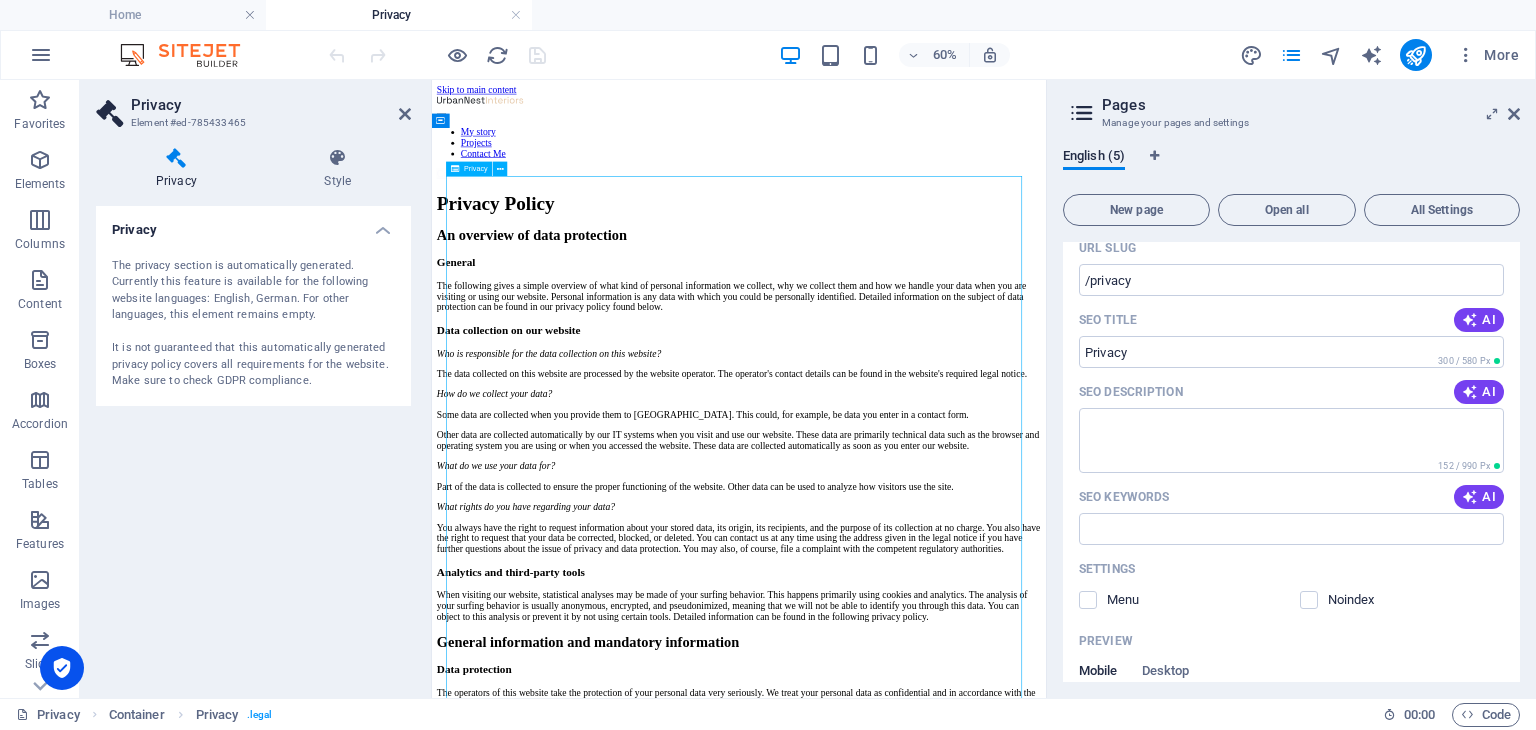 click on "Privacy Policy
An overview of data protection
General
The following gives a simple overview of what kind of personal information we collect, why we collect them and how we handle your data when you are visiting or using our website. Personal information is any data with which you could be personally identified. Detailed information on the subject of data protection can be found in our privacy policy found below.
Data collection on our website
Who is responsible for the data collection on this website?
The data collected on this website are processed by the website operator. The operator's contact details can be found in the website's required legal notice.
How do we collect your data?
Some data are collected when you provide them to us. This could, for example, be data you enter in a contact form.
What do we use your data for?
Part of the data is collected to ensure the proper functioning of the website. Other data can be used to analyze how visitors use the site." at bounding box center (943, 2298) 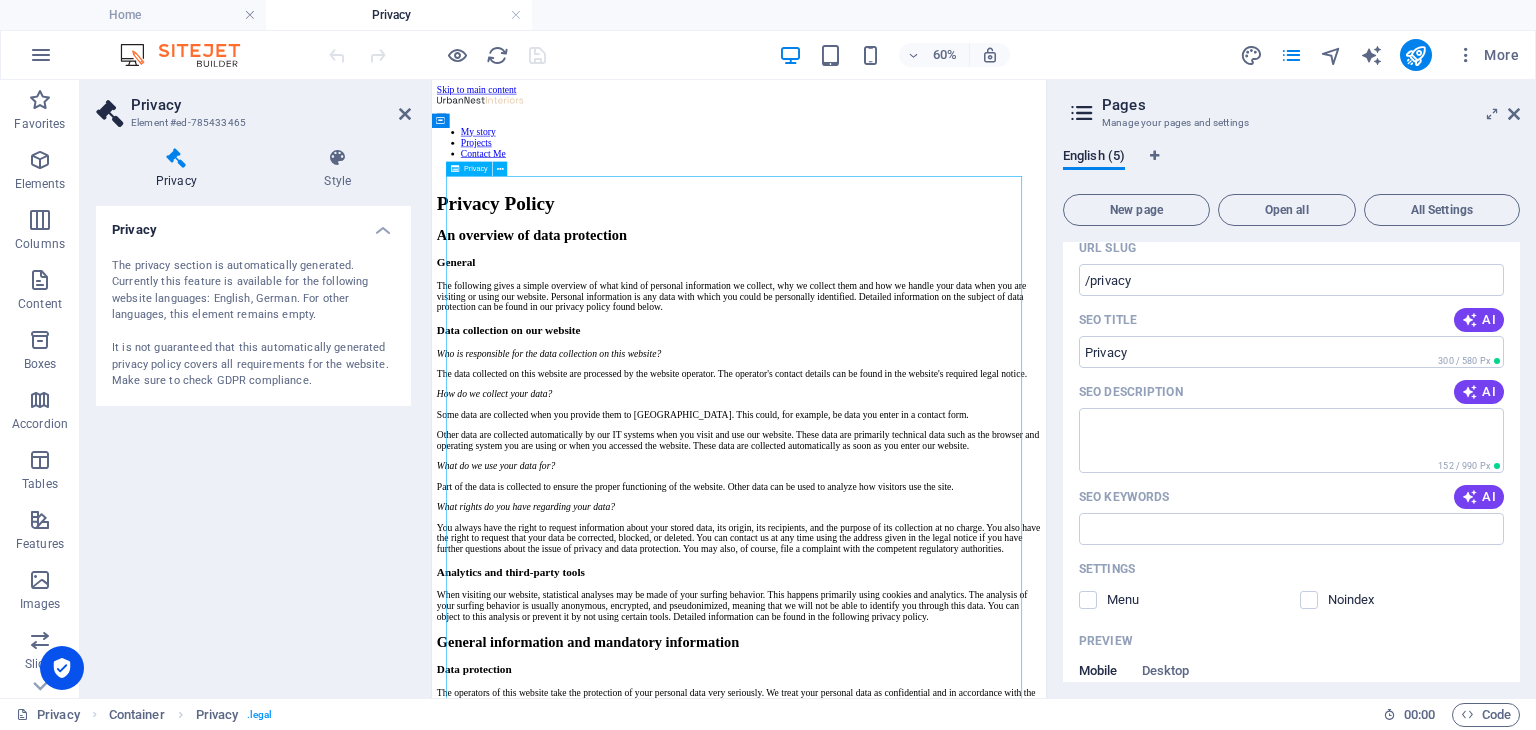 click on "Privacy Policy
An overview of data protection
General
The following gives a simple overview of what kind of personal information we collect, why we collect them and how we handle your data when you are visiting or using our website. Personal information is any data with which you could be personally identified. Detailed information on the subject of data protection can be found in our privacy policy found below.
Data collection on our website
Who is responsible for the data collection on this website?
The data collected on this website are processed by the website operator. The operator's contact details can be found in the website's required legal notice.
How do we collect your data?
Some data are collected when you provide them to us. This could, for example, be data you enter in a contact form.
What do we use your data for?
Part of the data is collected to ensure the proper functioning of the website. Other data can be used to analyze how visitors use the site." at bounding box center [943, 2298] 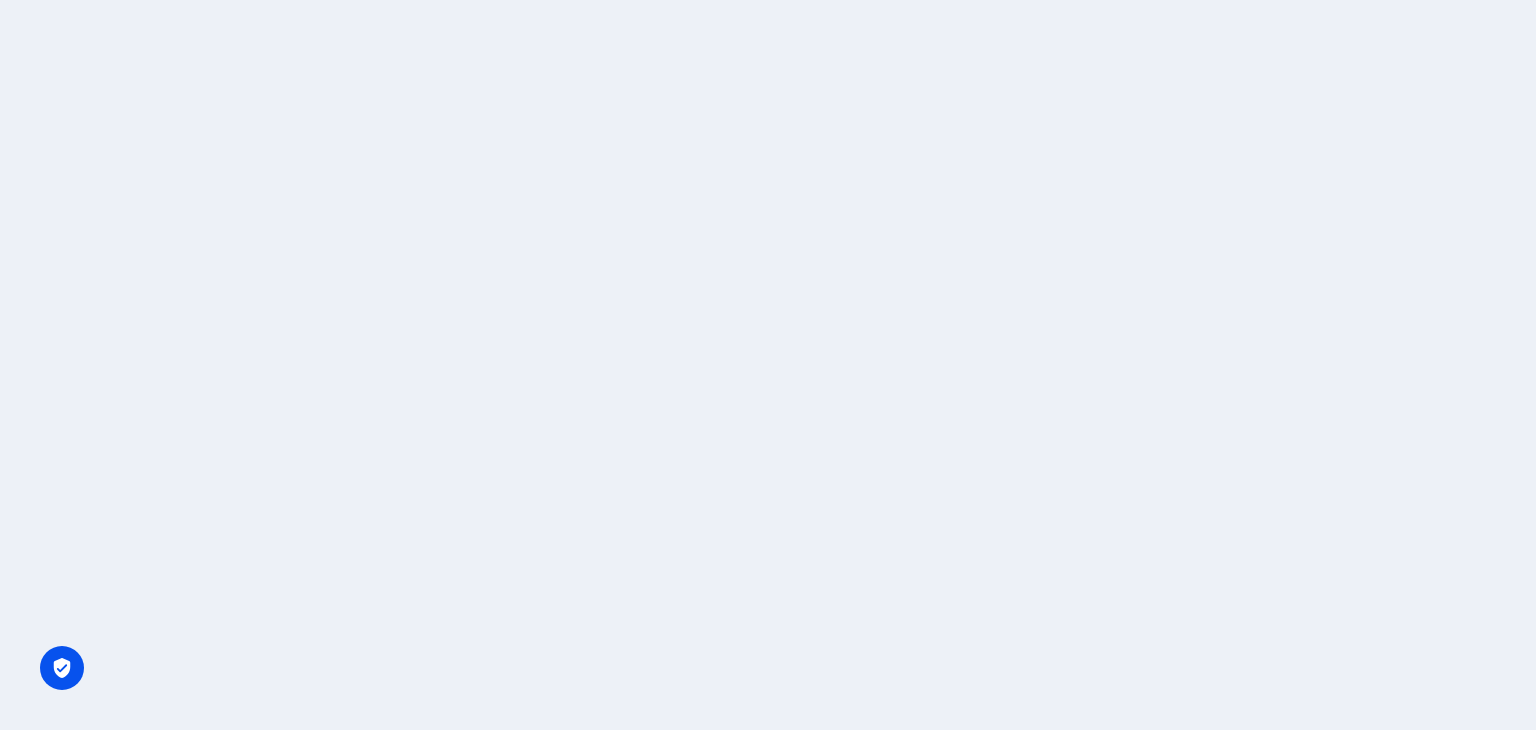 scroll, scrollTop: 0, scrollLeft: 0, axis: both 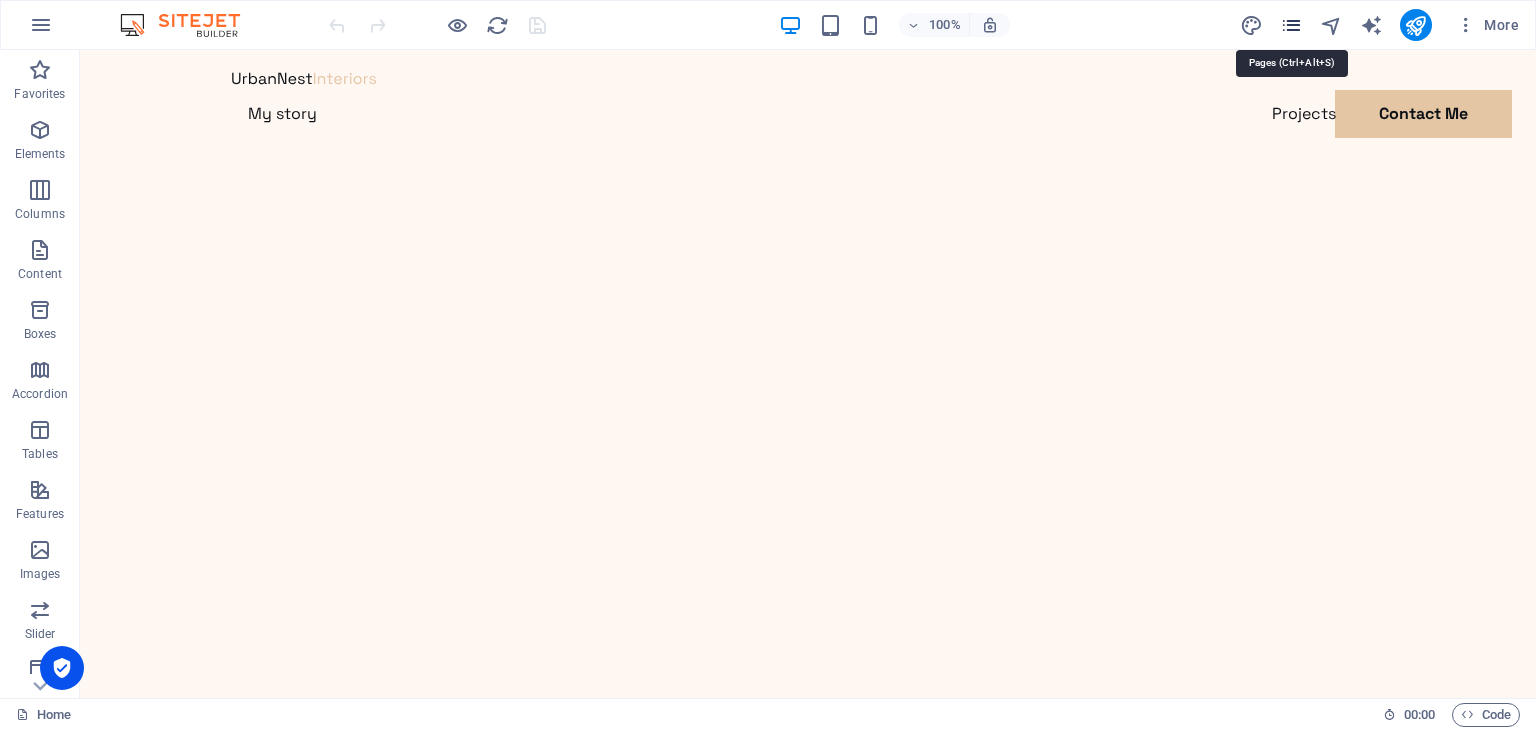 click at bounding box center (1291, 25) 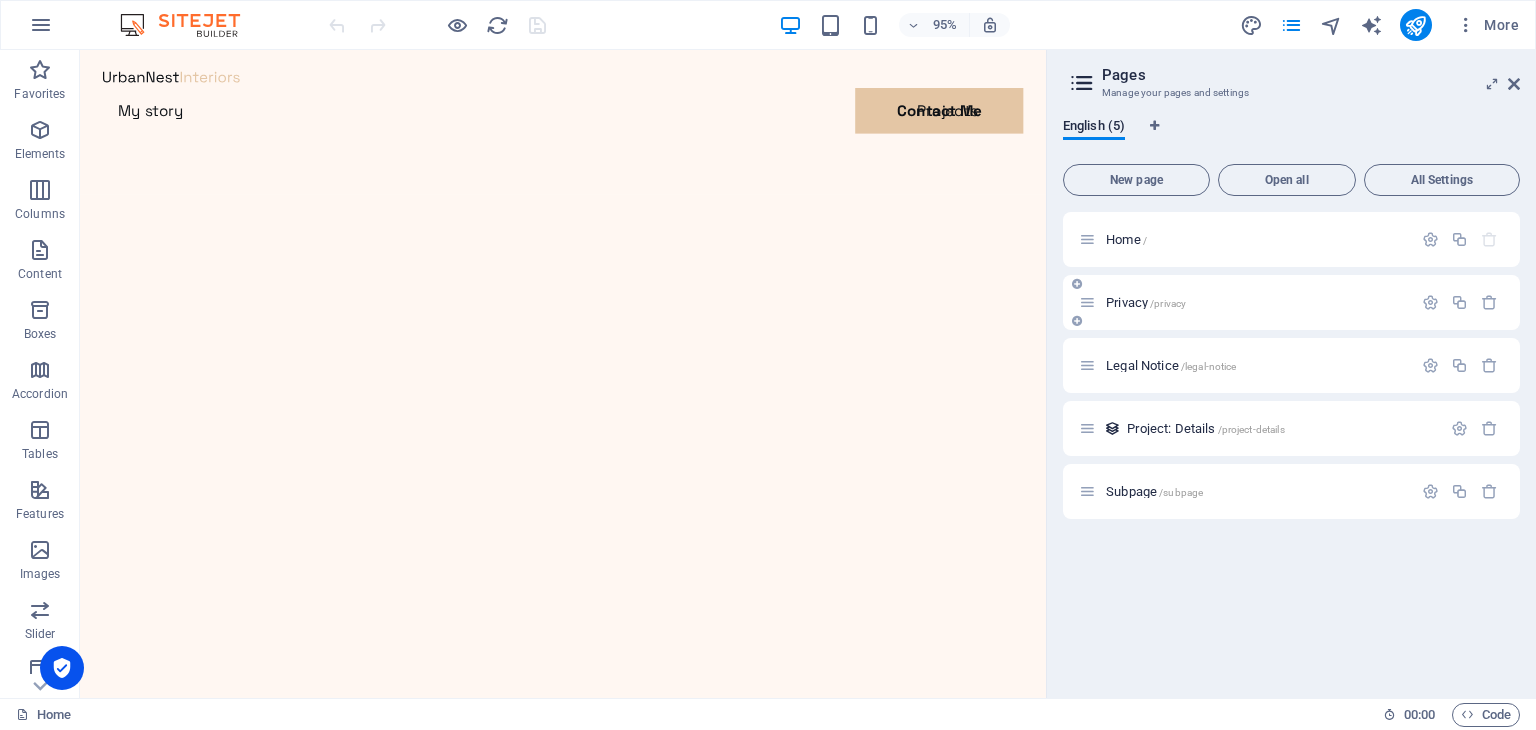 click on "Privacy /privacy" at bounding box center [1245, 302] 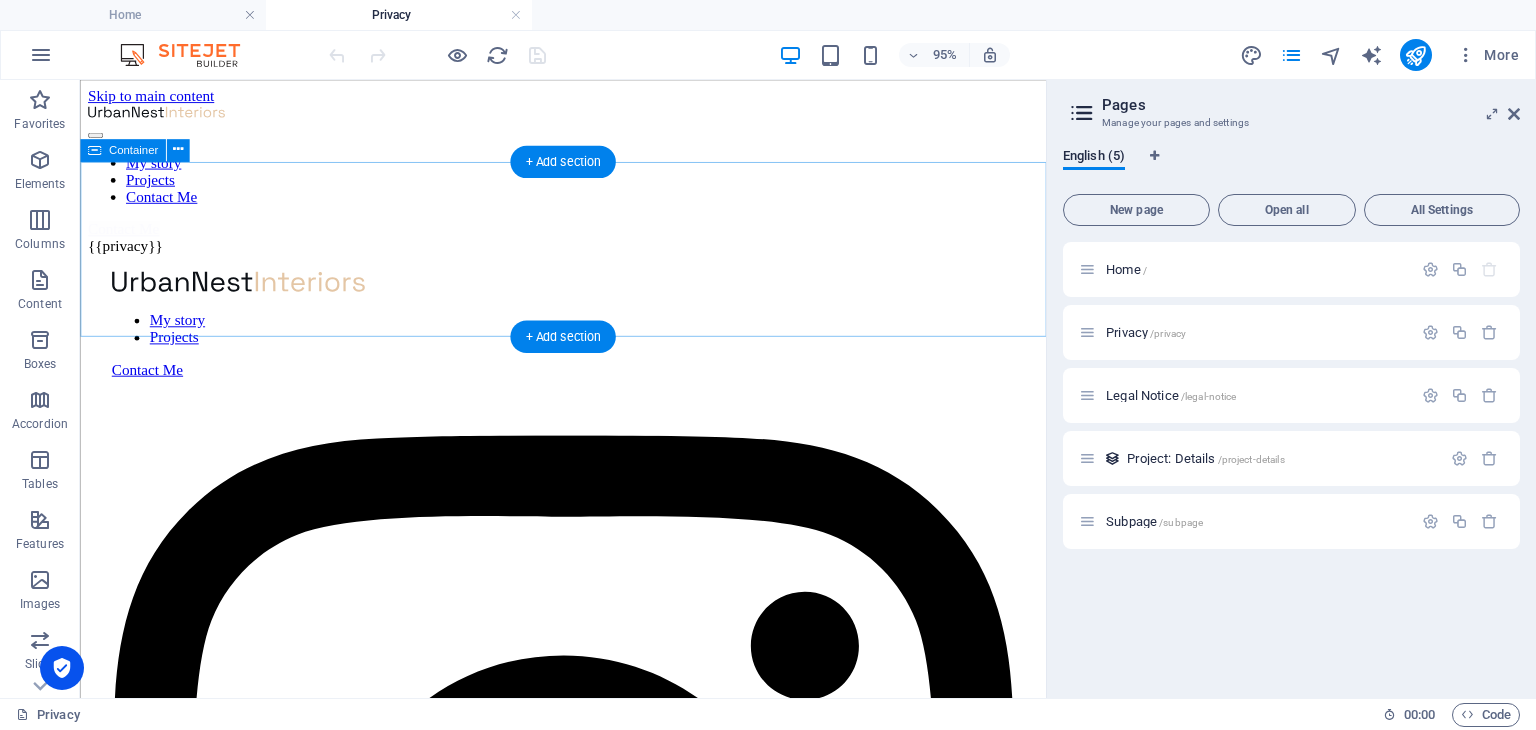 scroll, scrollTop: 0, scrollLeft: 0, axis: both 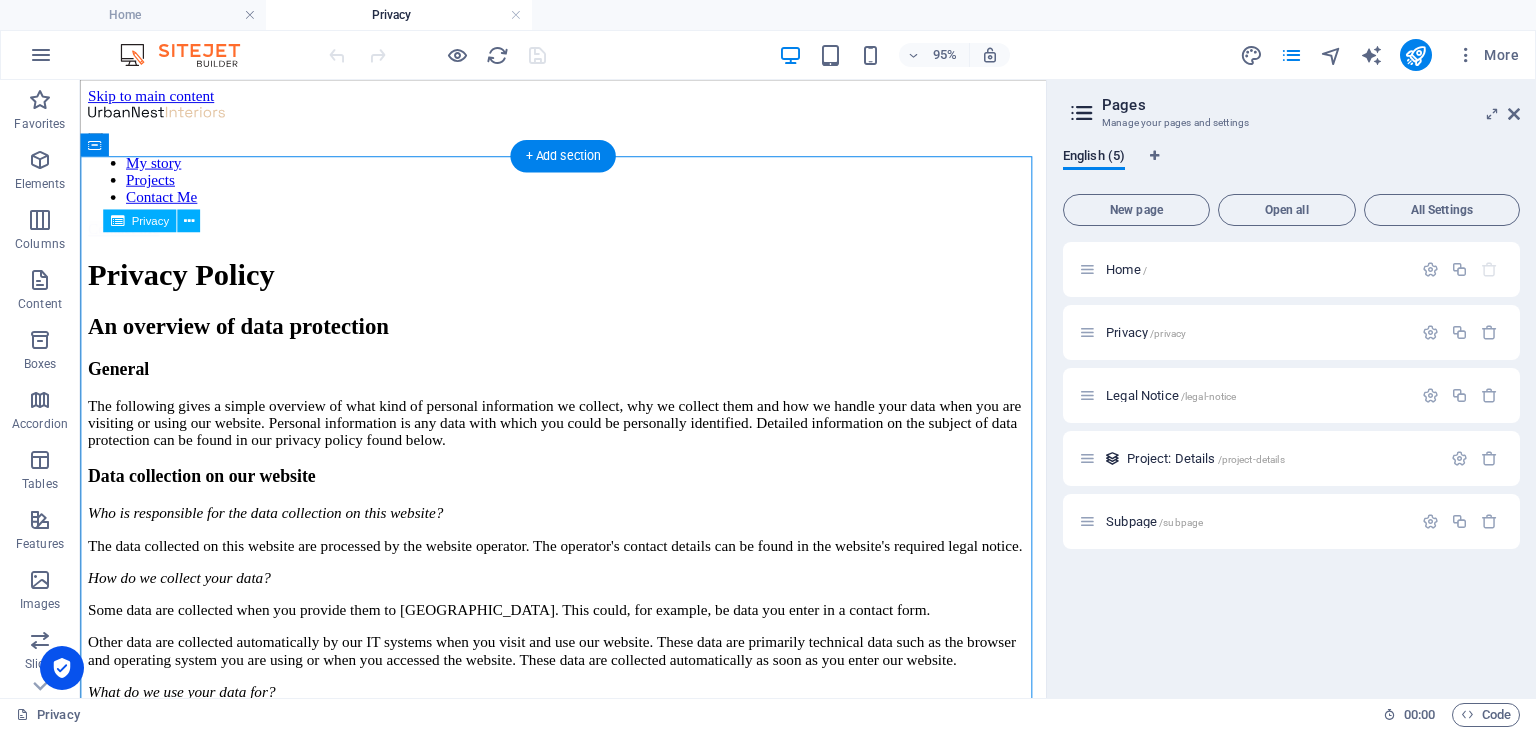 click on "Privacy Policy
An overview of data protection
General
The following gives a simple overview of what kind of personal information we collect, why we collect them and how we handle your data when you are visiting or using our website. Personal information is any data with which you could be personally identified. Detailed information on the subject of data protection can be found in our privacy policy found below.
Data collection on our website
Who is responsible for the data collection on this website?
The data collected on this website are processed by the website operator. The operator's contact details can be found in the website's required legal notice.
How do we collect your data?
Some data are collected when you provide them to us. This could, for example, be data you enter in a contact form.
What do we use your data for?
Part of the data is collected to ensure the proper functioning of the website. Other data can be used to analyze how visitors use the site." at bounding box center [588, 2307] 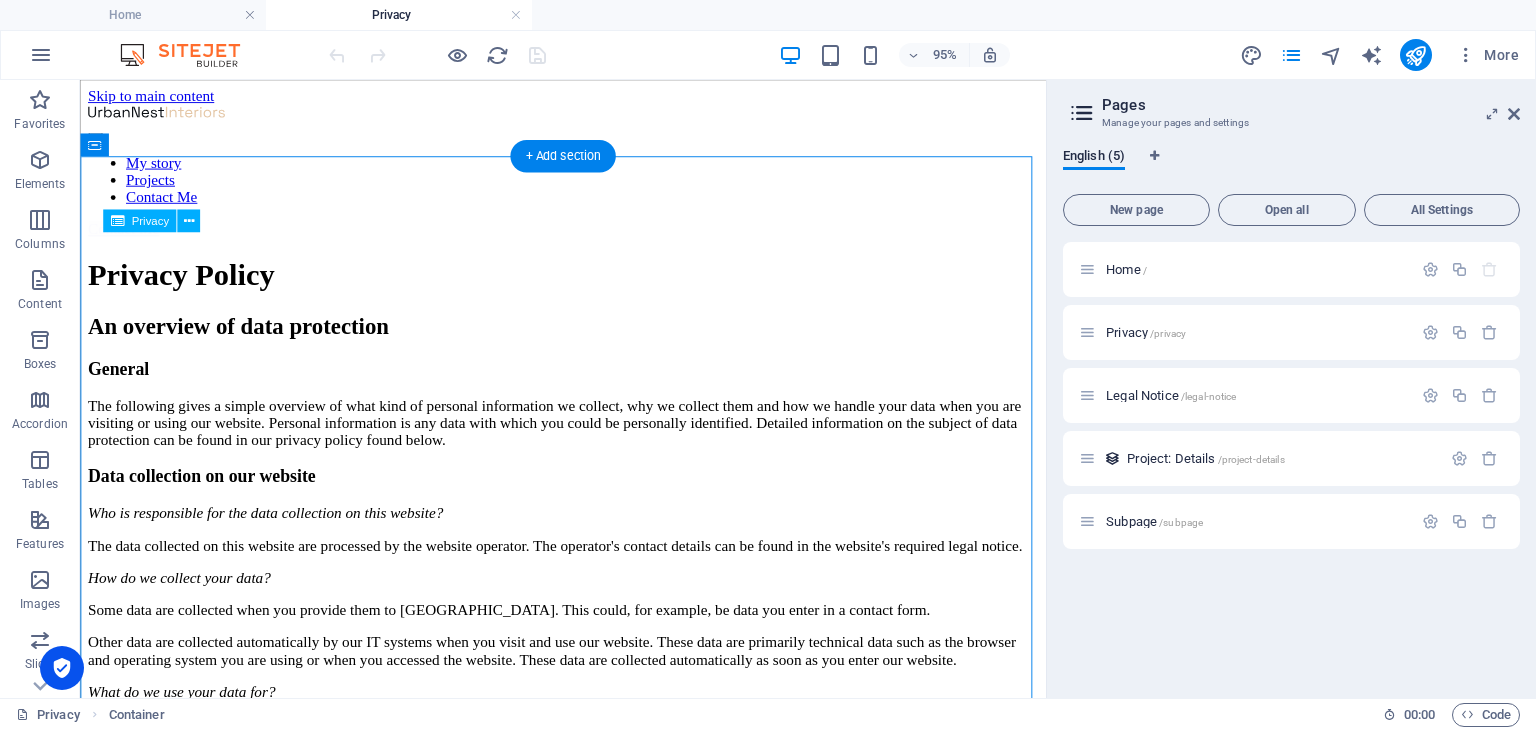 click on "Privacy Policy
An overview of data protection
General
The following gives a simple overview of what kind of personal information we collect, why we collect them and how we handle your data when you are visiting or using our website. Personal information is any data with which you could be personally identified. Detailed information on the subject of data protection can be found in our privacy policy found below.
Data collection on our website
Who is responsible for the data collection on this website?
The data collected on this website are processed by the website operator. The operator's contact details can be found in the website's required legal notice.
How do we collect your data?
Some data are collected when you provide them to us. This could, for example, be data you enter in a contact form.
What do we use your data for?
Part of the data is collected to ensure the proper functioning of the website. Other data can be used to analyze how visitors use the site." at bounding box center (588, 2307) 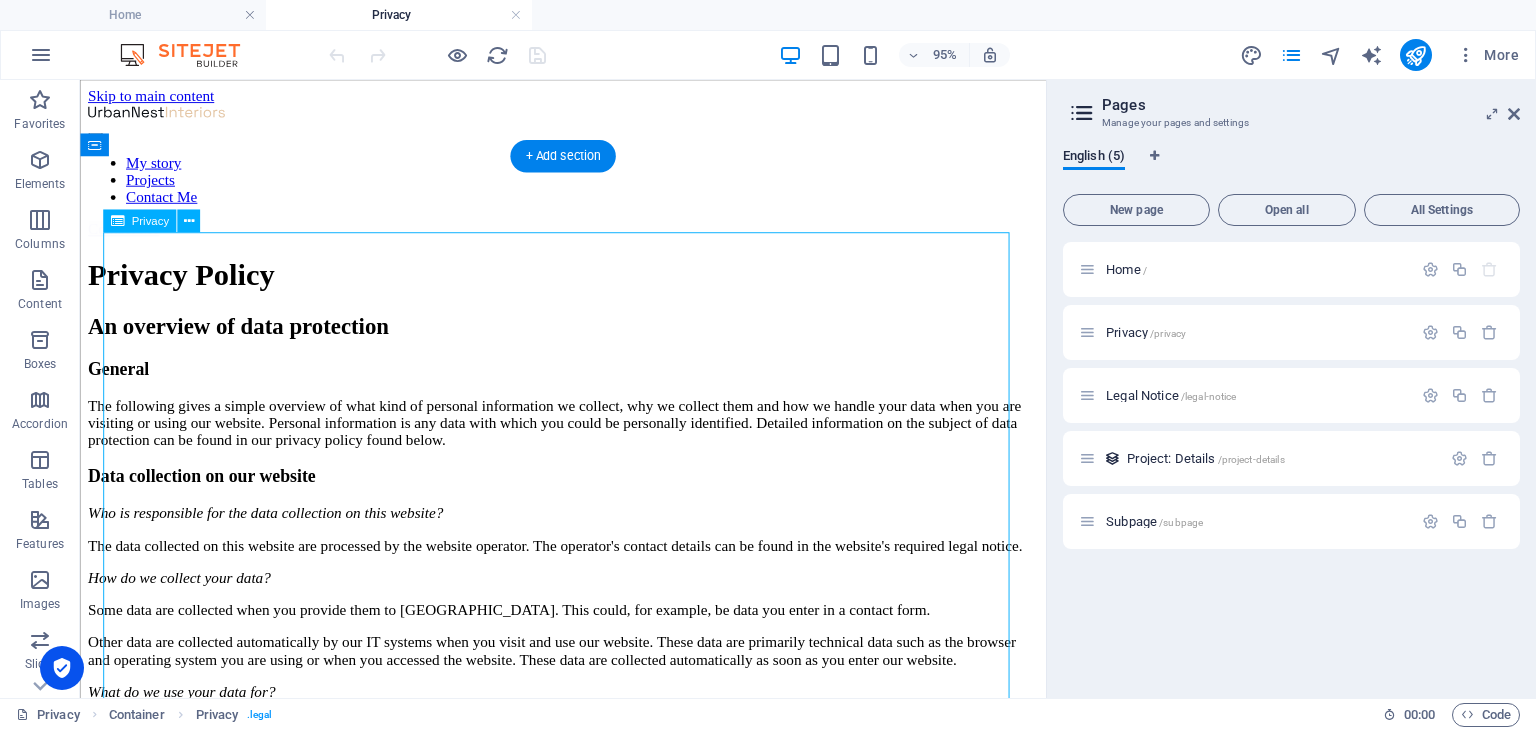 click on "Privacy Policy
An overview of data protection
General
The following gives a simple overview of what kind of personal information we collect, why we collect them and how we handle your data when you are visiting or using our website. Personal information is any data with which you could be personally identified. Detailed information on the subject of data protection can be found in our privacy policy found below.
Data collection on our website
Who is responsible for the data collection on this website?
The data collected on this website are processed by the website operator. The operator's contact details can be found in the website's required legal notice.
How do we collect your data?
Some data are collected when you provide them to us. This could, for example, be data you enter in a contact form.
What do we use your data for?
Part of the data is collected to ensure the proper functioning of the website. Other data can be used to analyze how visitors use the site." at bounding box center [588, 2307] 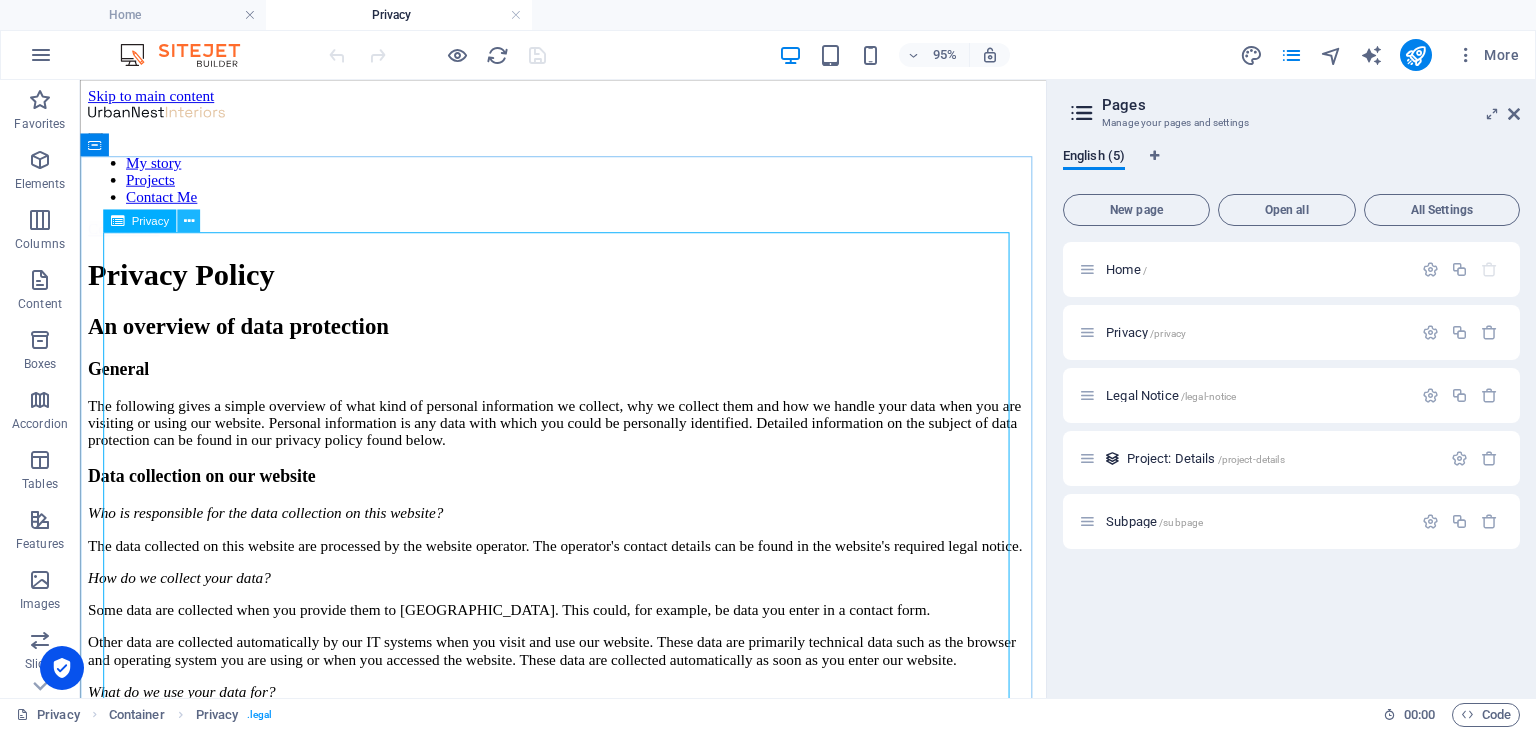 click at bounding box center [188, 221] 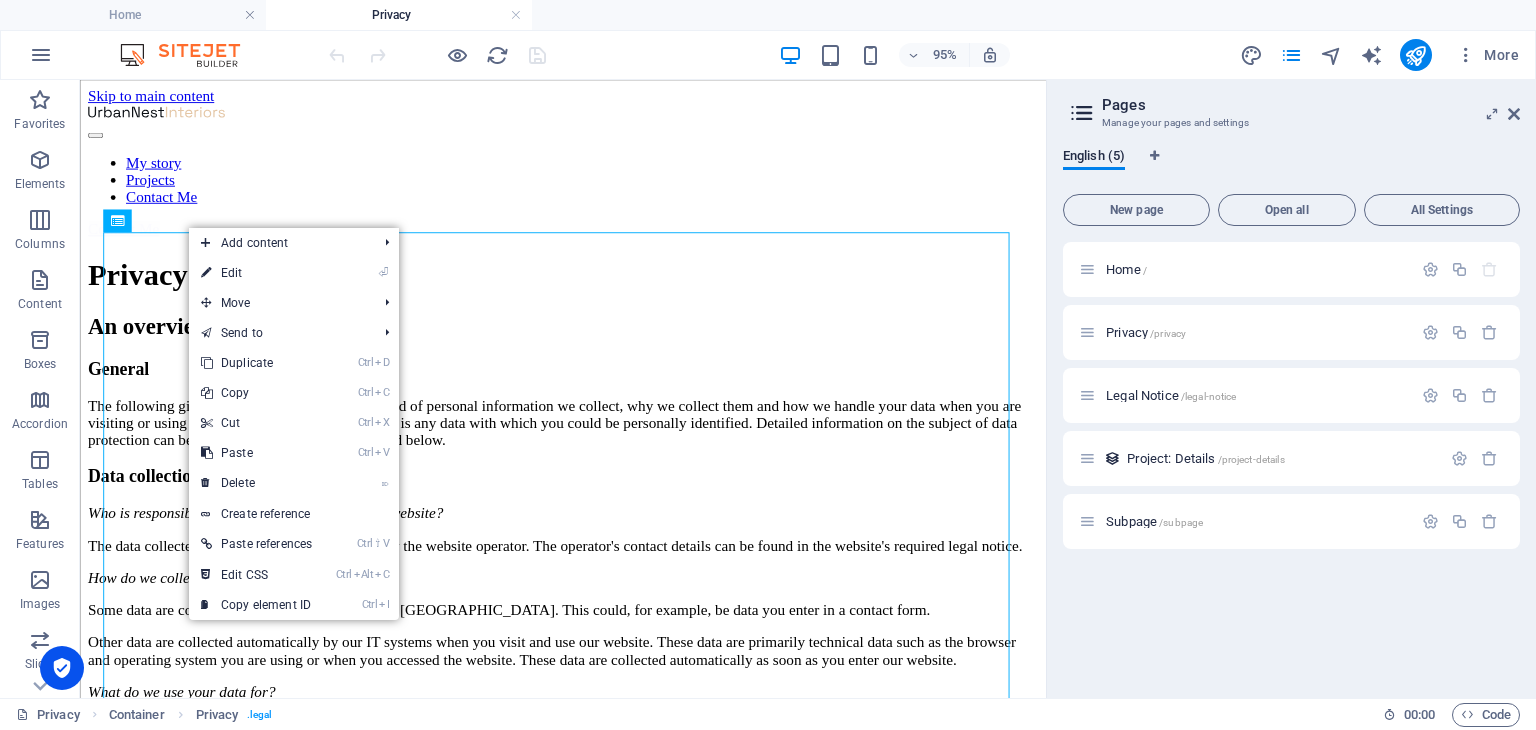 click on "⏎  Edit" at bounding box center (256, 273) 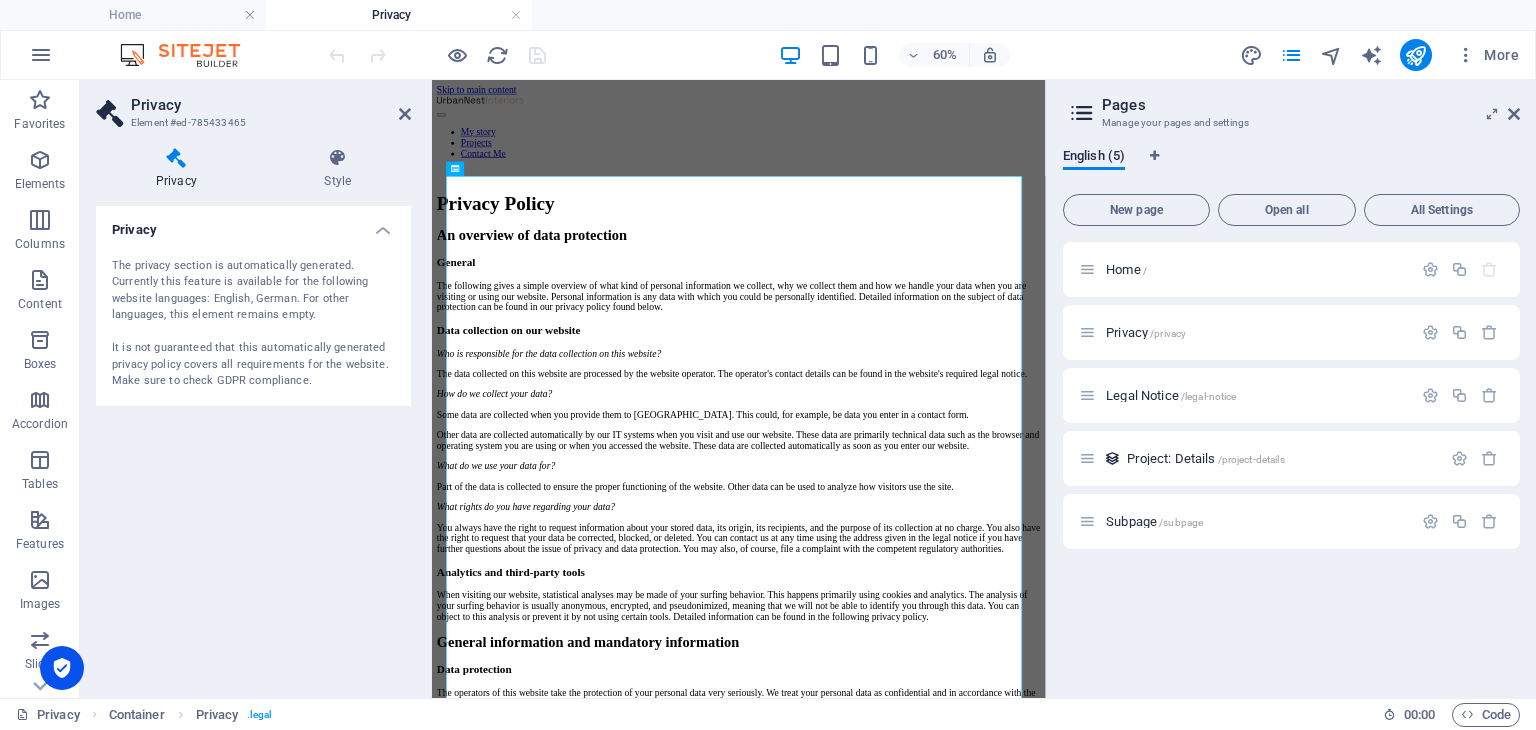 click on "The privacy section is automatically generated. Currently this feature is available for the following website languages: English, German. For other languages, this element remains empty. It is not guaranteed that this automatically generated privacy policy covers all requirements for the website. Make sure to check GDPR compliance." at bounding box center (253, 324) 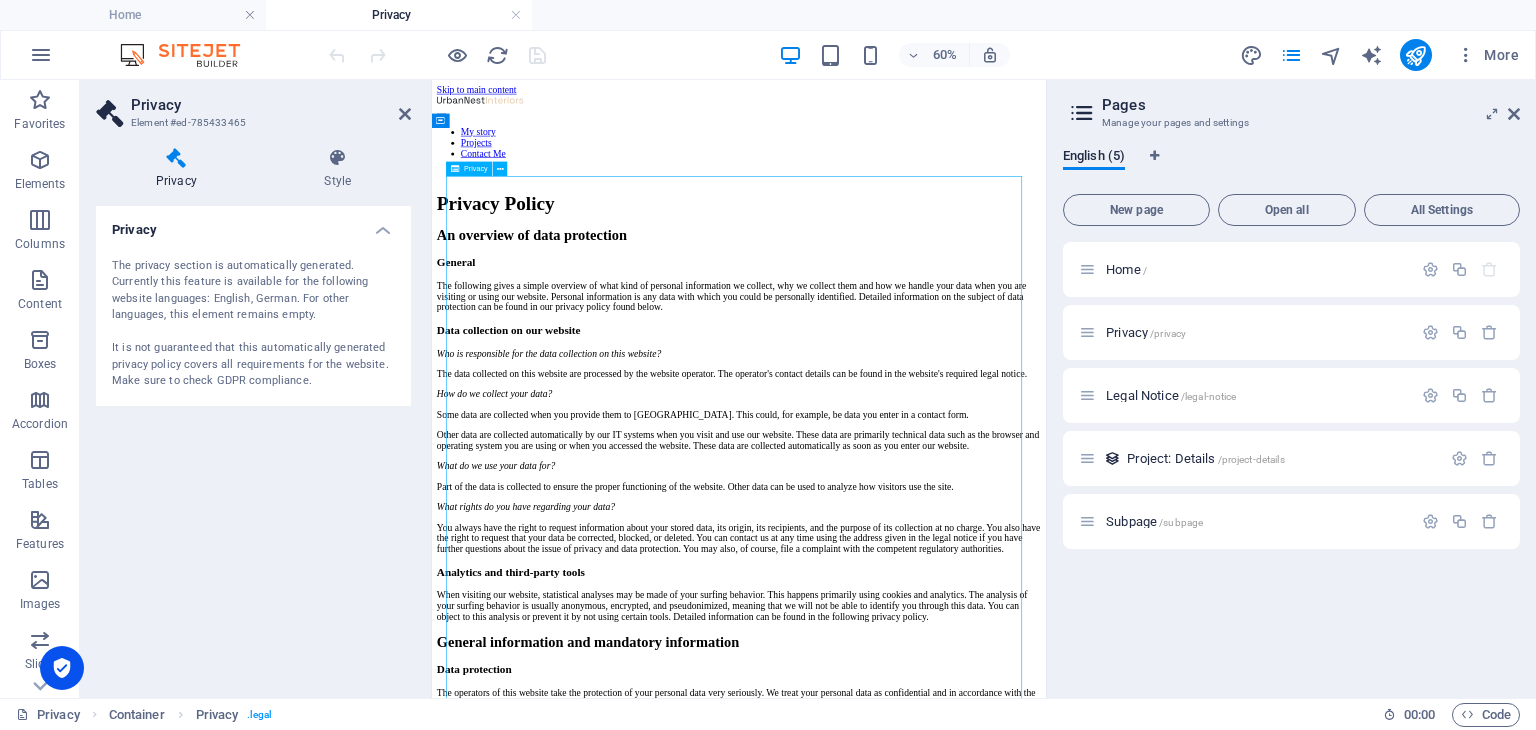 click on "Privacy Policy
An overview of data protection
General
The following gives a simple overview of what kind of personal information we collect, why we collect them and how we handle your data when you are visiting or using our website. Personal information is any data with which you could be personally identified. Detailed information on the subject of data protection can be found in our privacy policy found below.
Data collection on our website
Who is responsible for the data collection on this website?
The data collected on this website are processed by the website operator. The operator's contact details can be found in the website's required legal notice.
How do we collect your data?
Some data are collected when you provide them to us. This could, for example, be data you enter in a contact form.
What do we use your data for?
Part of the data is collected to ensure the proper functioning of the website. Other data can be used to analyze how visitors use the site." at bounding box center [943, 2298] 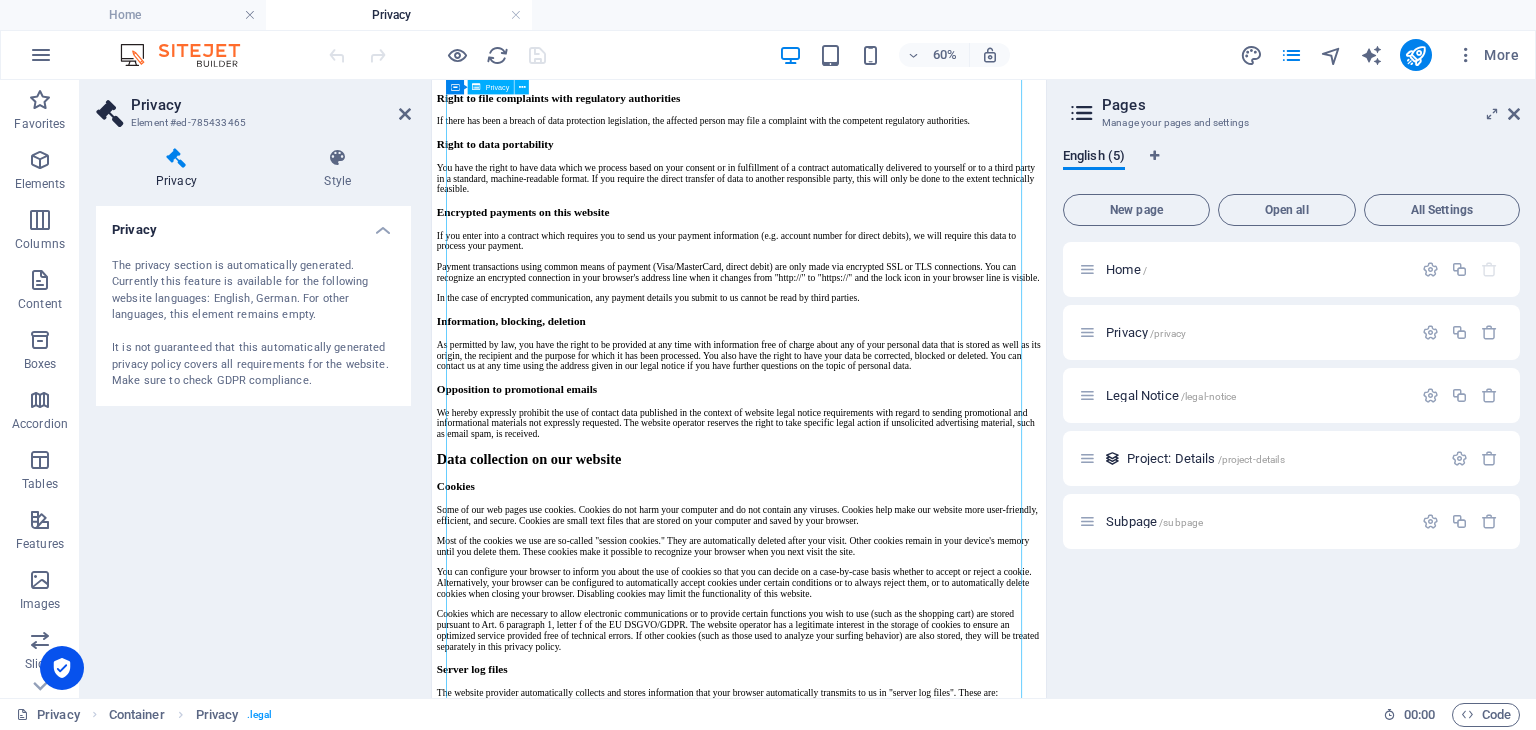 scroll, scrollTop: 1800, scrollLeft: 0, axis: vertical 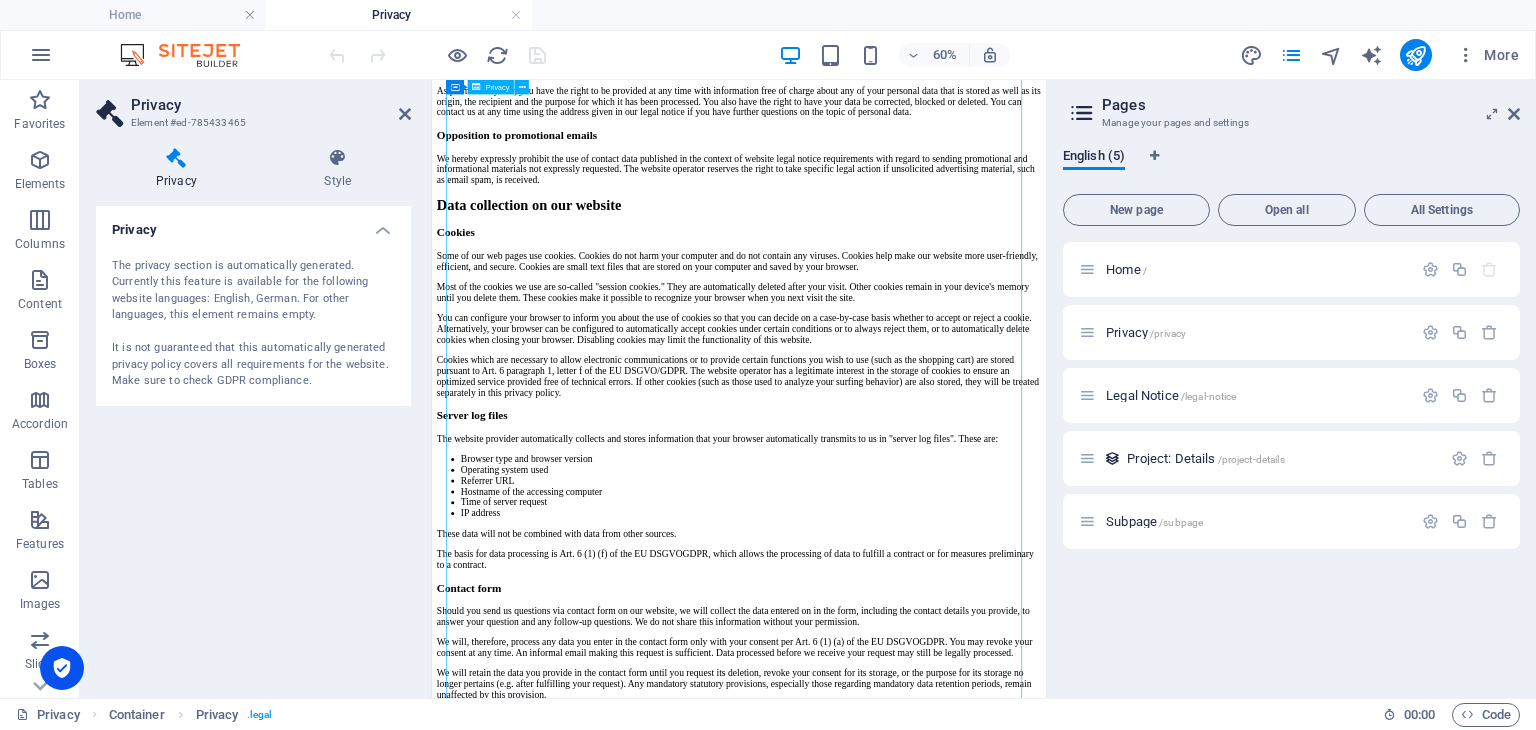 click on "Privacy Policy
An overview of data protection
General
The following gives a simple overview of what kind of personal information we collect, why we collect them and how we handle your data when you are visiting or using our website. Personal information is any data with which you could be personally identified. Detailed information on the subject of data protection can be found in our privacy policy found below.
Data collection on our website
Who is responsible for the data collection on this website?
The data collected on this website are processed by the website operator. The operator's contact details can be found in the website's required legal notice.
How do we collect your data?
Some data are collected when you provide them to us. This could, for example, be data you enter in a contact form.
What do we use your data for?
Part of the data is collected to ensure the proper functioning of the website. Other data can be used to analyze how visitors use the site." at bounding box center [943, 498] 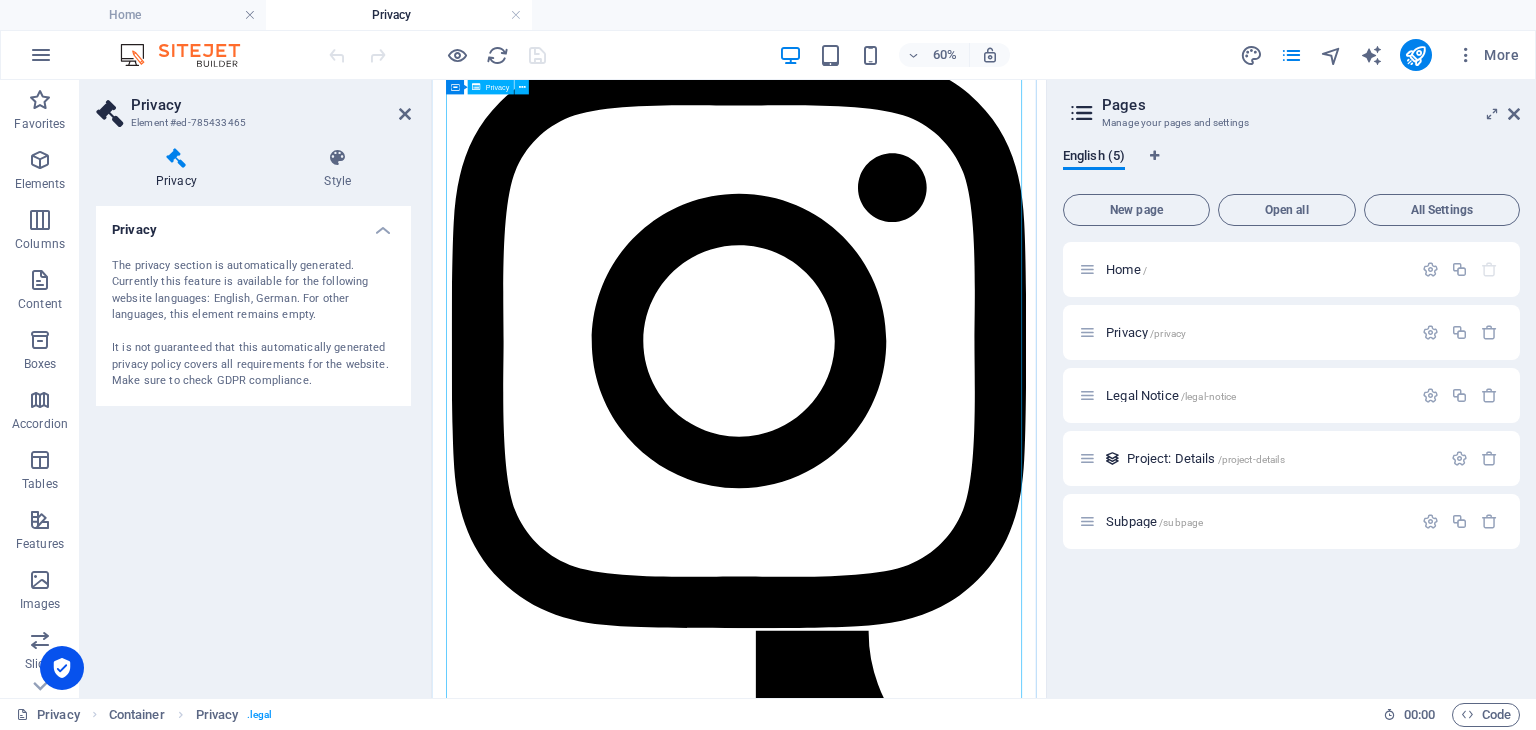 scroll, scrollTop: 5179, scrollLeft: 0, axis: vertical 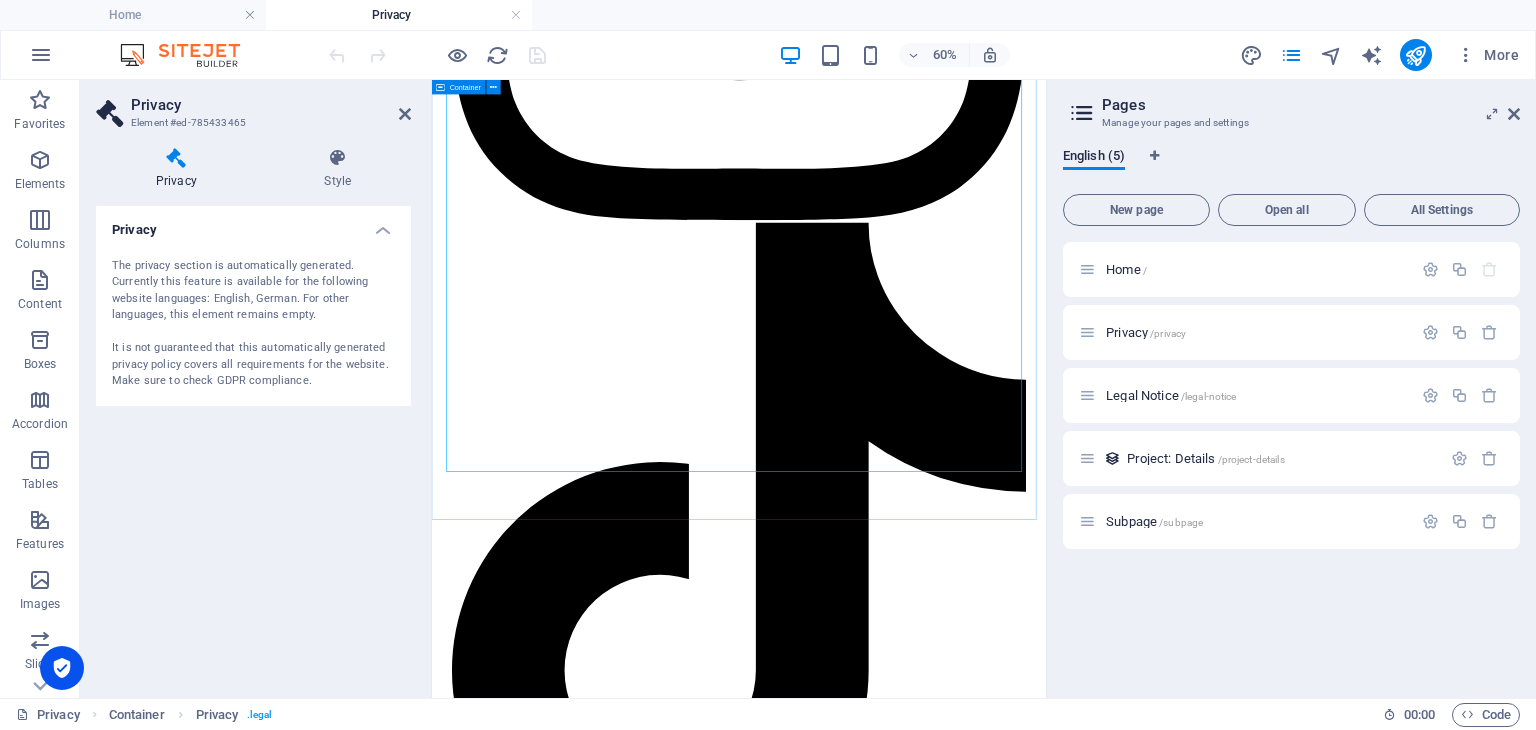 drag, startPoint x: 801, startPoint y: 785, endPoint x: 859, endPoint y: 724, distance: 84.17244 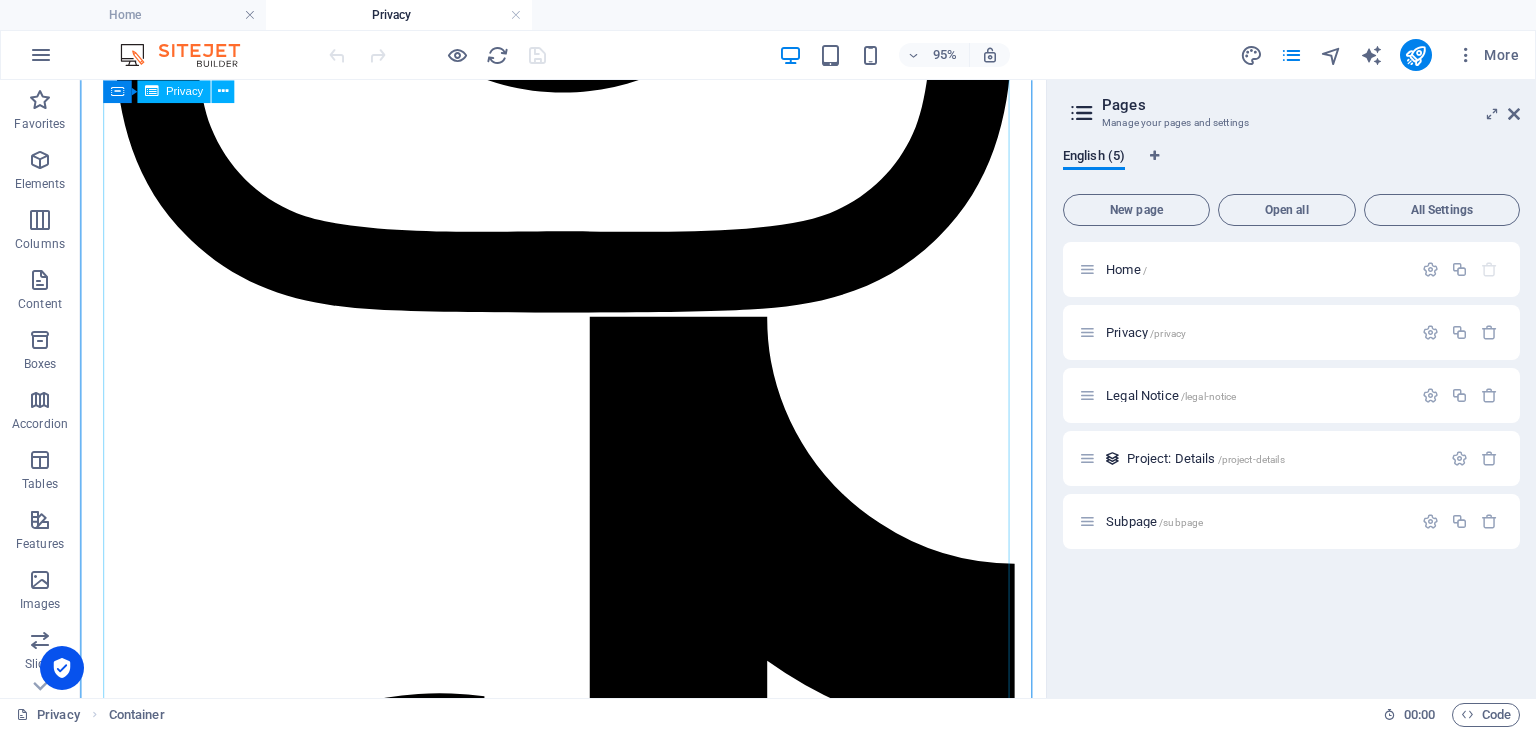 click on "Privacy Policy
An overview of data protection
General
The following gives a simple overview of what kind of personal information we collect, why we collect them and how we handle your data when you are visiting or using our website. Personal information is any data with which you could be personally identified. Detailed information on the subject of data protection can be found in our privacy policy found below.
Data collection on our website
Who is responsible for the data collection on this website?
The data collected on this website are processed by the website operator. The operator's contact details can be found in the website's required legal notice.
How do we collect your data?
Some data are collected when you provide them to us. This could, for example, be data you enter in a contact form.
What do we use your data for?
Part of the data is collected to ensure the proper functioning of the website. Other data can be used to analyze how visitors use the site." at bounding box center [588, -2872] 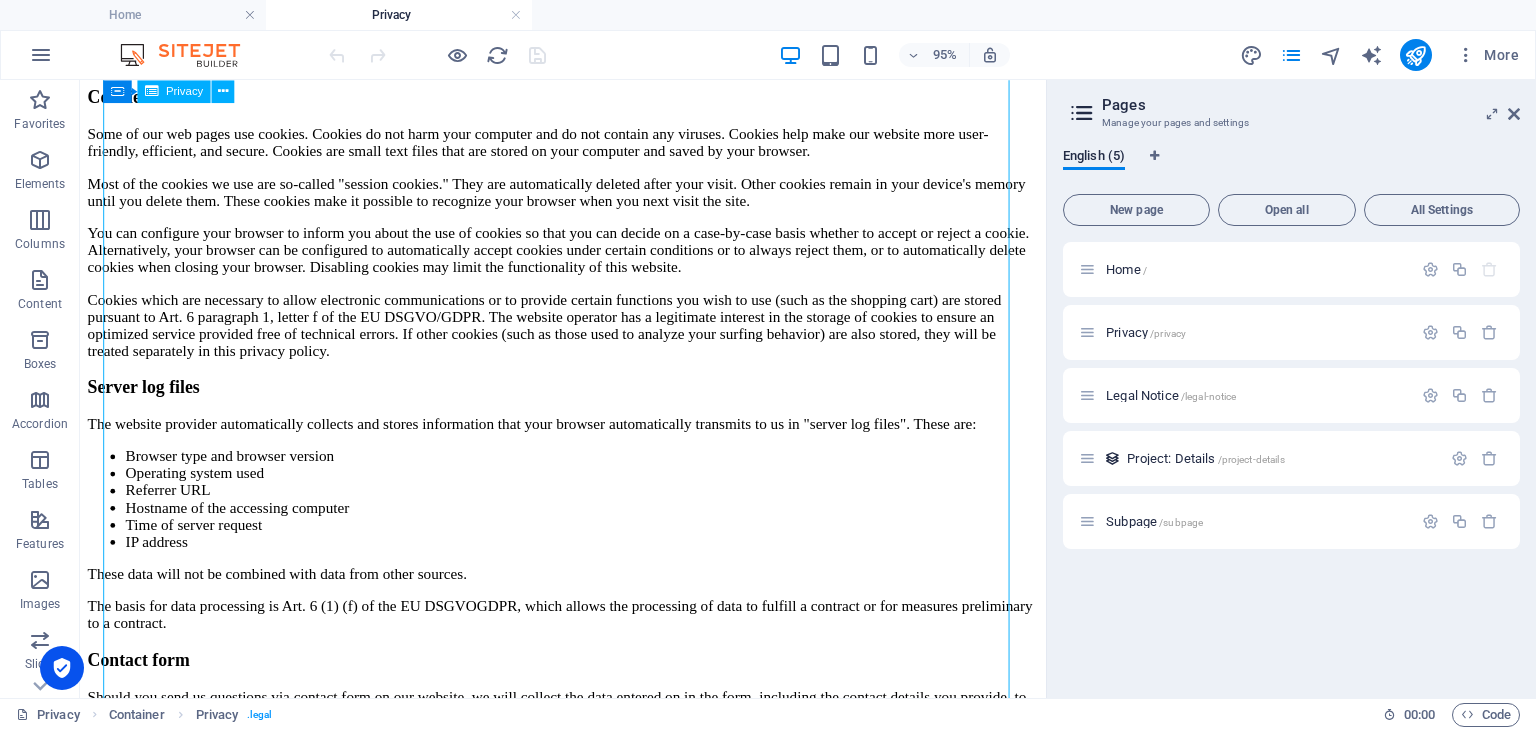 scroll, scrollTop: 1679, scrollLeft: 0, axis: vertical 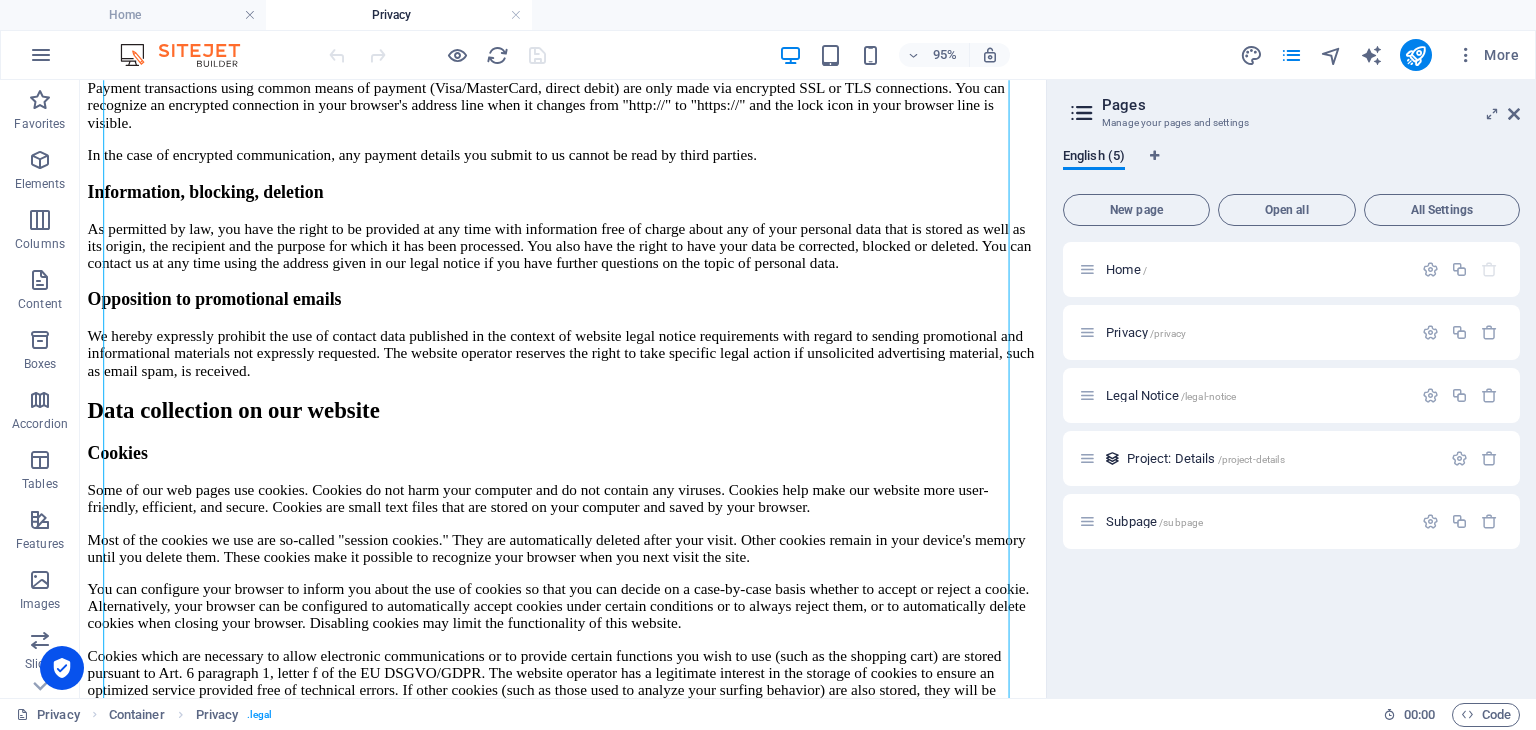 click at bounding box center [516, 15] 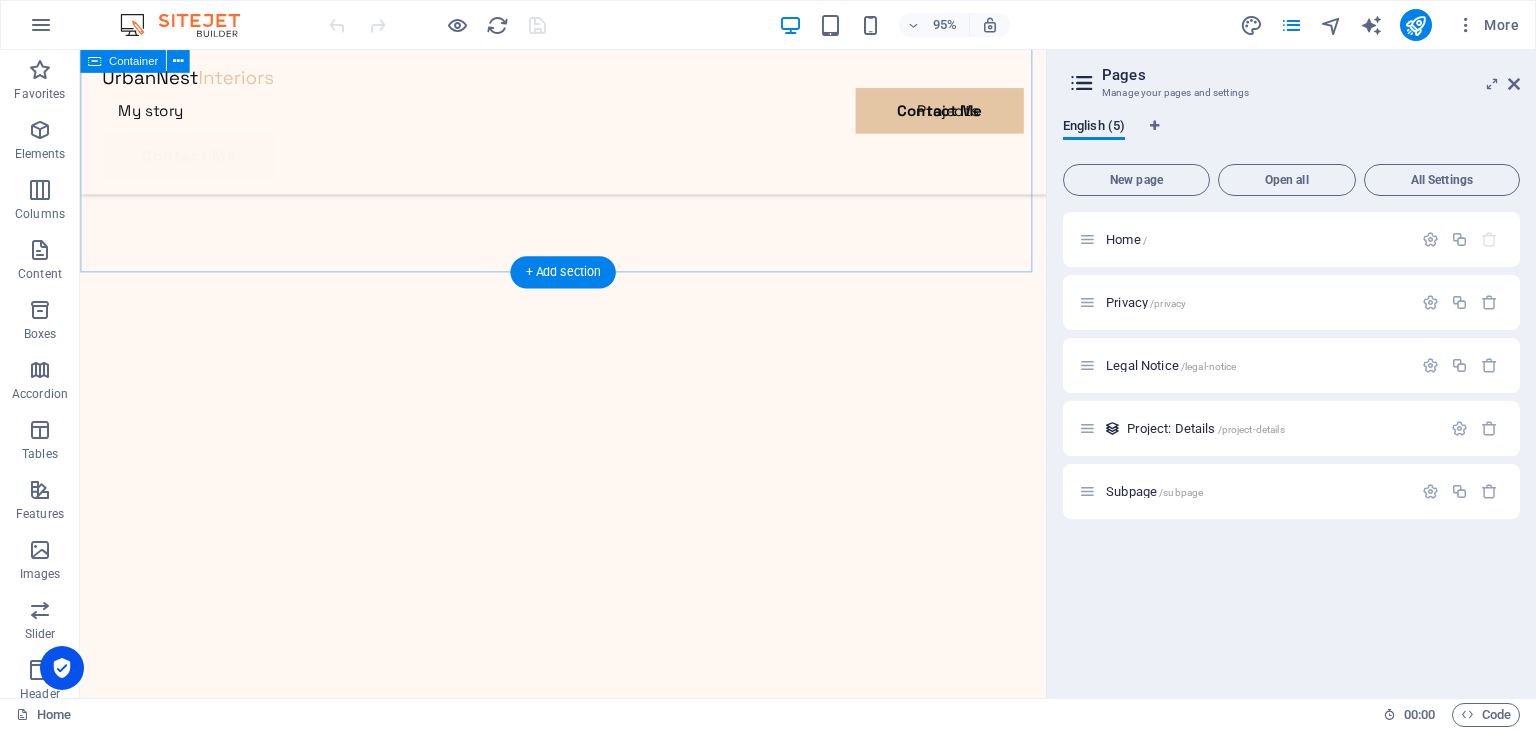 scroll, scrollTop: 1800, scrollLeft: 0, axis: vertical 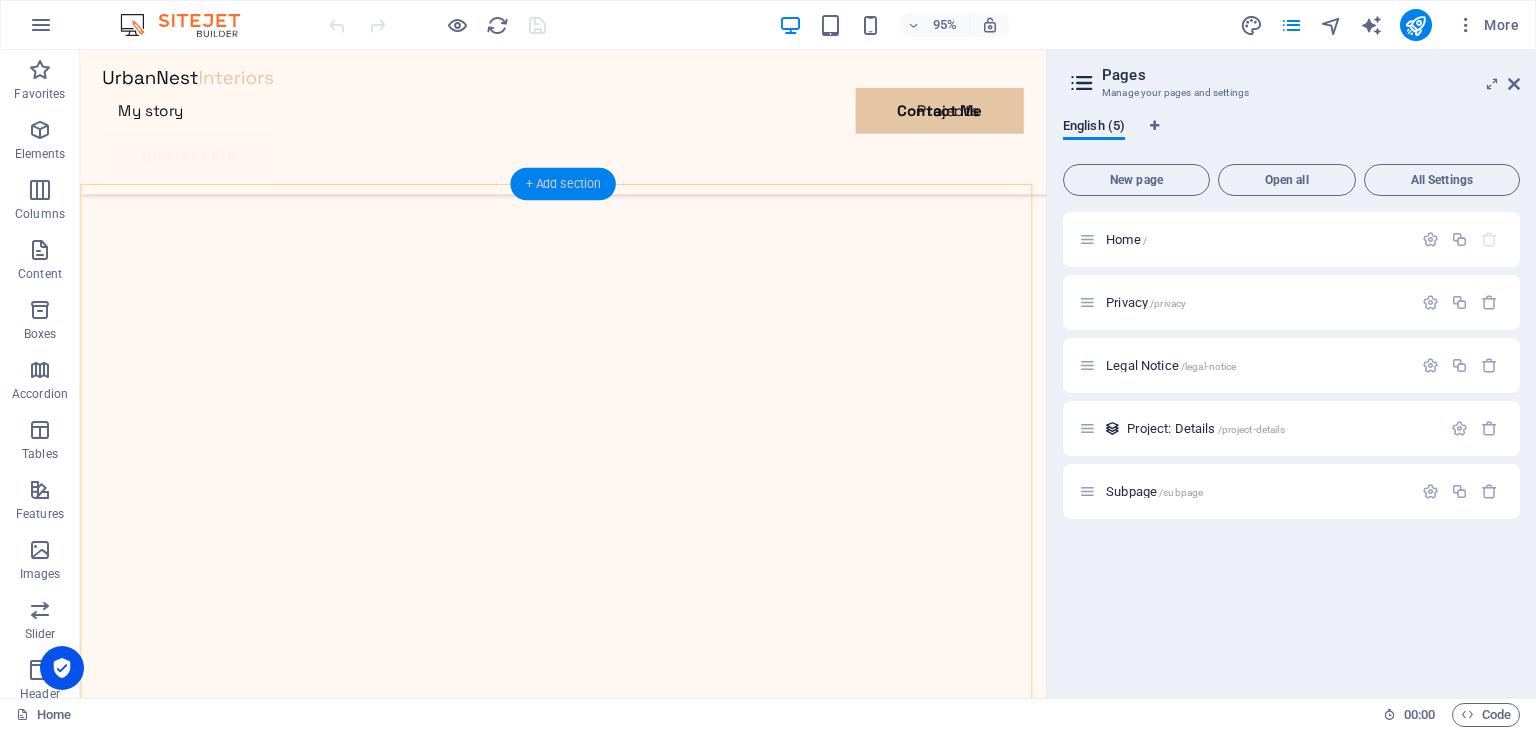 click on "+ Add section" at bounding box center [562, 184] 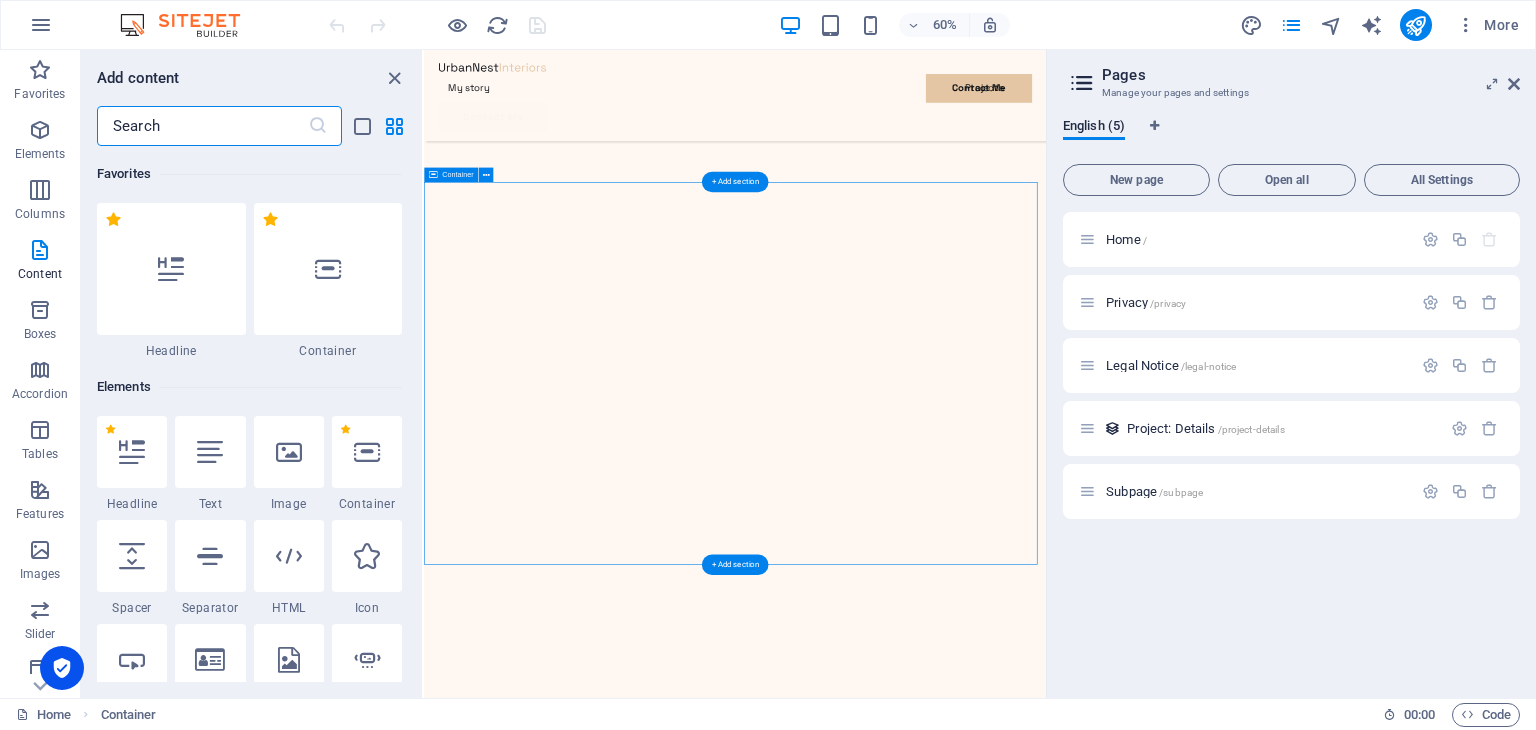 scroll, scrollTop: 1092, scrollLeft: 0, axis: vertical 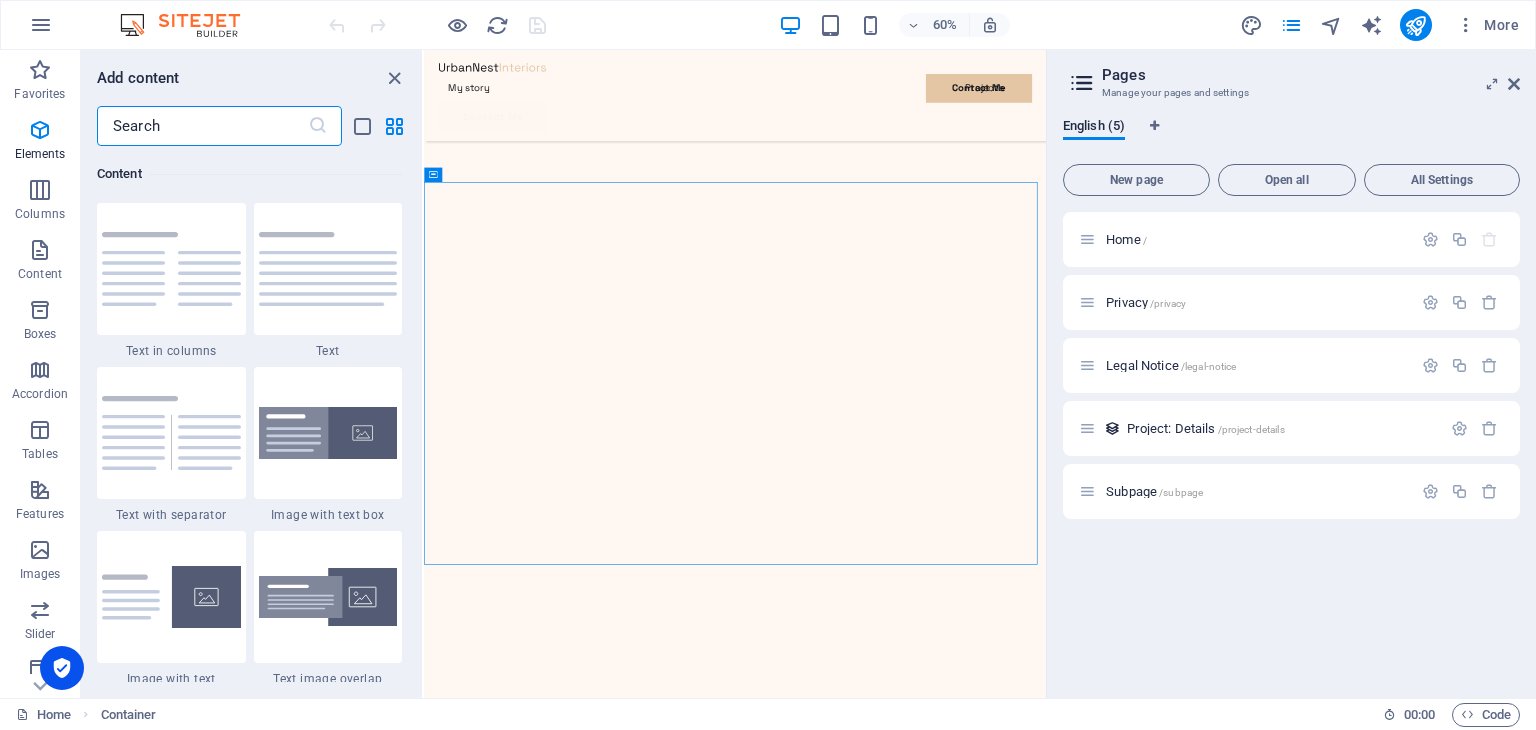 click at bounding box center [202, 126] 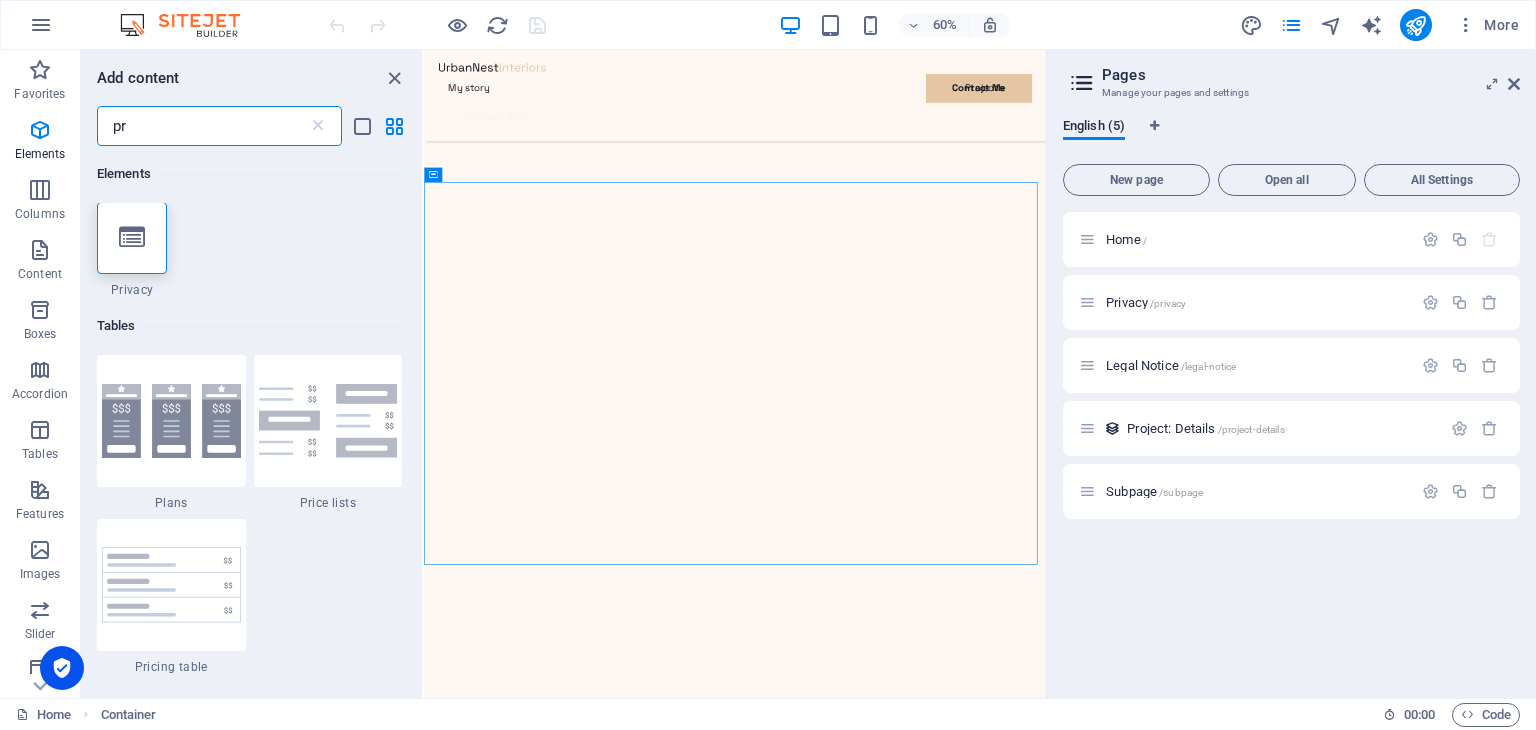 scroll, scrollTop: 0, scrollLeft: 0, axis: both 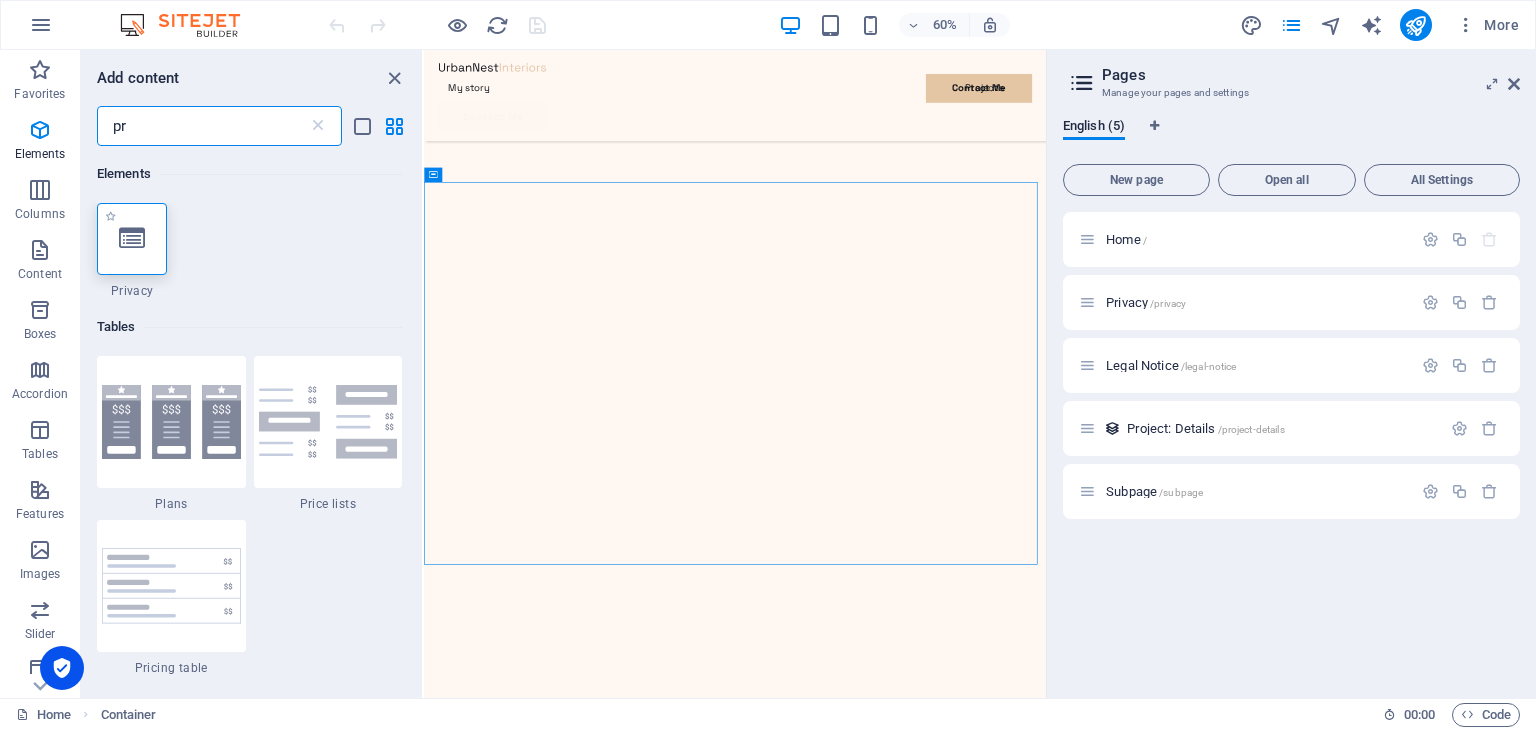 type on "pr" 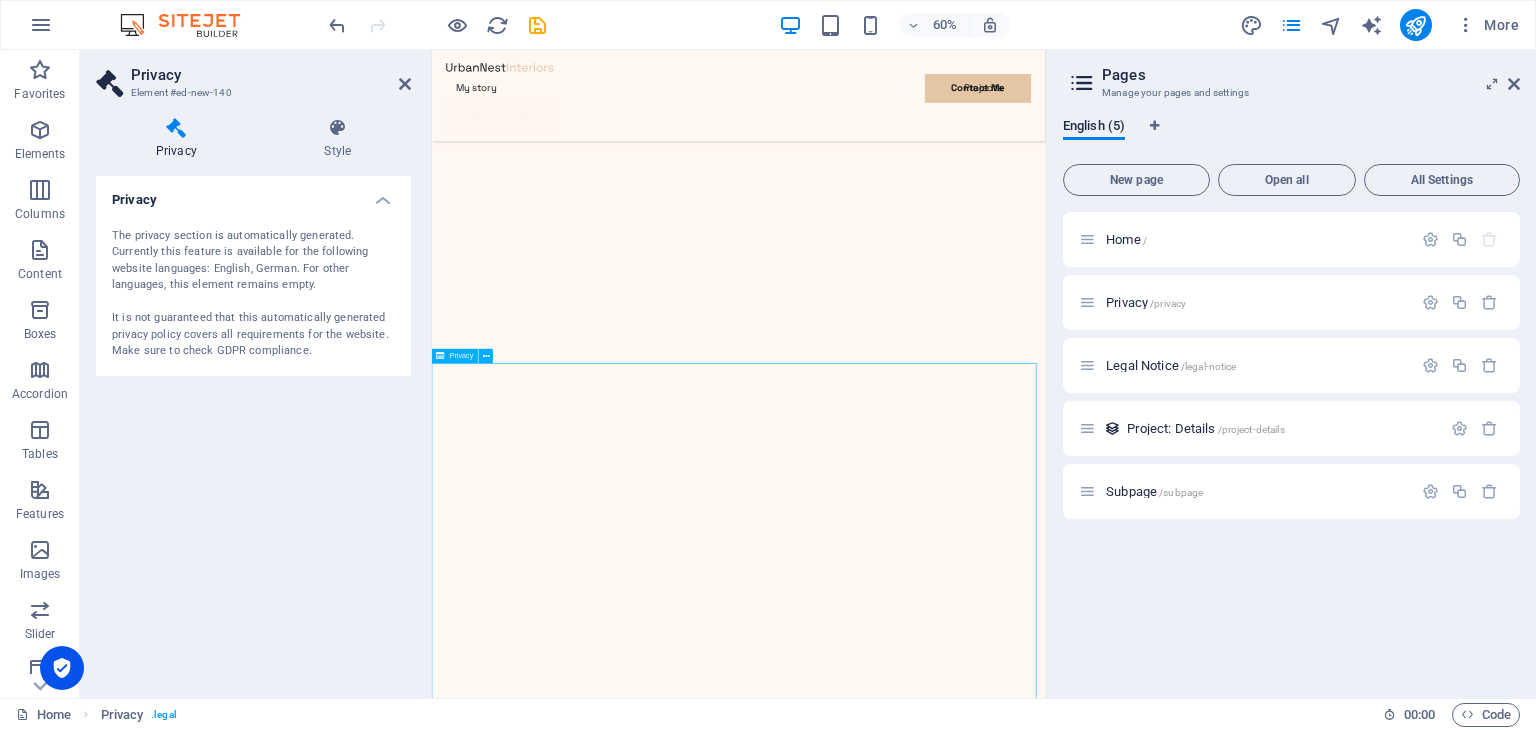 scroll, scrollTop: 1592, scrollLeft: 0, axis: vertical 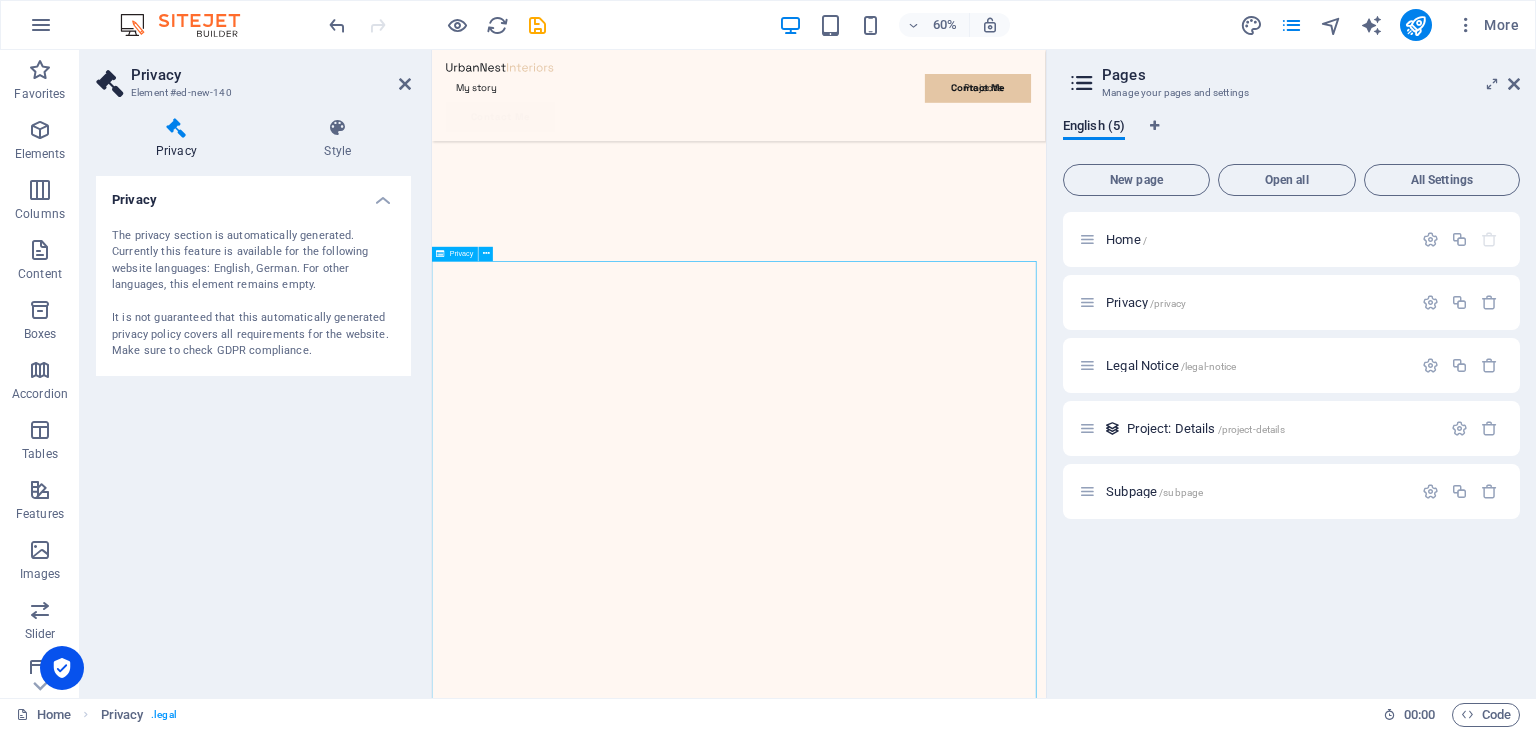 click on "Privacy Policy
An overview of data protection
General
The following gives a simple overview of what kind of personal information we collect, why we collect them and how we handle your data when you are visiting or using our website. Personal information is any data with which you could be personally identified. Detailed information on the subject of data protection can be found in our privacy policy found below.
Data collection on our website
Who is responsible for the data collection on this website?
The data collected on this website are processed by the website operator. The operator's contact details can be found in the website's required legal notice.
How do we collect your data?
Some data are collected when you provide them to us. This could, for example, be data you enter in a contact form.
What do we use your data for?
Part of the data is collected to ensure the proper functioning of the website. Other data can be used to analyze how visitors use the site." at bounding box center [943, 7026] 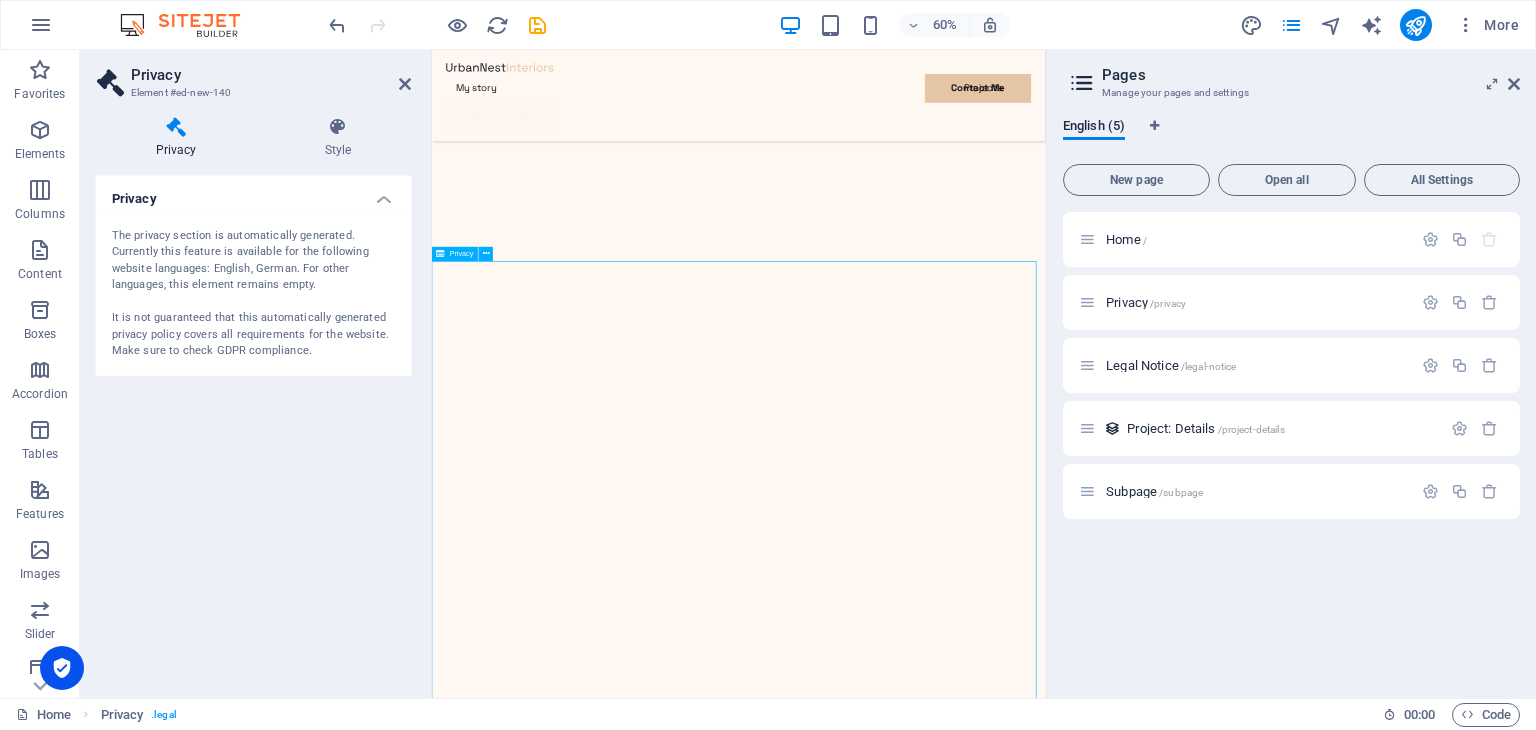 click on "Privacy Policy
An overview of data protection
General
The following gives a simple overview of what kind of personal information we collect, why we collect them and how we handle your data when you are visiting or using our website. Personal information is any data with which you could be personally identified. Detailed information on the subject of data protection can be found in our privacy policy found below.
Data collection on our website
Who is responsible for the data collection on this website?
The data collected on this website are processed by the website operator. The operator's contact details can be found in the website's required legal notice.
How do we collect your data?
Some data are collected when you provide them to us. This could, for example, be data you enter in a contact form.
What do we use your data for?
Part of the data is collected to ensure the proper functioning of the website. Other data can be used to analyze how visitors use the site." at bounding box center (943, 7026) 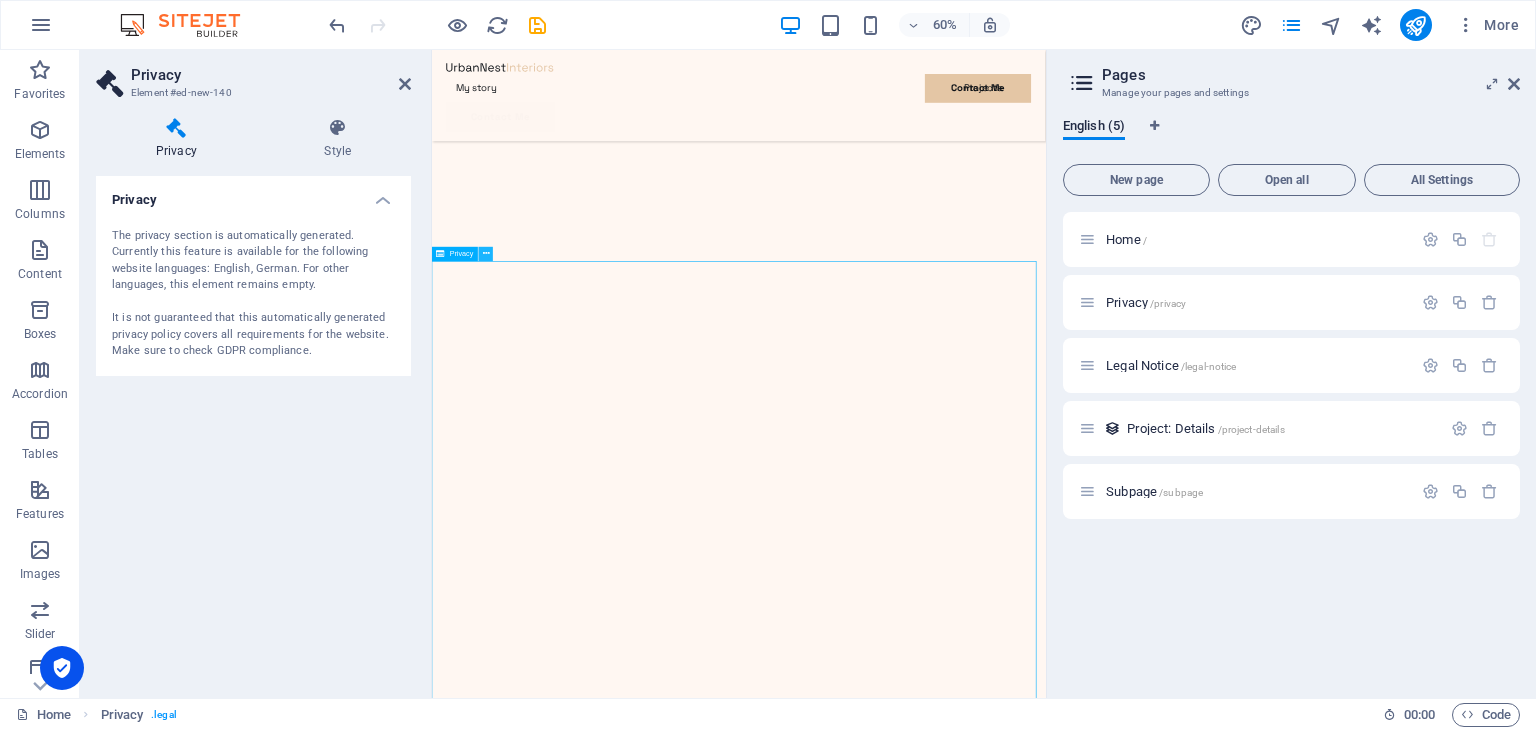 click at bounding box center [486, 254] 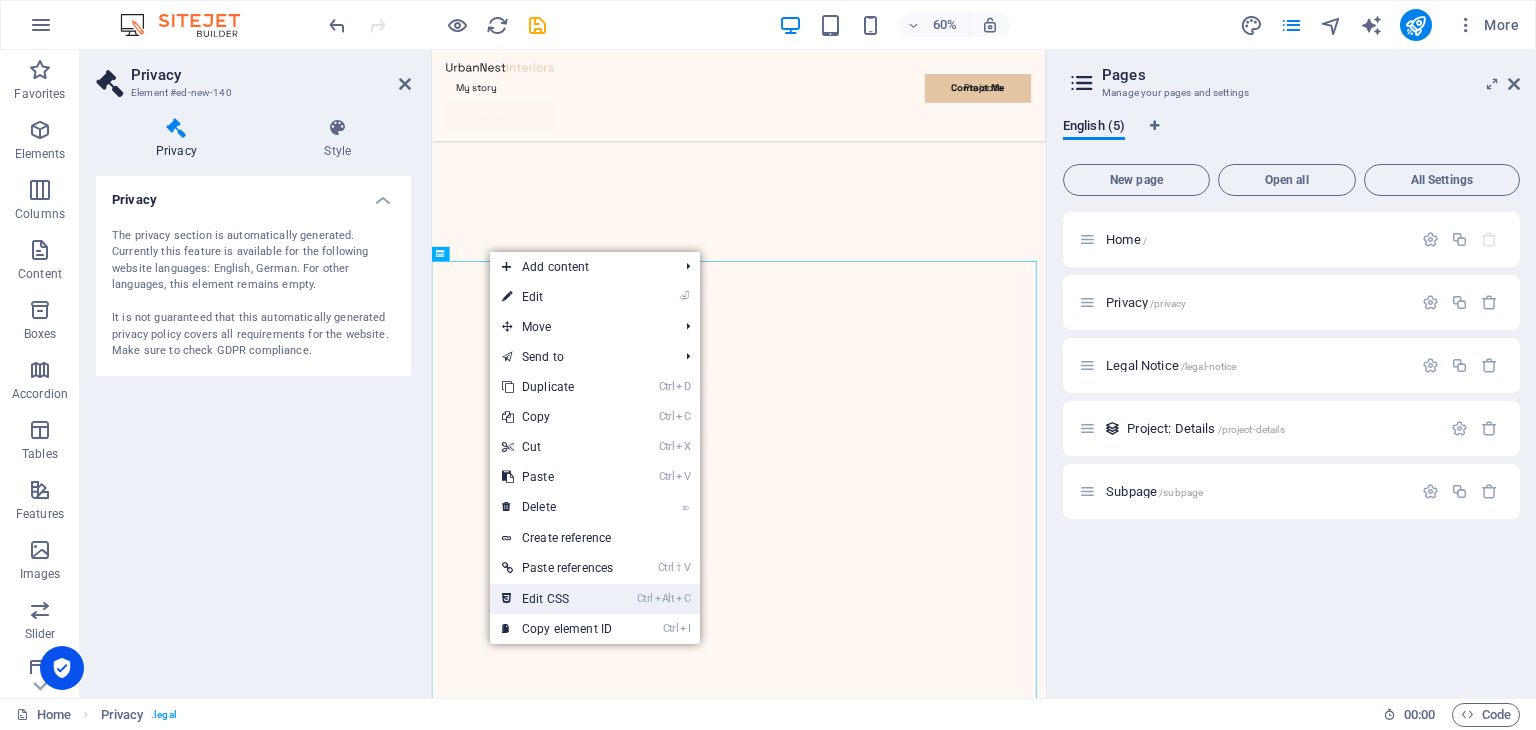 drag, startPoint x: 308, startPoint y: 906, endPoint x: 616, endPoint y: 593, distance: 439.12753 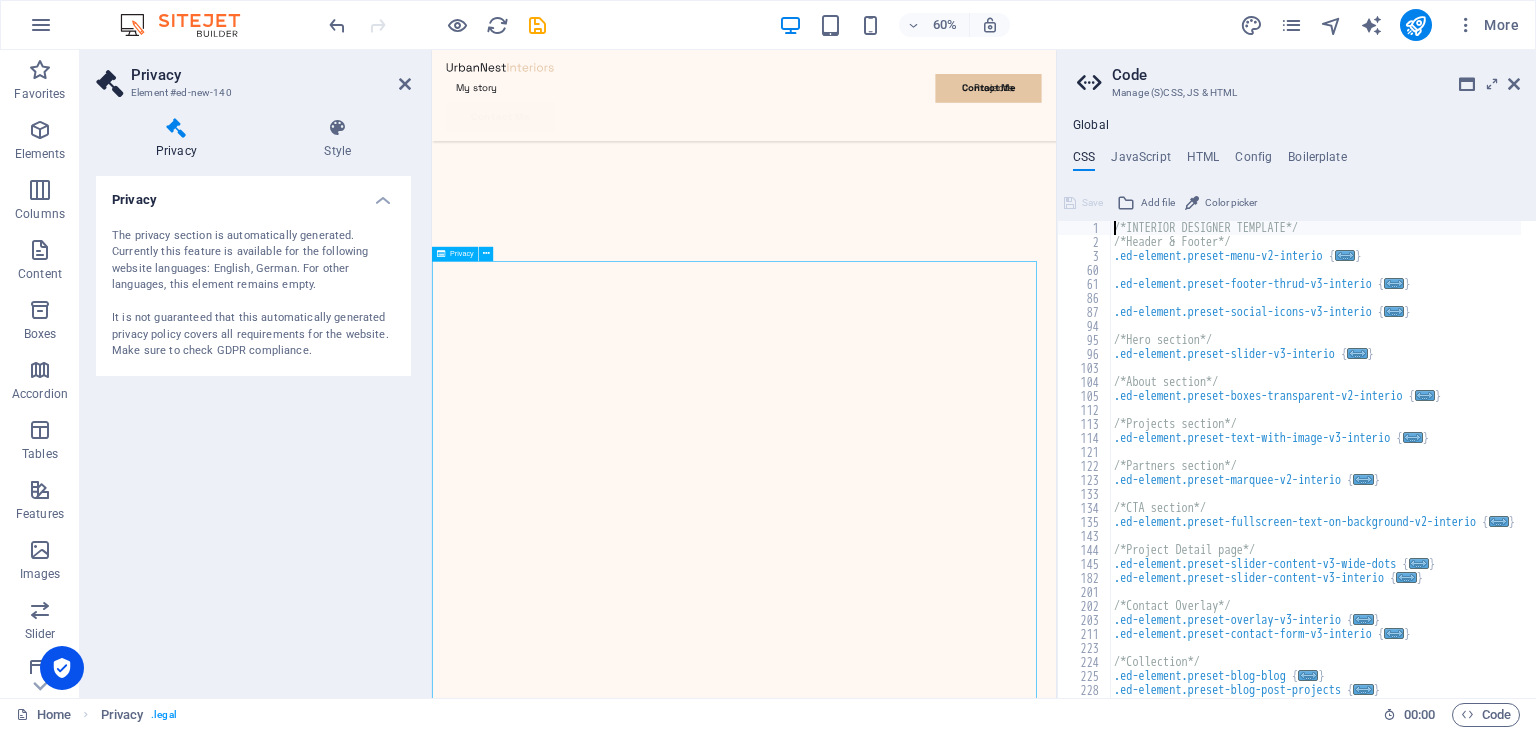scroll, scrollTop: 1599, scrollLeft: 0, axis: vertical 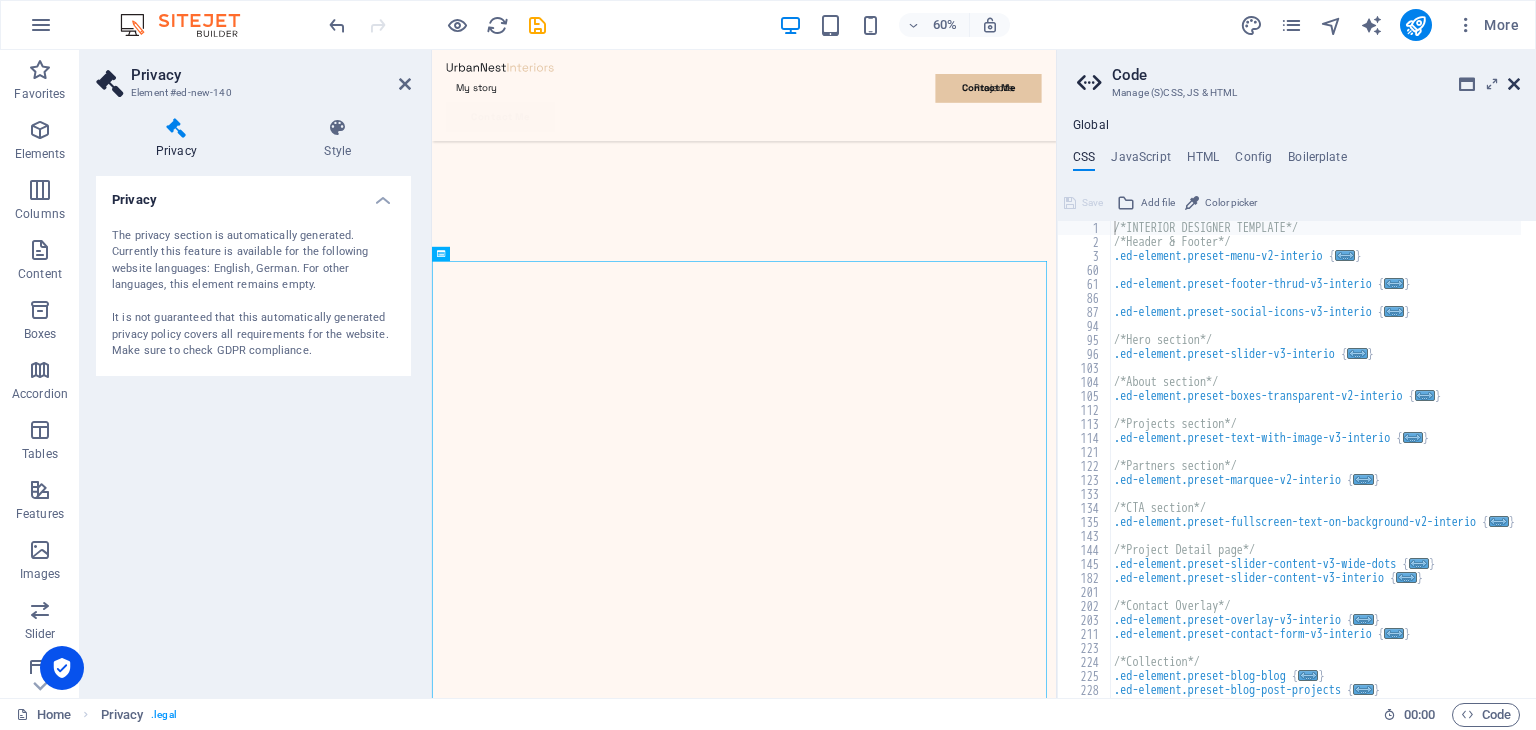 click at bounding box center (1514, 84) 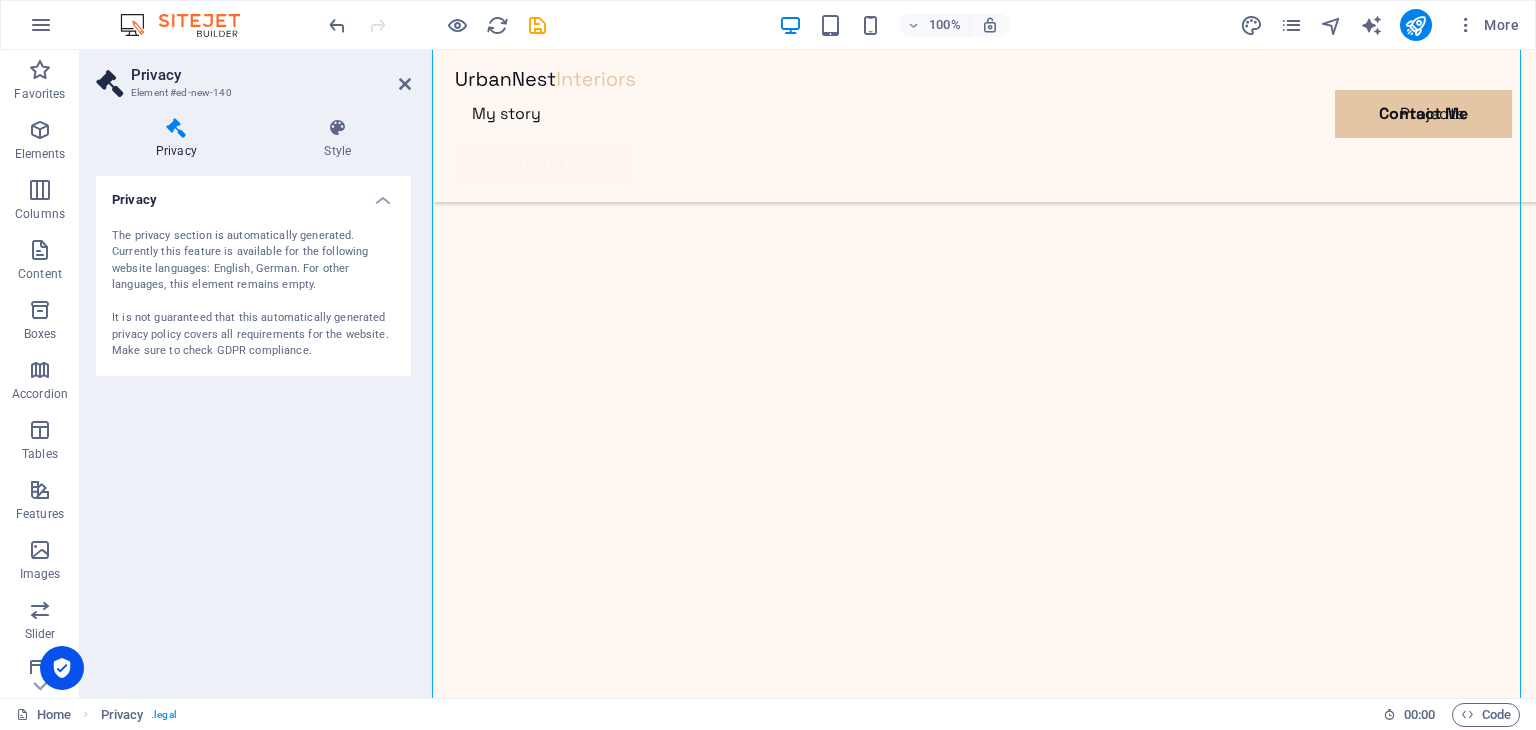 scroll, scrollTop: 3028, scrollLeft: 0, axis: vertical 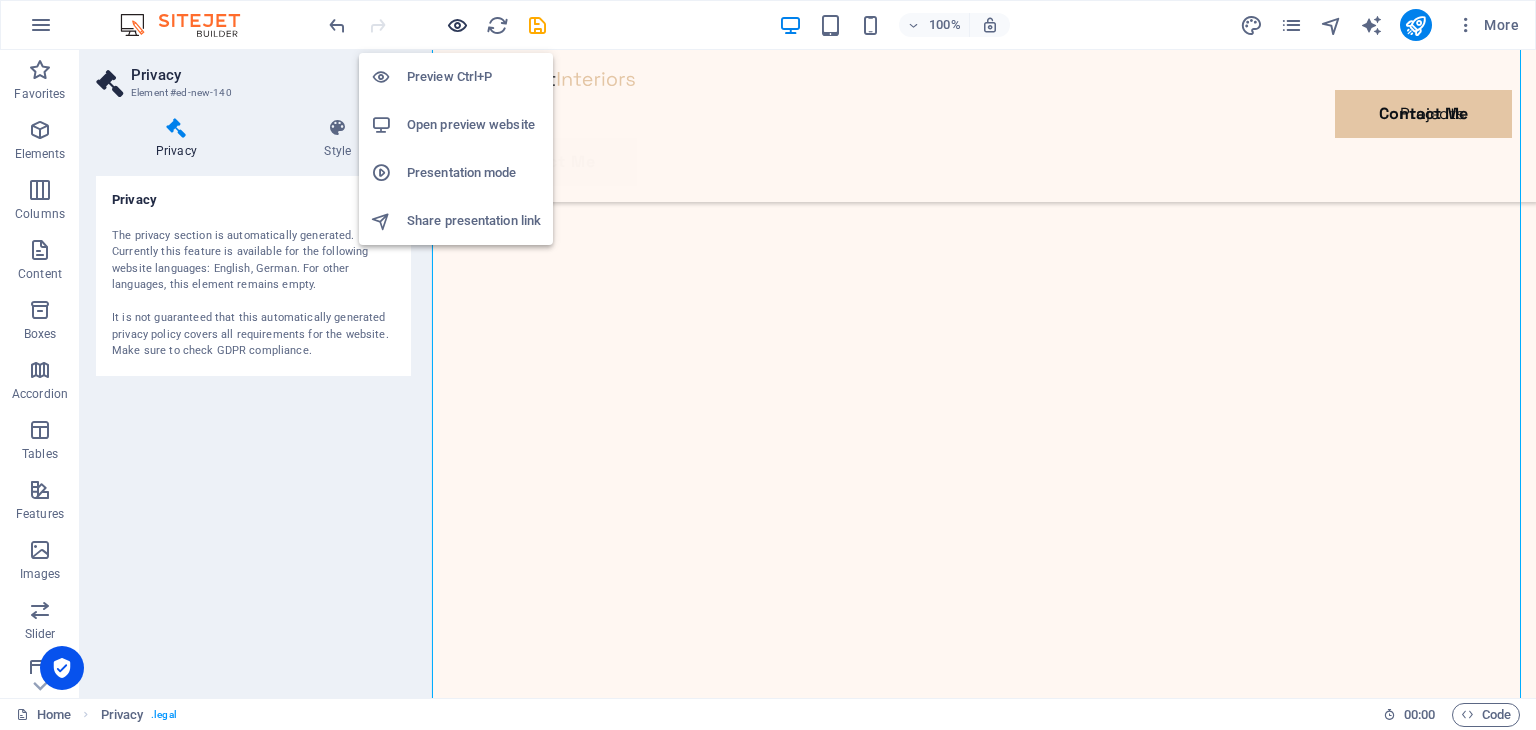 click at bounding box center (457, 25) 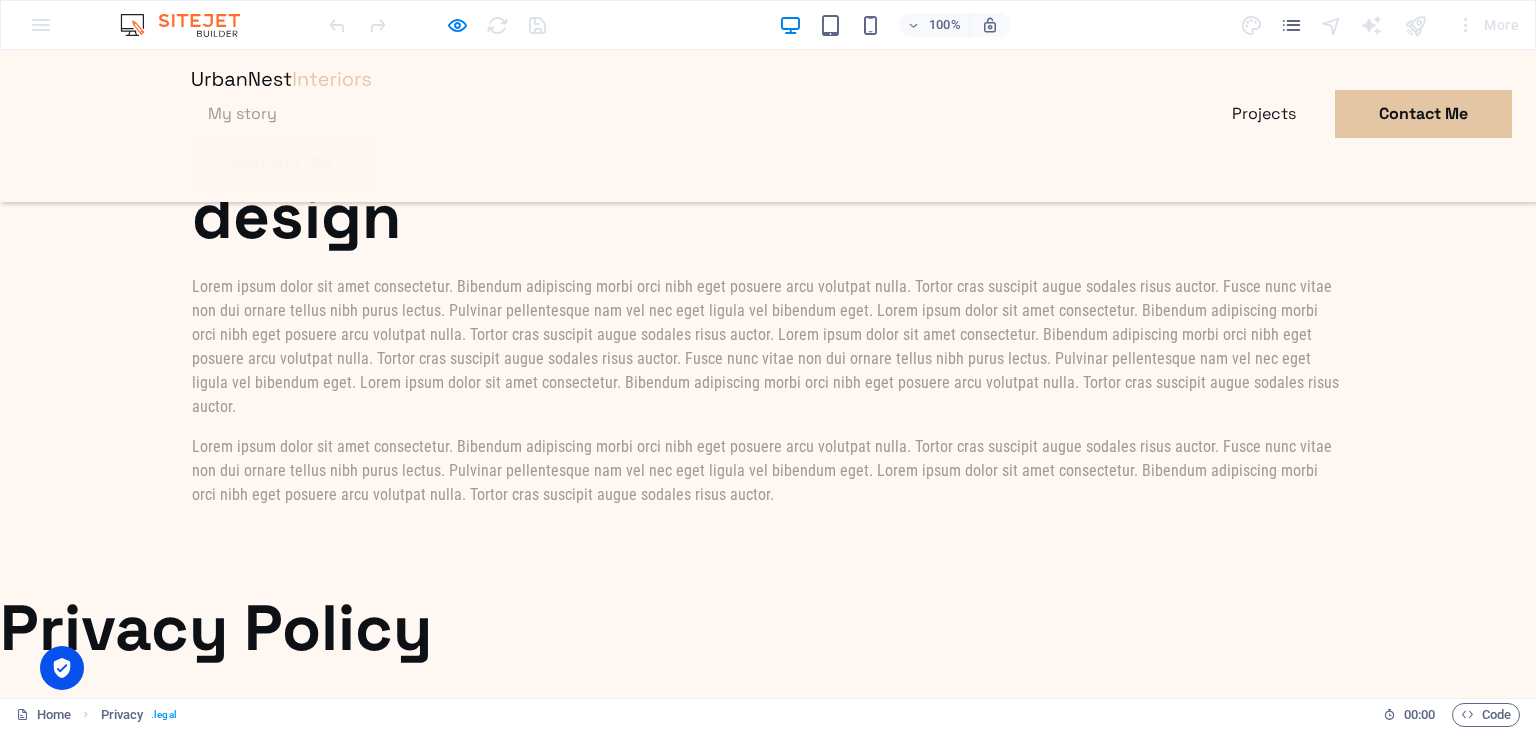 scroll, scrollTop: 5400, scrollLeft: 0, axis: vertical 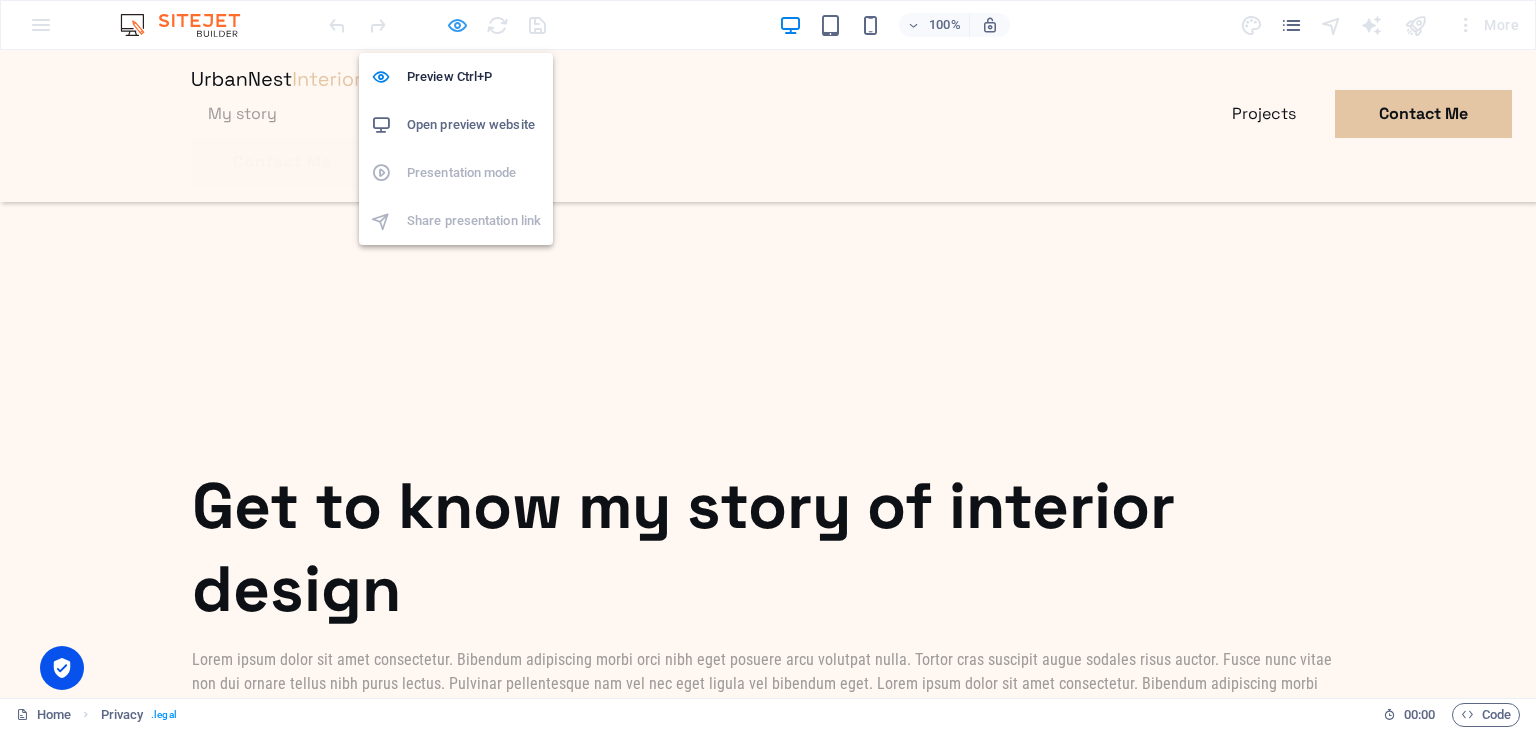click at bounding box center [457, 25] 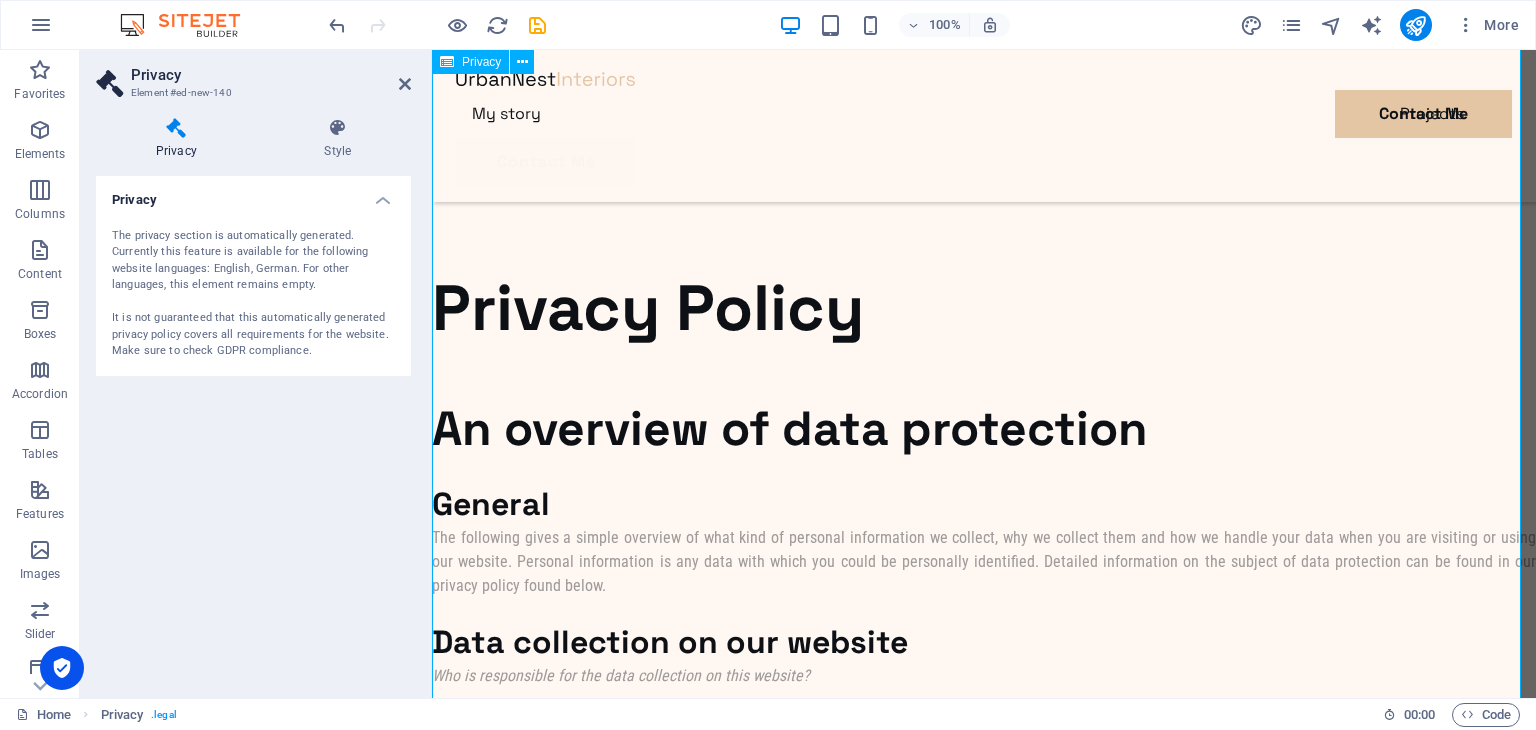 scroll, scrollTop: 5900, scrollLeft: 0, axis: vertical 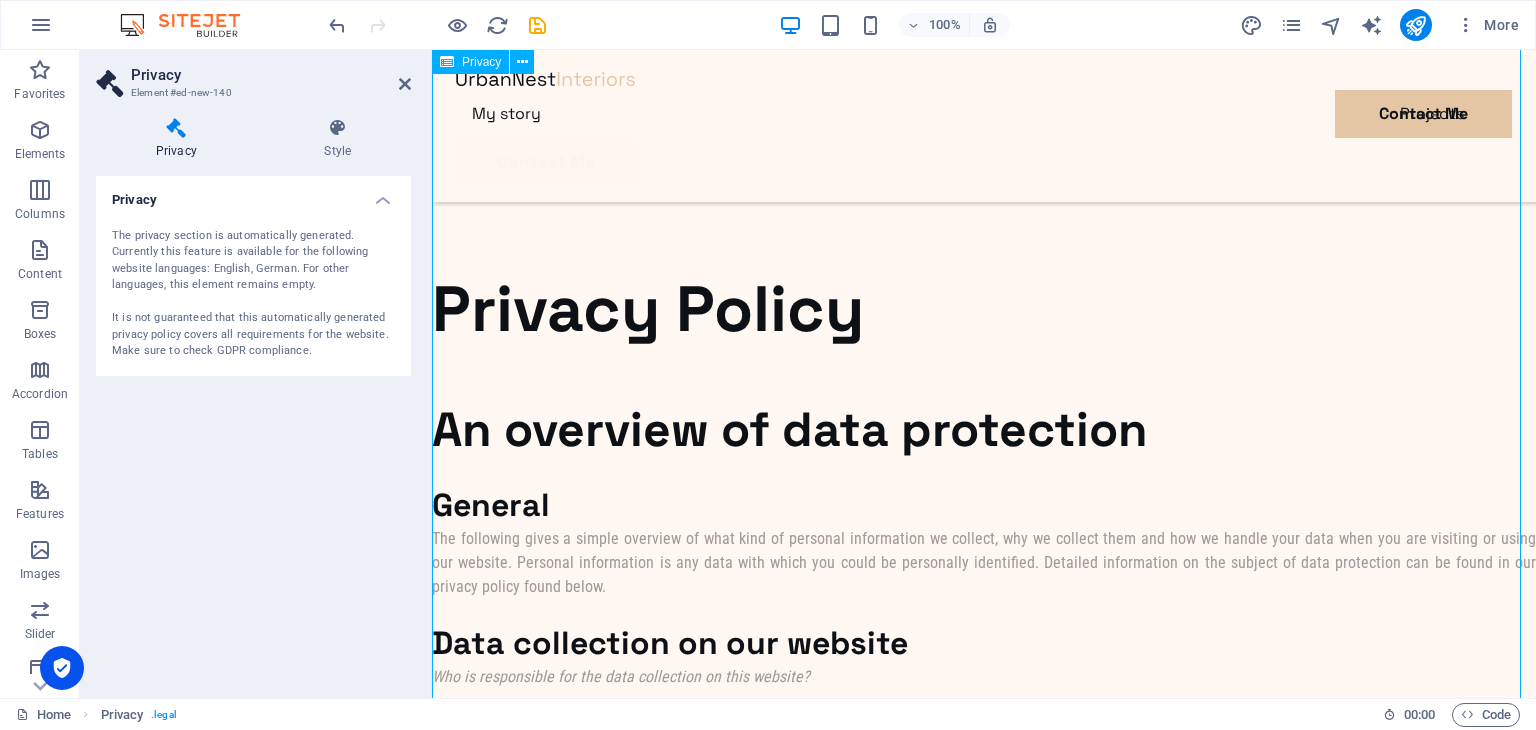 click on "Privacy Policy
An overview of data protection
General
The following gives a simple overview of what kind of personal information we collect, why we collect them and how we handle your data when you are visiting or using our website. Personal information is any data with which you could be personally identified. Detailed information on the subject of data protection can be found in our privacy policy found below.
Data collection on our website
Who is responsible for the data collection on this website?
The data collected on this website are processed by the website operator. The operator's contact details can be found in the website's required legal notice.
How do we collect your data?
Some data are collected when you provide them to us. This could, for example, be data you enter in a contact form.
What do we use your data for?
Part of the data is collected to ensure the proper functioning of the website. Other data can be used to analyze how visitors use the site." at bounding box center [984, 2903] 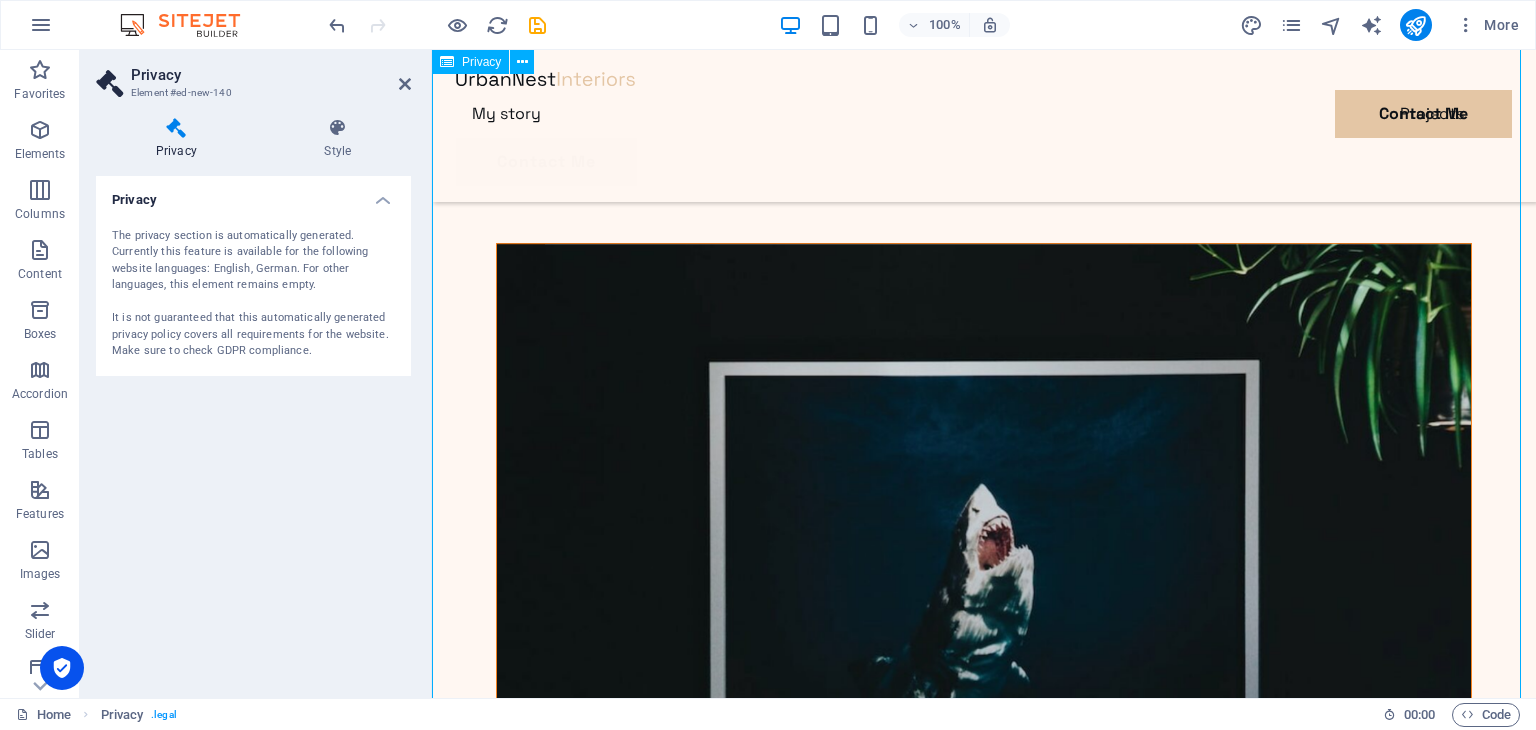 scroll, scrollTop: 3100, scrollLeft: 0, axis: vertical 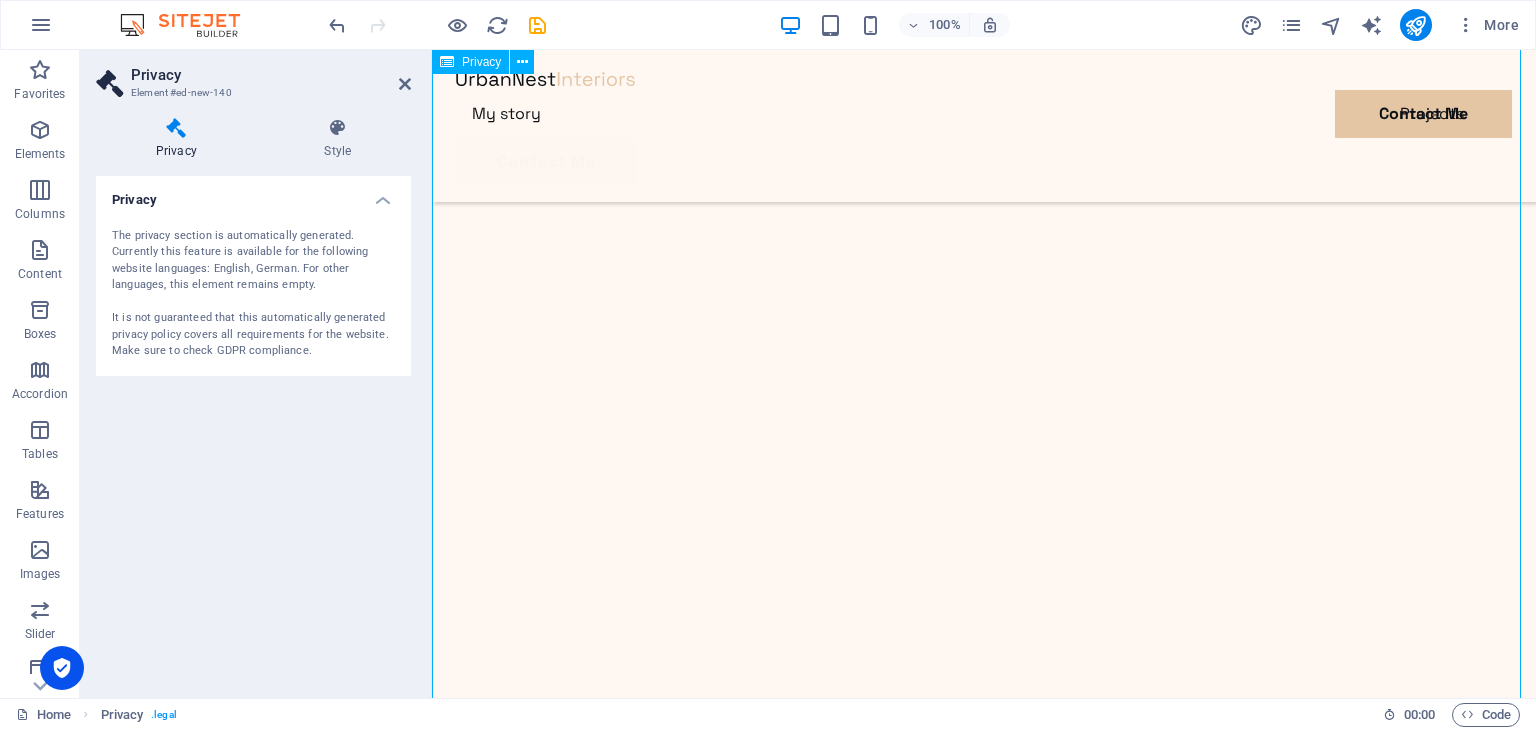 click on "Privacy Policy
An overview of data protection
General
The following gives a simple overview of what kind of personal information we collect, why we collect them and how we handle your data when you are visiting or using our website. Personal information is any data with which you could be personally identified. Detailed information on the subject of data protection can be found in our privacy policy found below.
Data collection on our website
Who is responsible for the data collection on this website?
The data collected on this website are processed by the website operator. The operator's contact details can be found in the website's required legal notice.
How do we collect your data?
Some data are collected when you provide them to us. This could, for example, be data you enter in a contact form.
What do we use your data for?
Part of the data is collected to ensure the proper functioning of the website. Other data can be used to analyze how visitors use the site." at bounding box center [984, 5703] 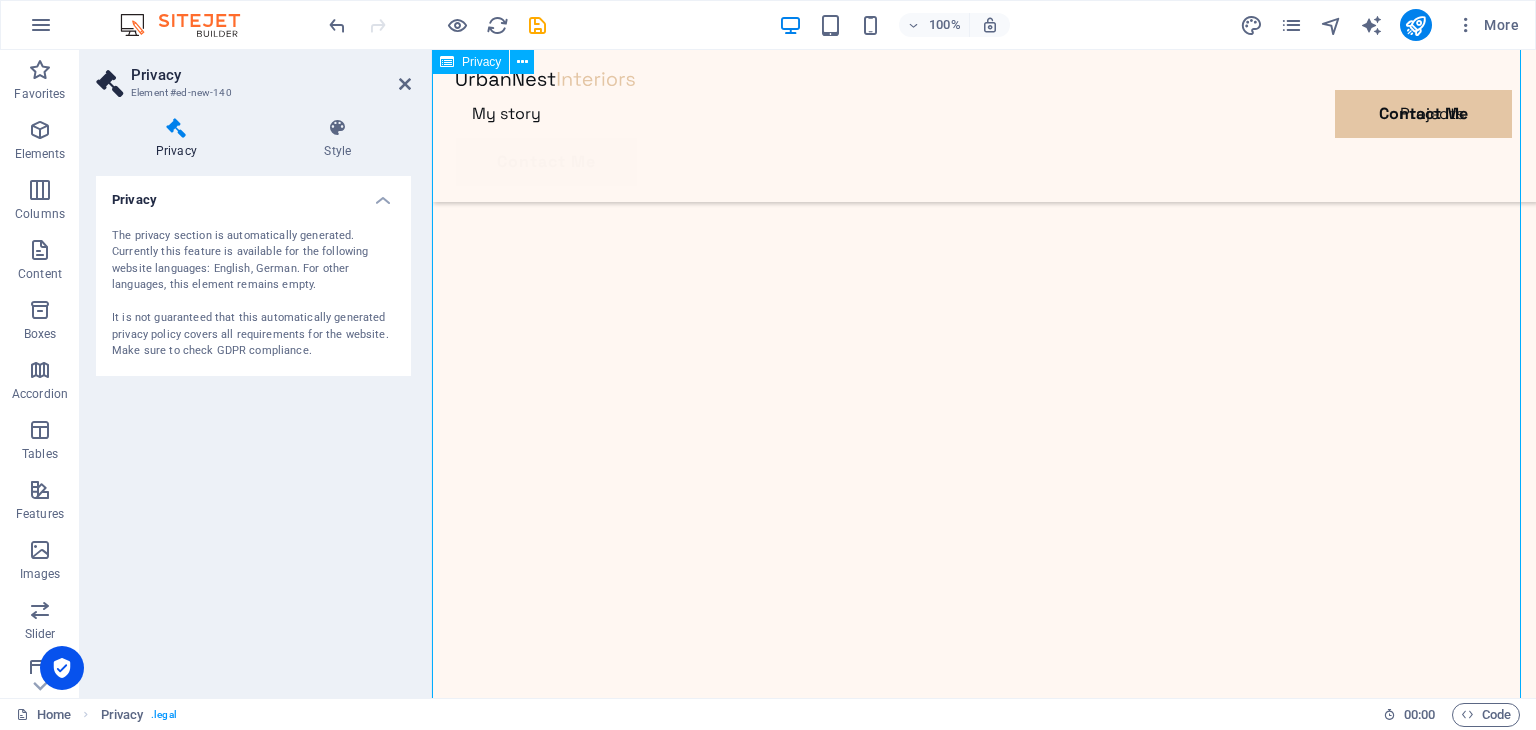 click on "Privacy Policy
An overview of data protection
General
The following gives a simple overview of what kind of personal information we collect, why we collect them and how we handle your data when you are visiting or using our website. Personal information is any data with which you could be personally identified. Detailed information on the subject of data protection can be found in our privacy policy found below.
Data collection on our website
Who is responsible for the data collection on this website?
The data collected on this website are processed by the website operator. The operator's contact details can be found in the website's required legal notice.
How do we collect your data?
Some data are collected when you provide them to us. This could, for example, be data you enter in a contact form.
What do we use your data for?
Part of the data is collected to ensure the proper functioning of the website. Other data can be used to analyze how visitors use the site." at bounding box center [984, 5703] 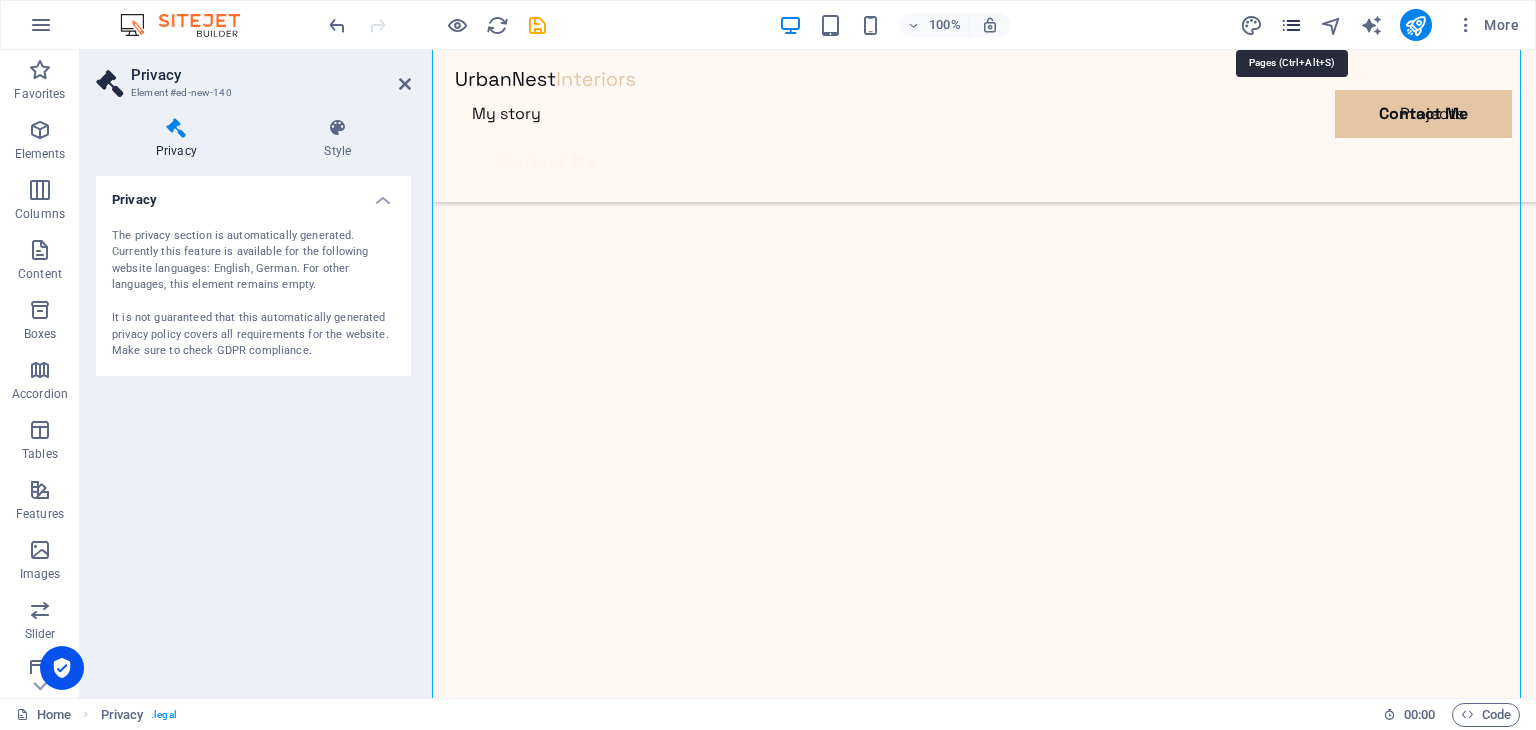 click at bounding box center (1291, 25) 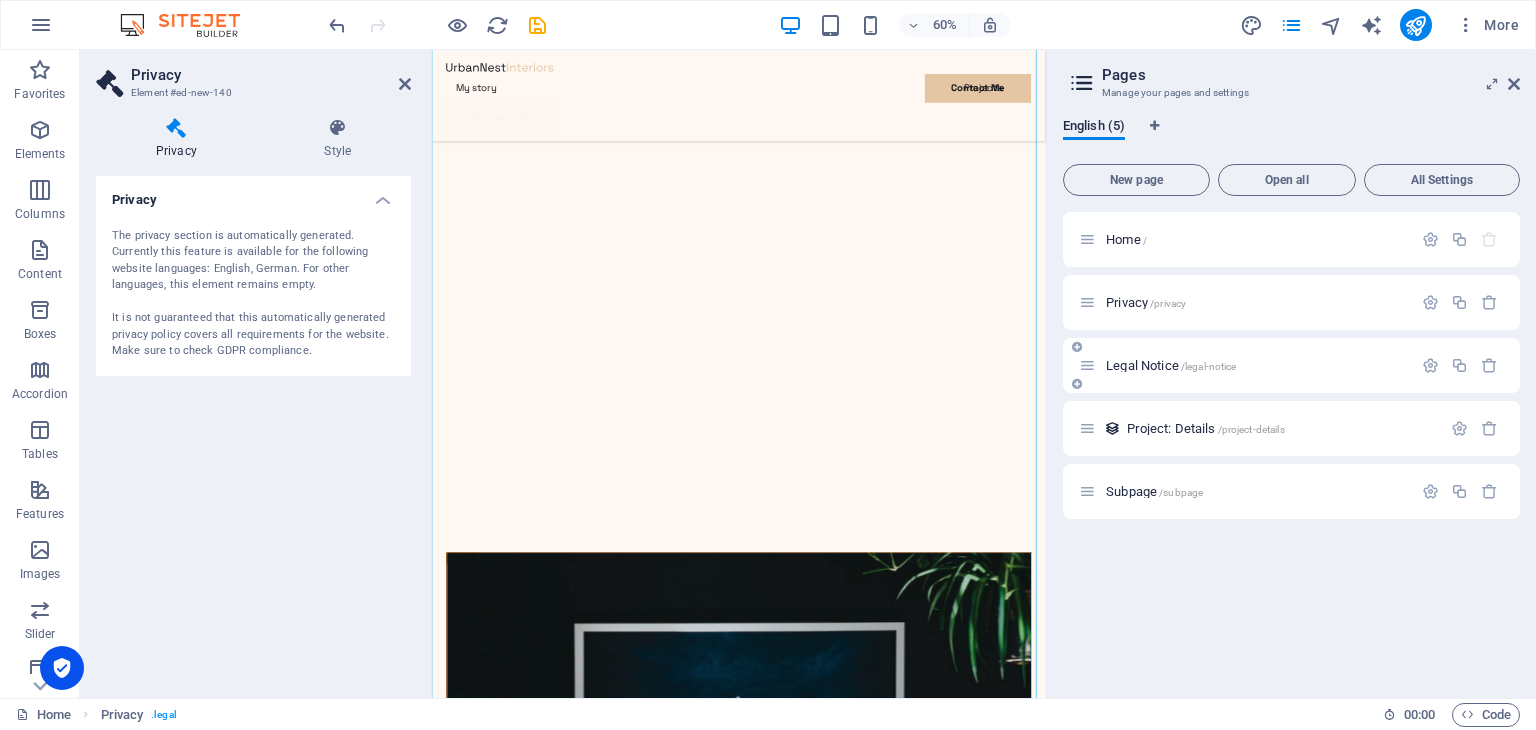 click on "/legal-notice" at bounding box center [1209, 366] 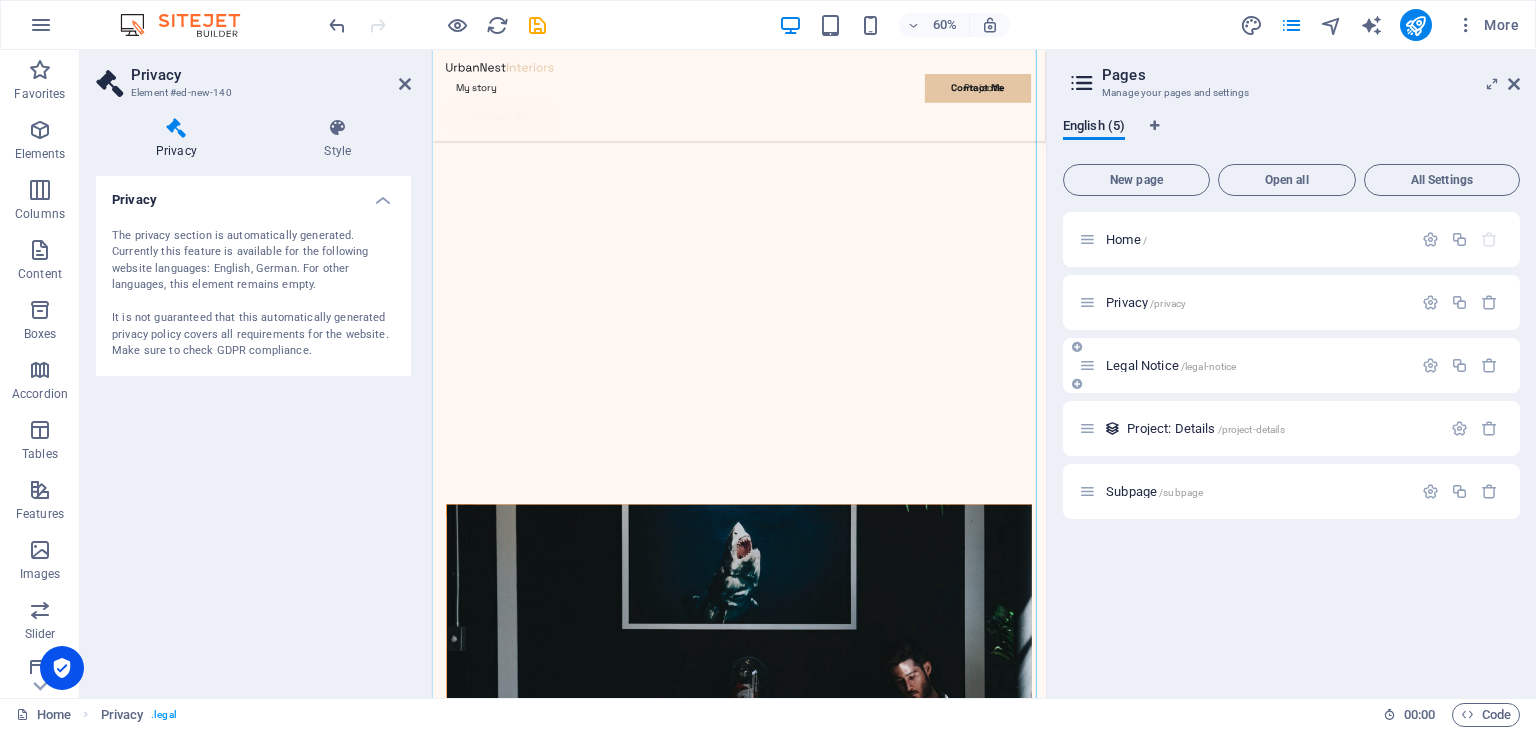 scroll, scrollTop: 0, scrollLeft: 0, axis: both 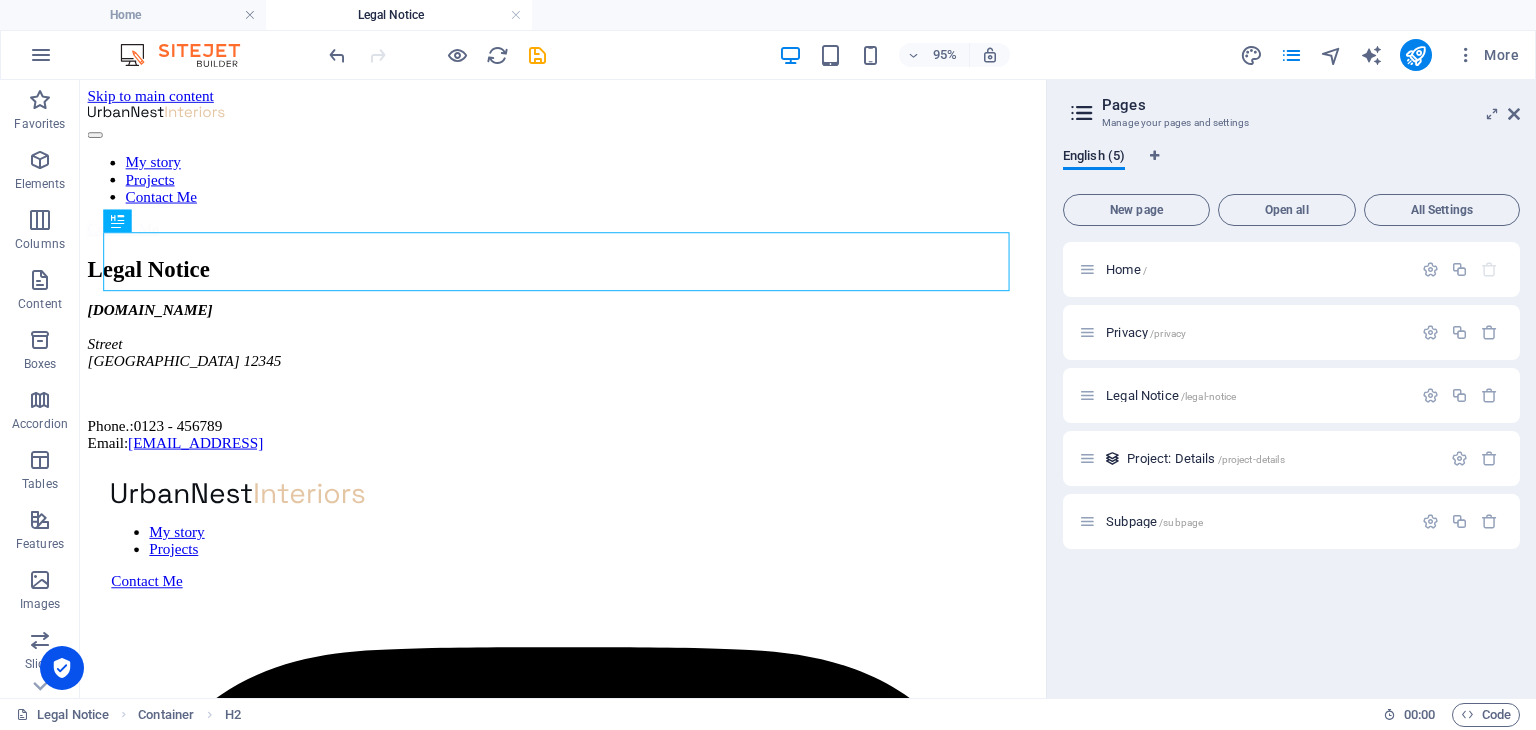 click on "Legal Notice" at bounding box center (399, 15) 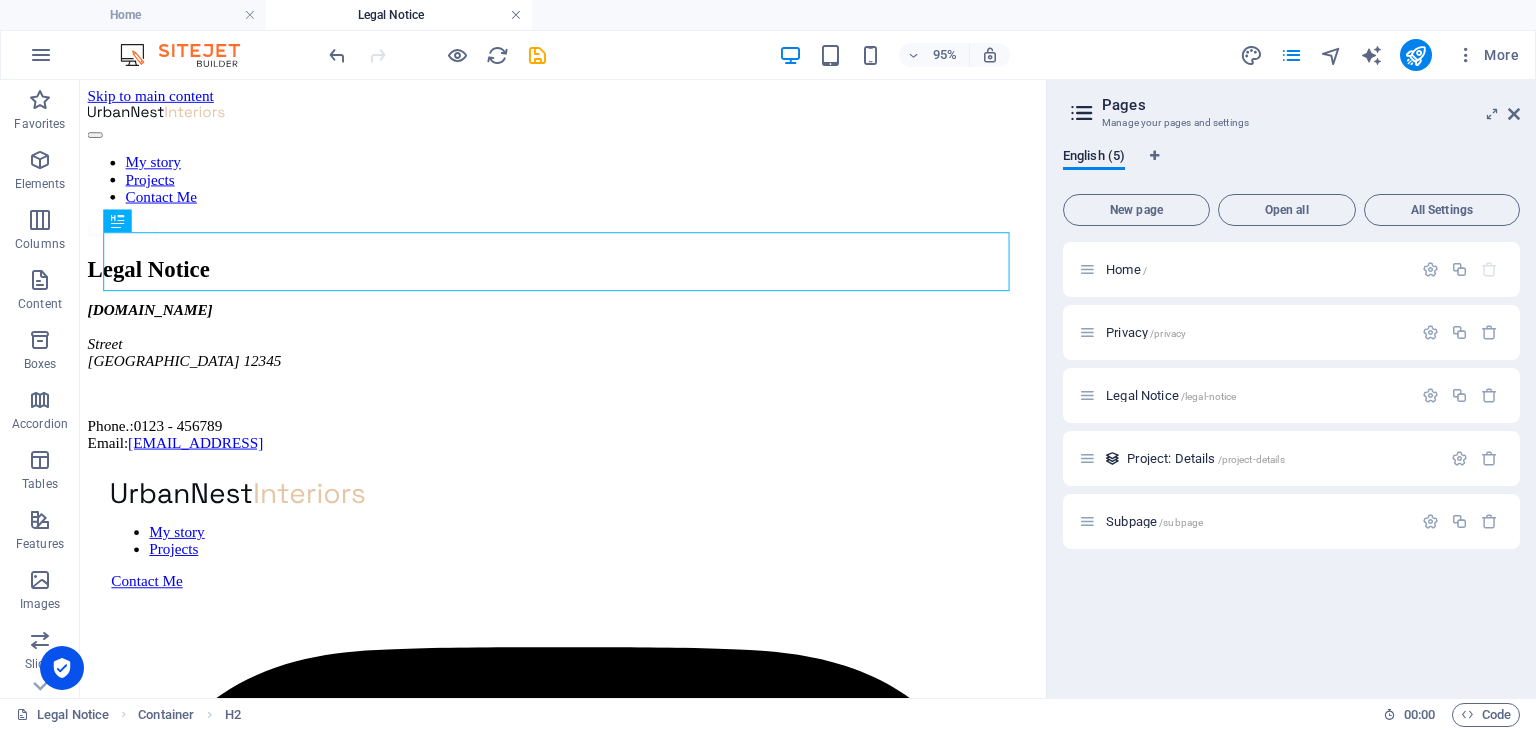 click at bounding box center (516, 15) 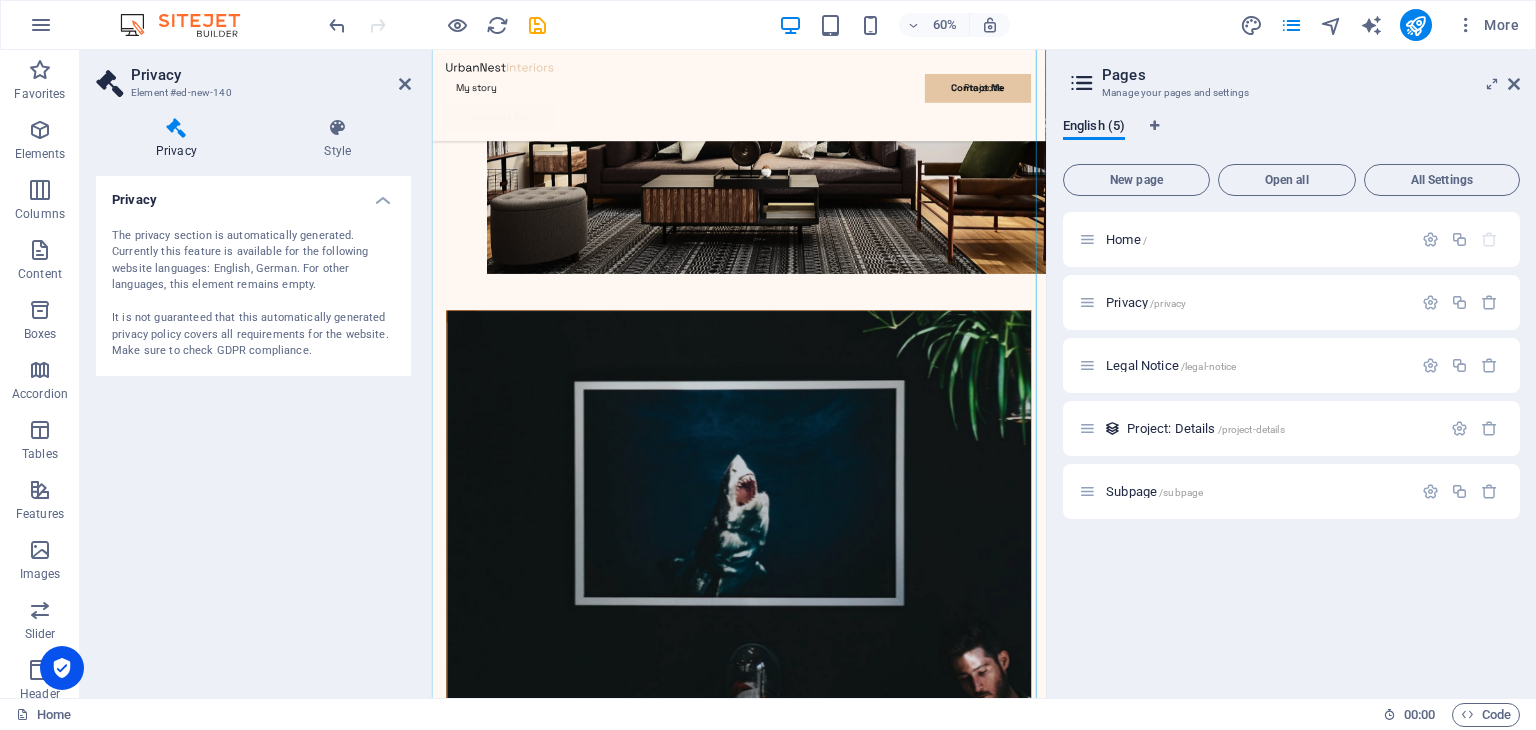 click at bounding box center [437, 25] 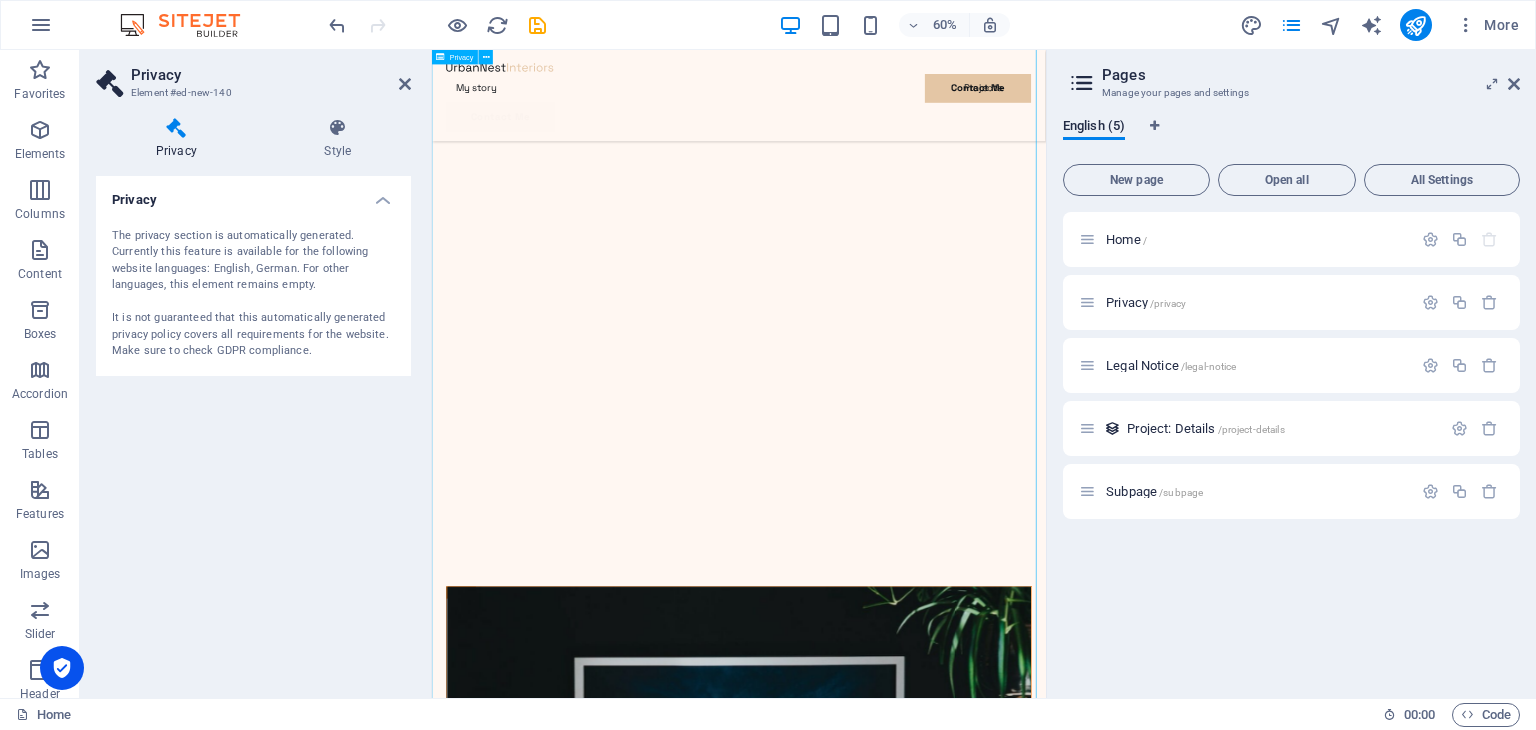 scroll, scrollTop: 2975, scrollLeft: 0, axis: vertical 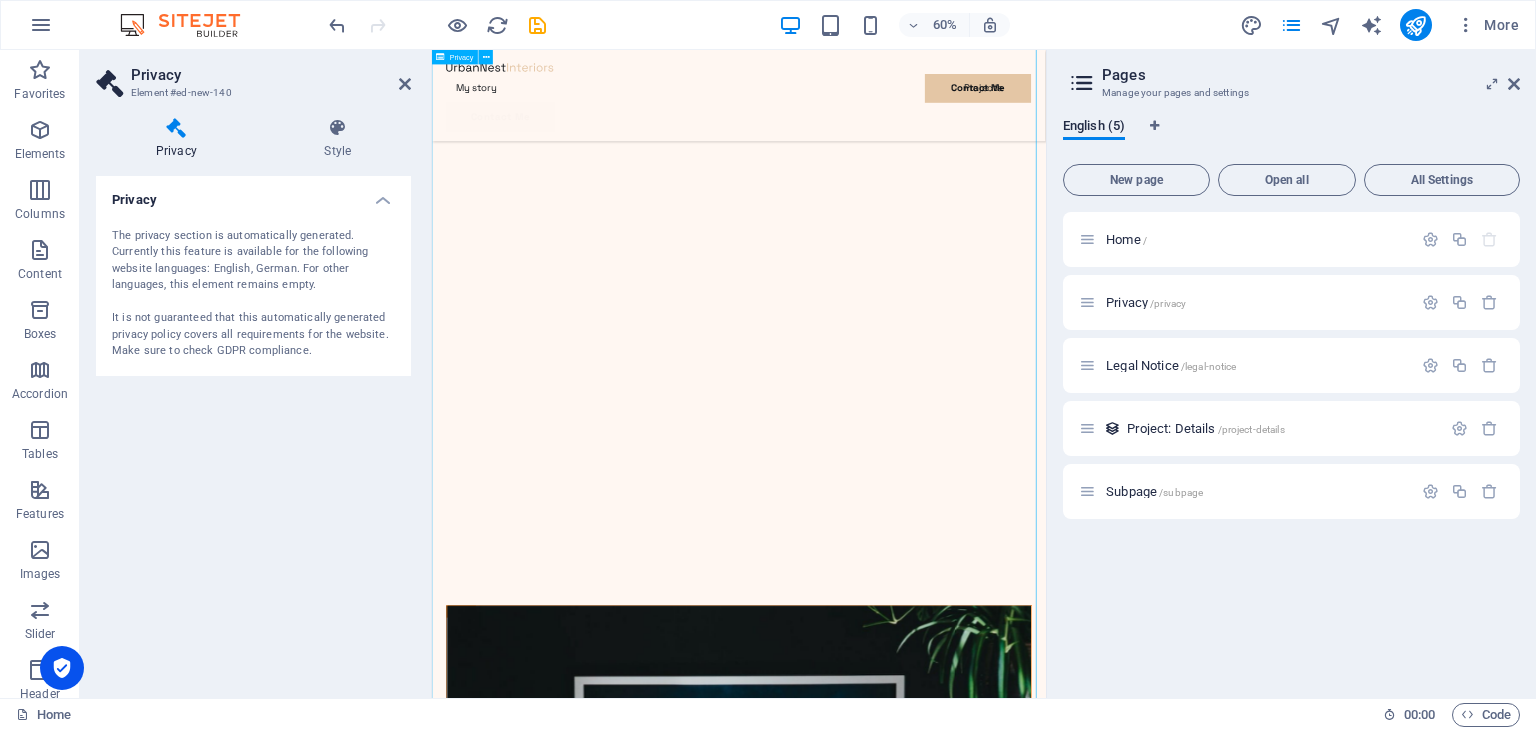 click on "Privacy Policy
An overview of data protection
General
The following gives a simple overview of what kind of personal information we collect, why we collect them and how we handle your data when you are visiting or using our website. Personal information is any data with which you could be personally identified. Detailed information on the subject of data protection can be found in our privacy policy found below.
Data collection on our website
Who is responsible for the data collection on this website?
The data collected on this website are processed by the website operator. The operator's contact details can be found in the website's required legal notice.
How do we collect your data?
Some data are collected when you provide them to us. This could, for example, be data you enter in a contact form.
What do we use your data for?
Part of the data is collected to ensure the proper functioning of the website. Other data can be used to analyze how visitors use the site." at bounding box center [943, 5643] 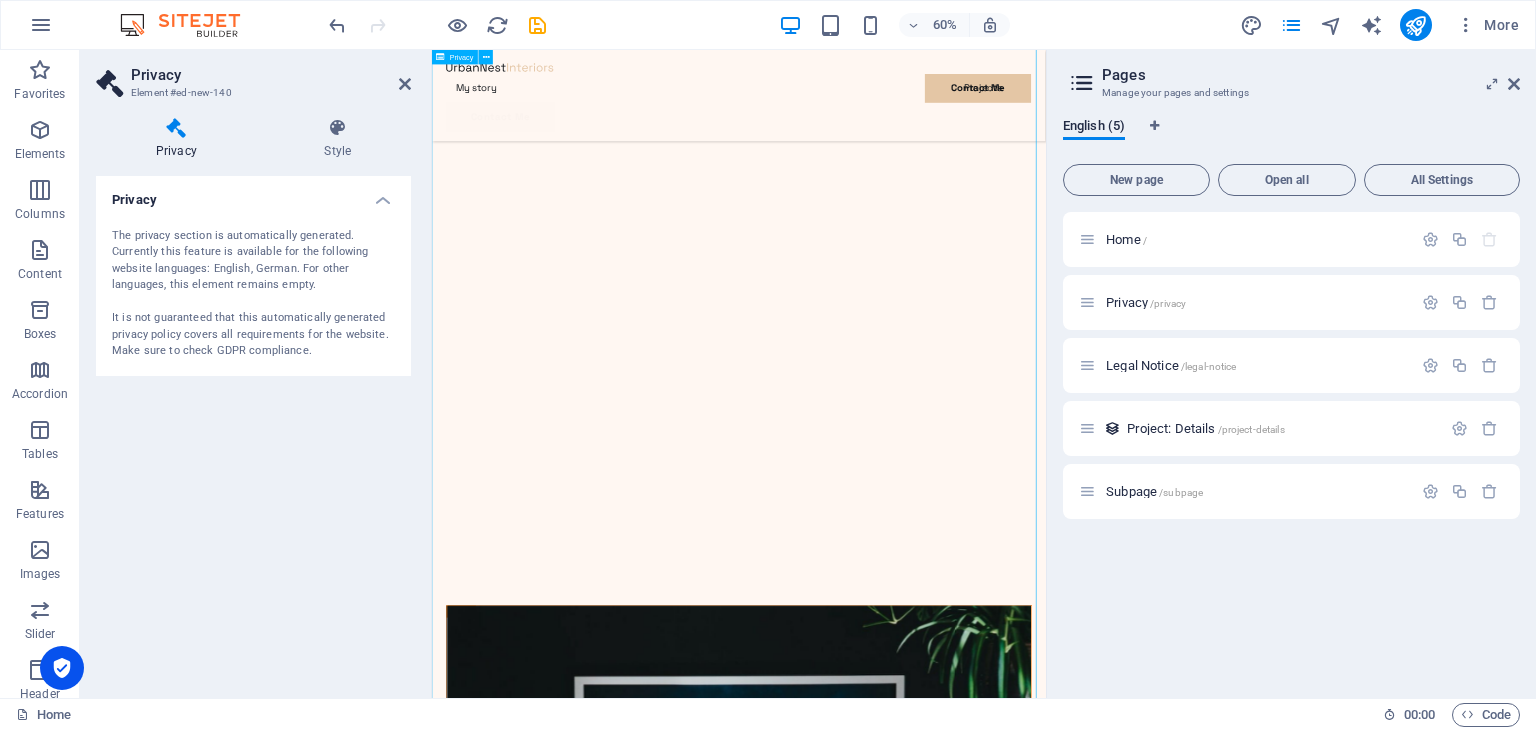 click on "Privacy Policy
An overview of data protection
General
The following gives a simple overview of what kind of personal information we collect, why we collect them and how we handle your data when you are visiting or using our website. Personal information is any data with which you could be personally identified. Detailed information on the subject of data protection can be found in our privacy policy found below.
Data collection on our website
Who is responsible for the data collection on this website?
The data collected on this website are processed by the website operator. The operator's contact details can be found in the website's required legal notice.
How do we collect your data?
Some data are collected when you provide them to us. This could, for example, be data you enter in a contact form.
What do we use your data for?
Part of the data is collected to ensure the proper functioning of the website. Other data can be used to analyze how visitors use the site." at bounding box center (943, 5643) 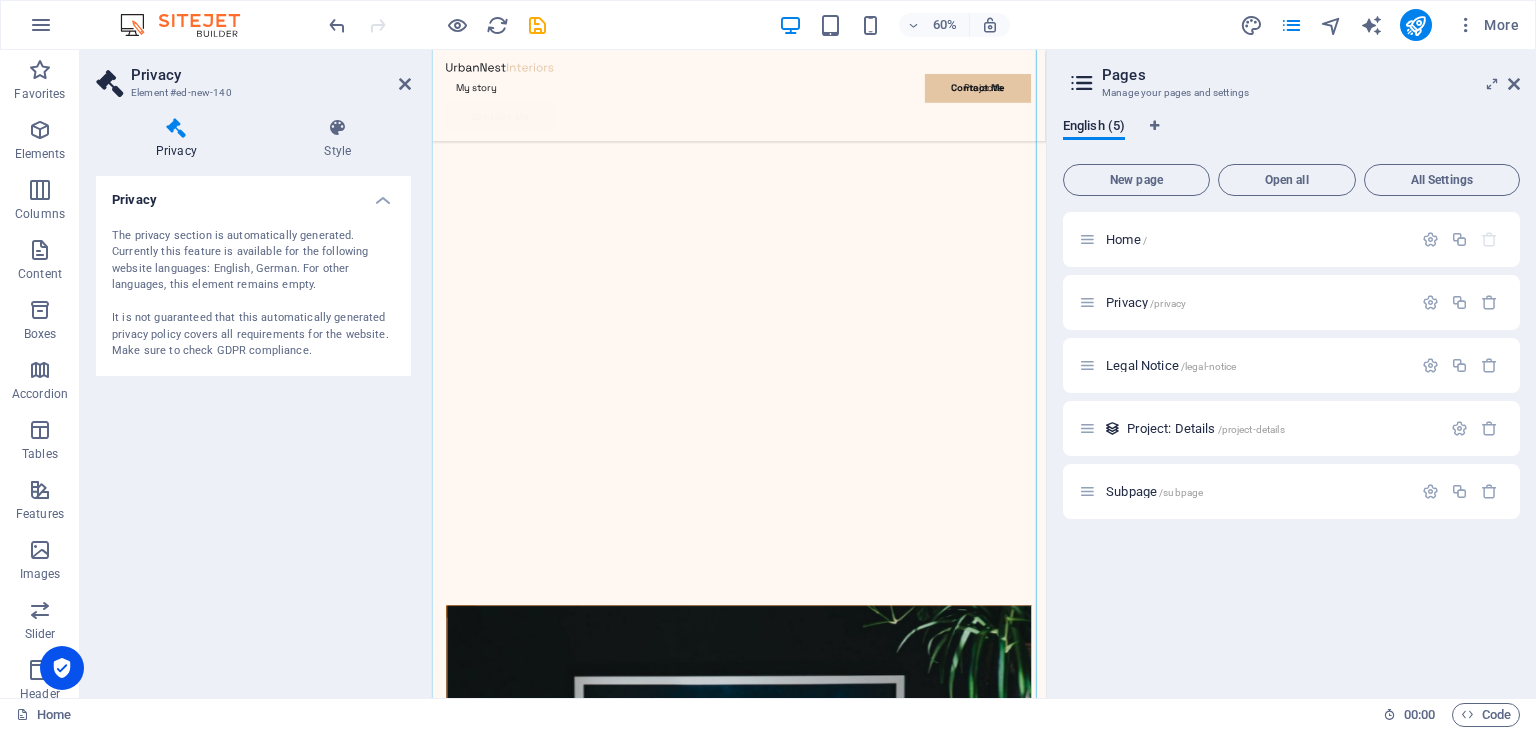 click on "The privacy section is automatically generated. Currently this feature is available for the following website languages: English, German. For other languages, this element remains empty. It is not guaranteed that this automatically generated privacy policy covers all requirements for the website. Make sure to check GDPR compliance." at bounding box center (253, 294) 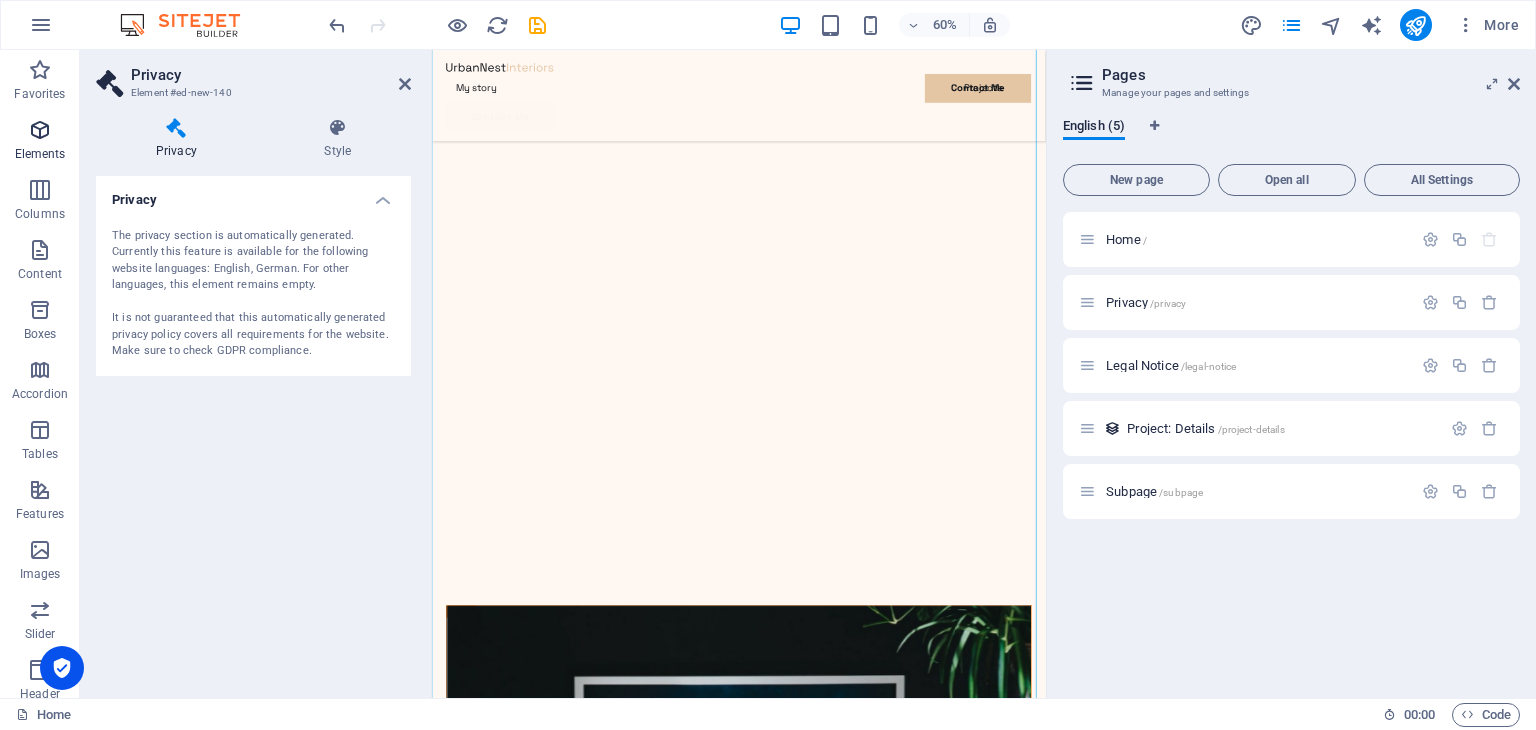 click at bounding box center (40, 130) 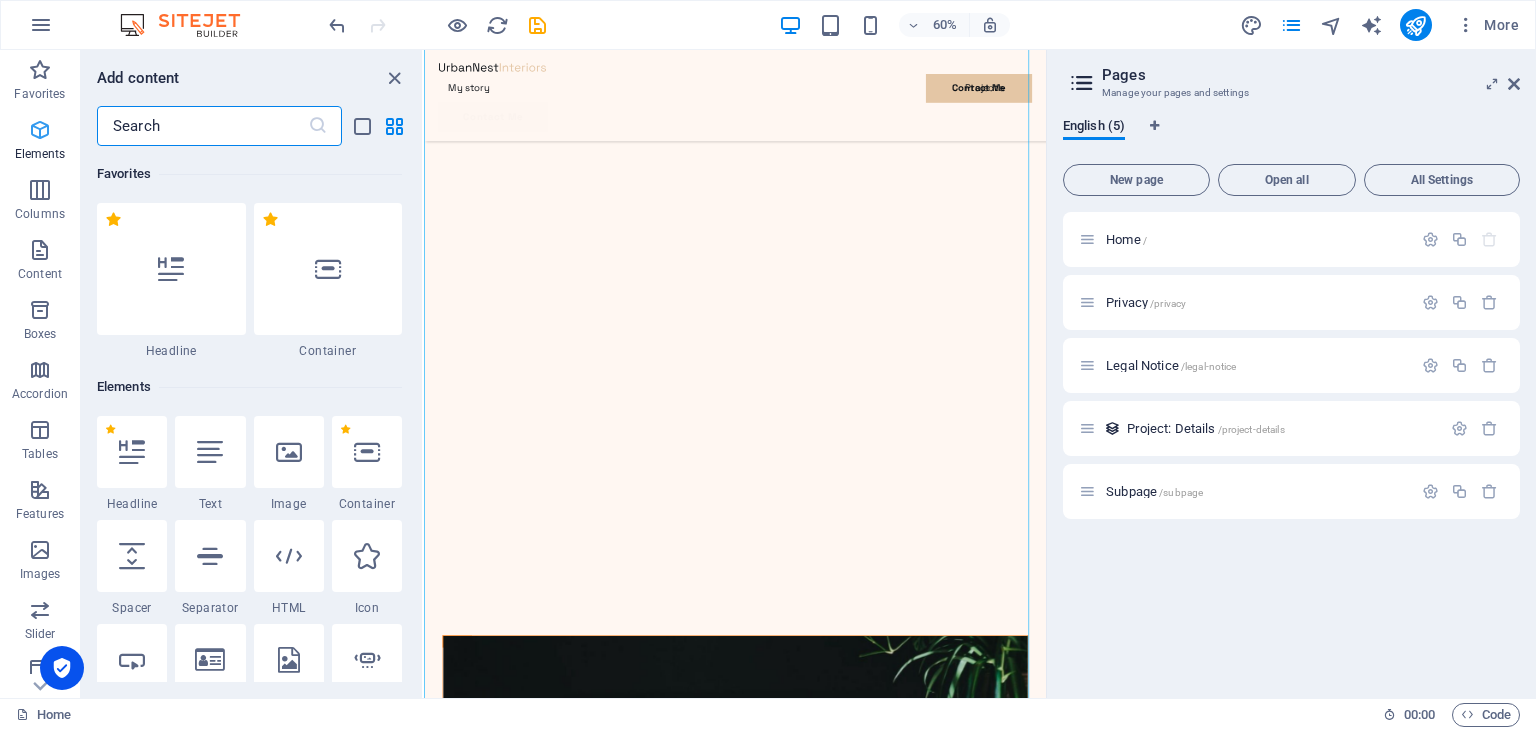 scroll, scrollTop: 2982, scrollLeft: 0, axis: vertical 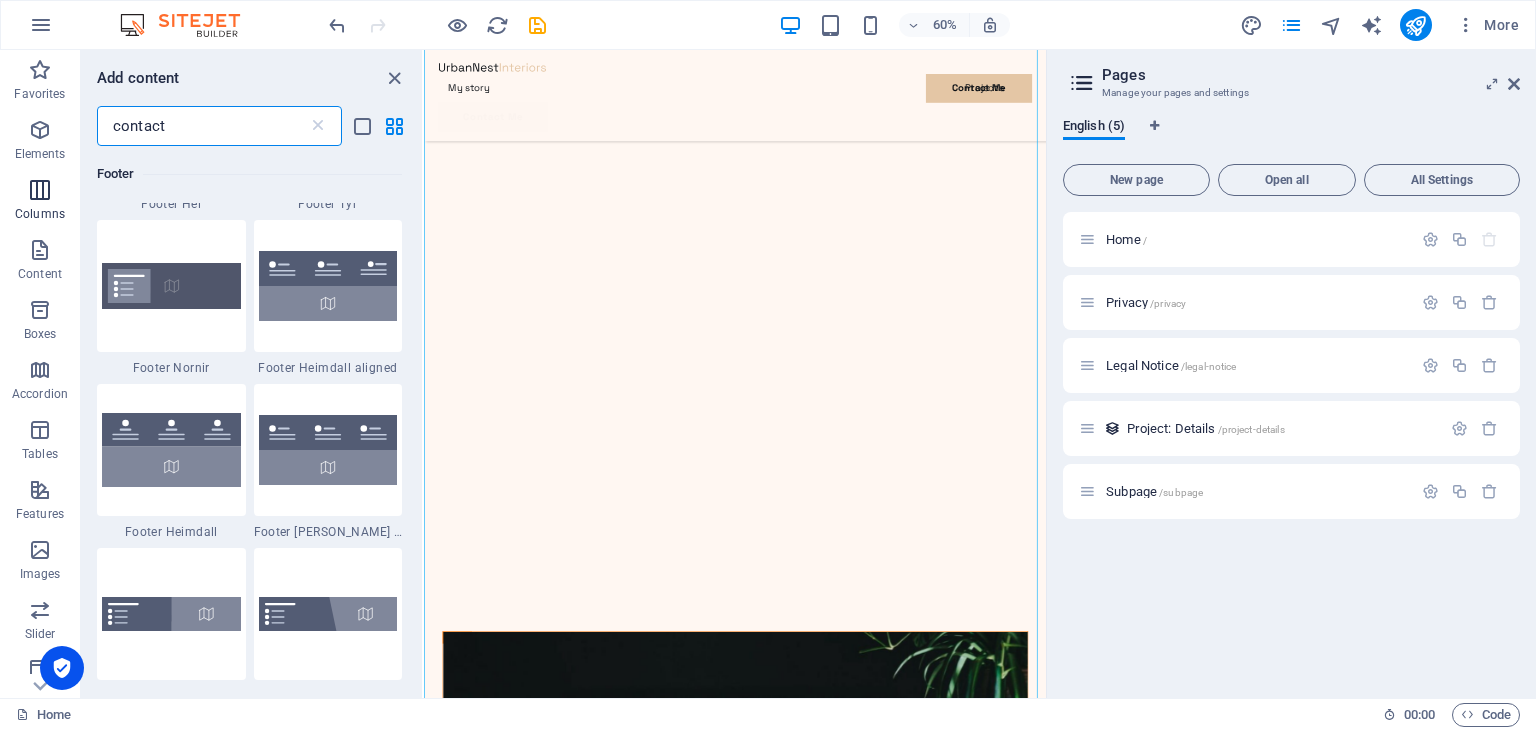 drag, startPoint x: 195, startPoint y: 126, endPoint x: 64, endPoint y: 181, distance: 142.07744 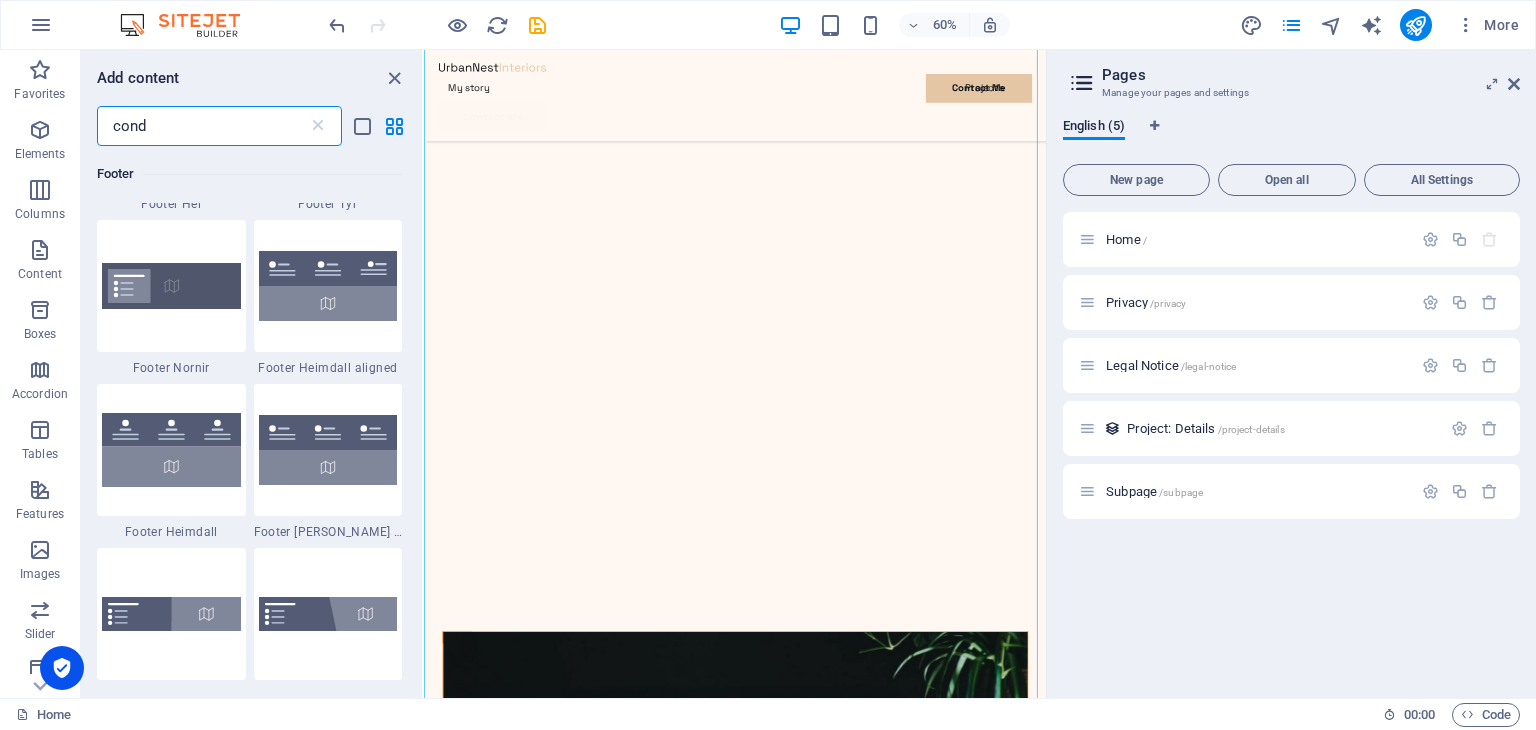 scroll, scrollTop: 0, scrollLeft: 0, axis: both 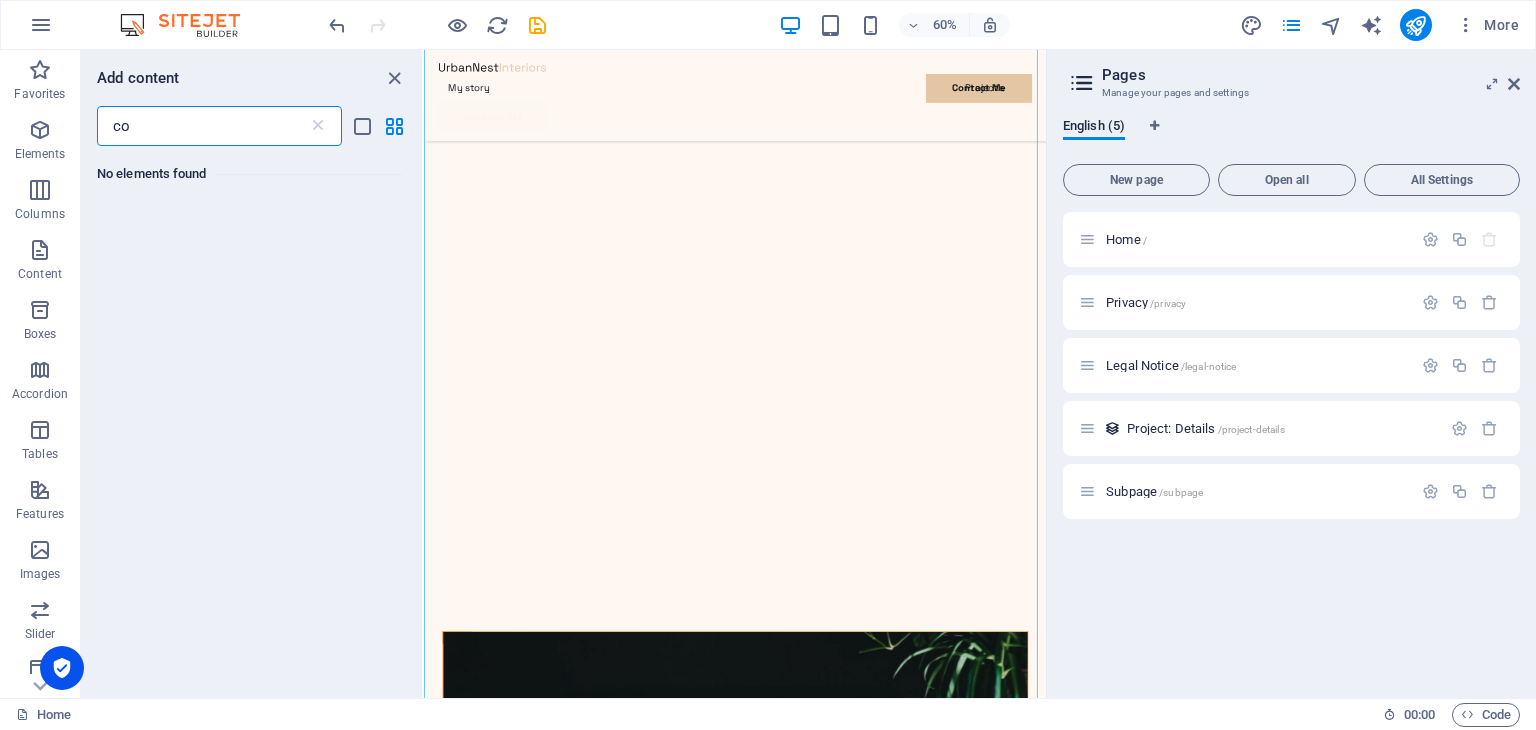 type on "c" 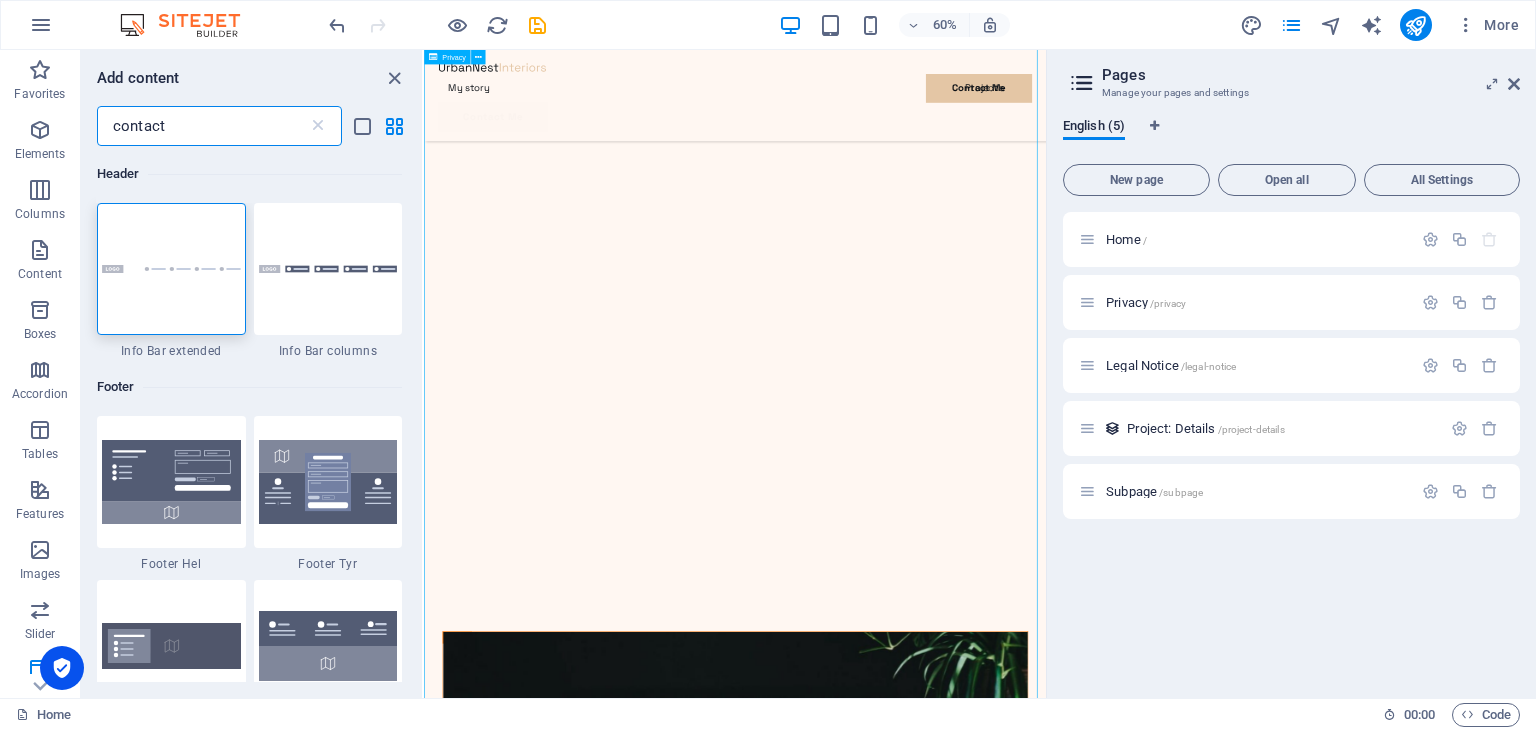 type on "contact" 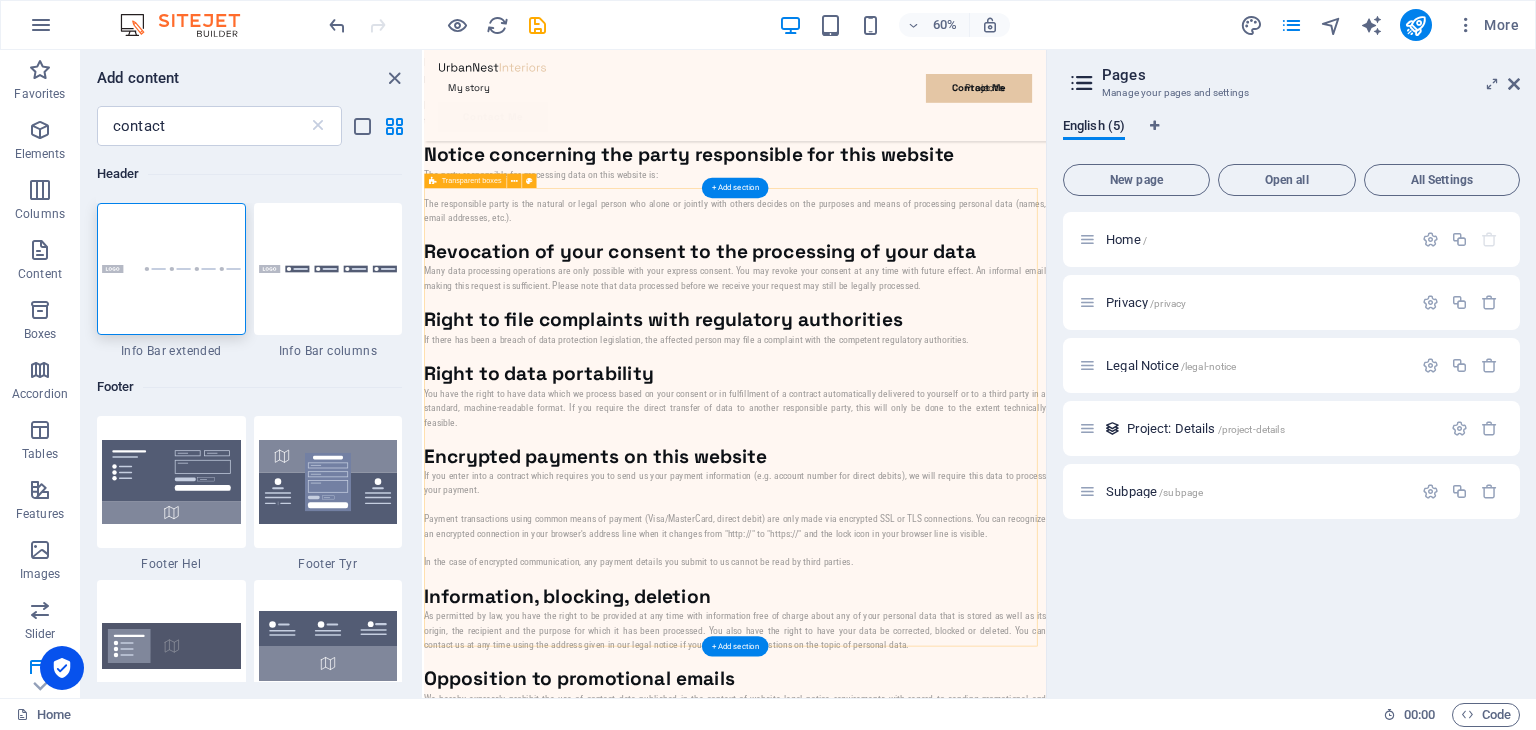 scroll, scrollTop: 7182, scrollLeft: 0, axis: vertical 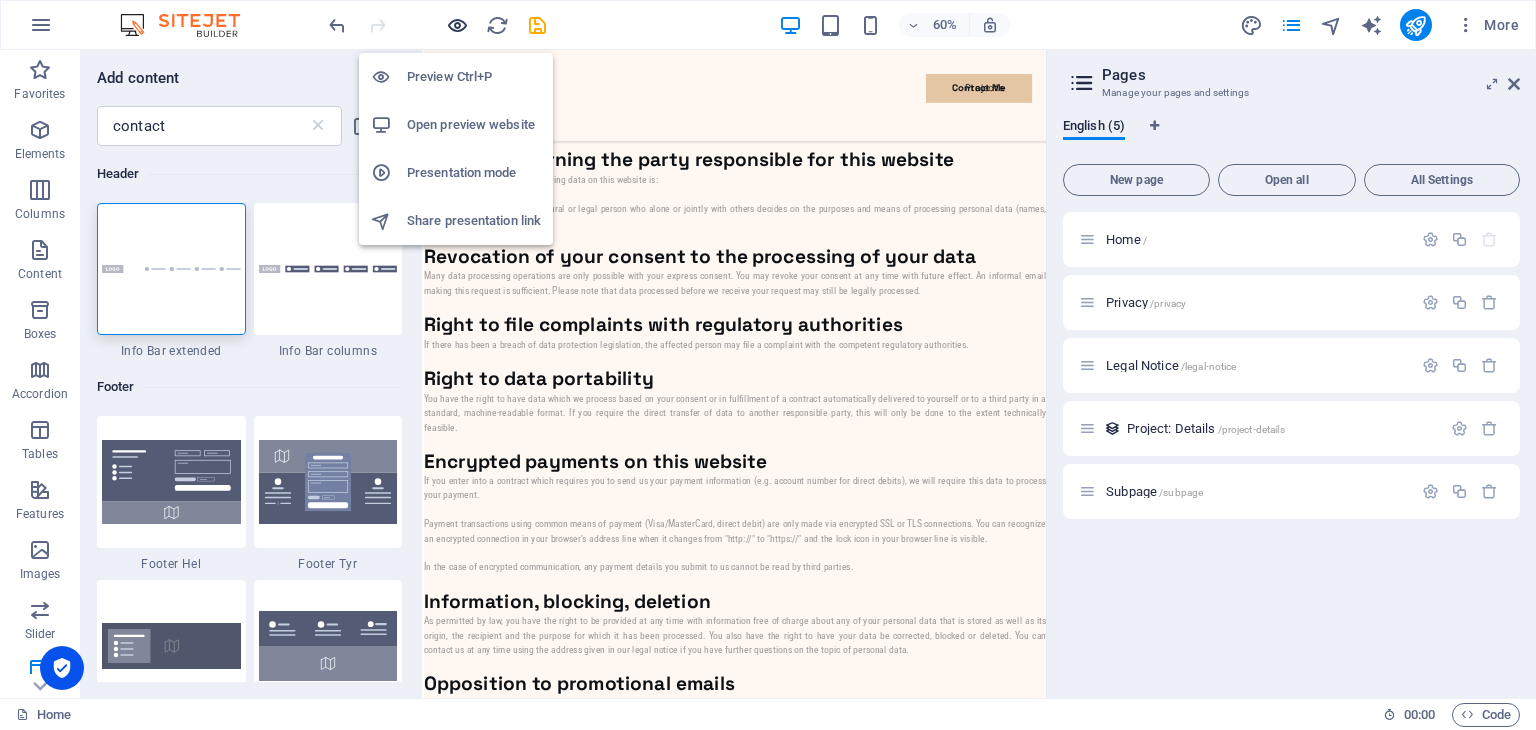 click at bounding box center [457, 25] 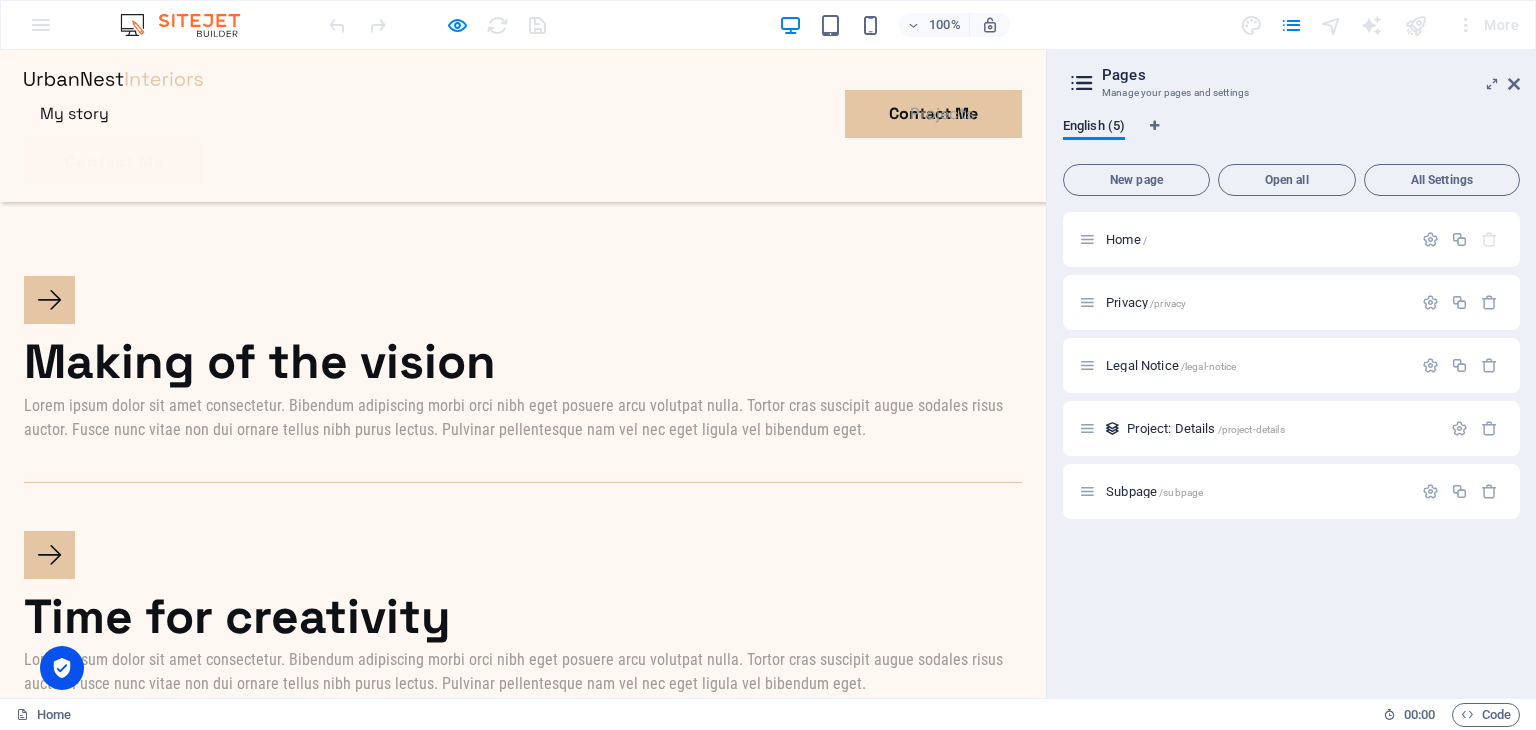 scroll, scrollTop: 9862, scrollLeft: 0, axis: vertical 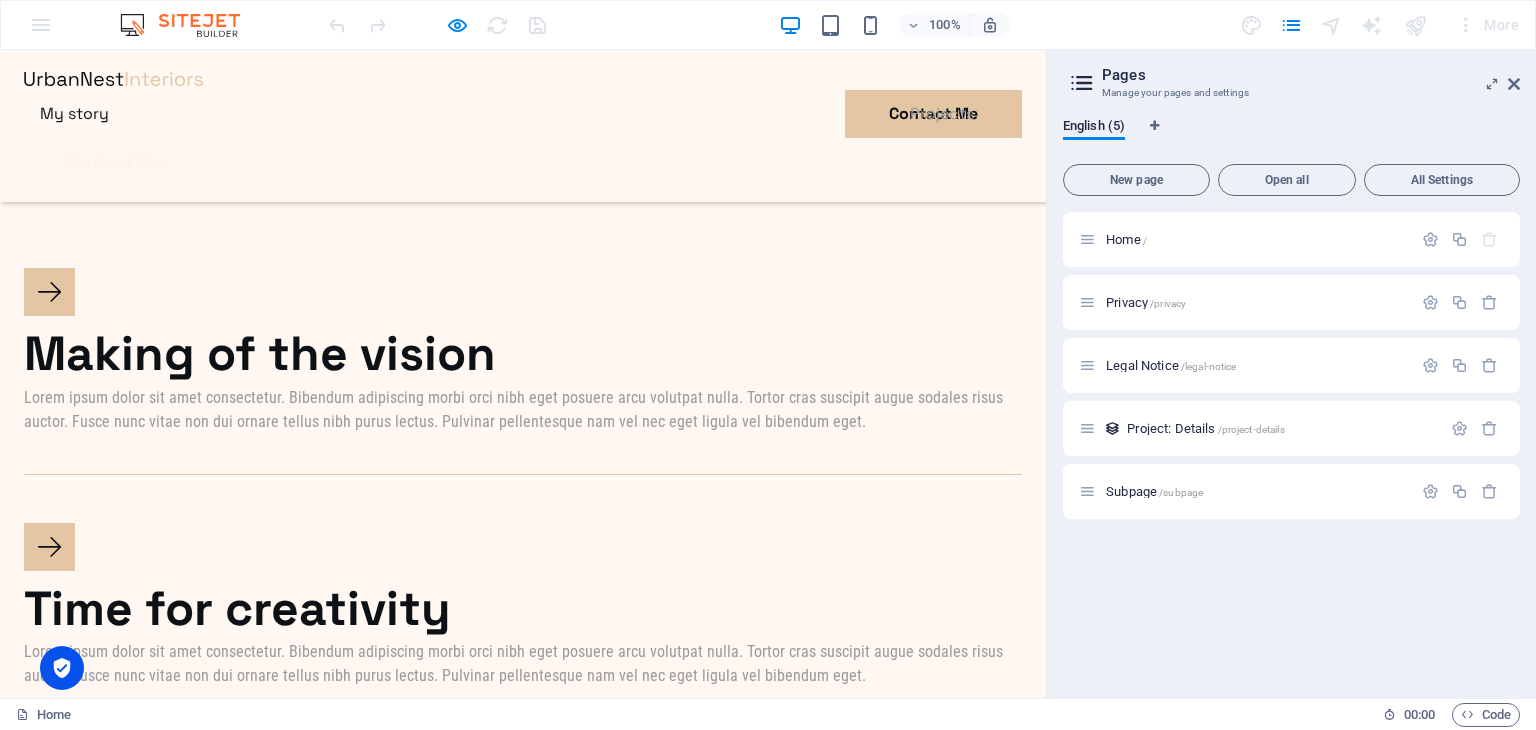 click on "My story" at bounding box center (83, 6706) 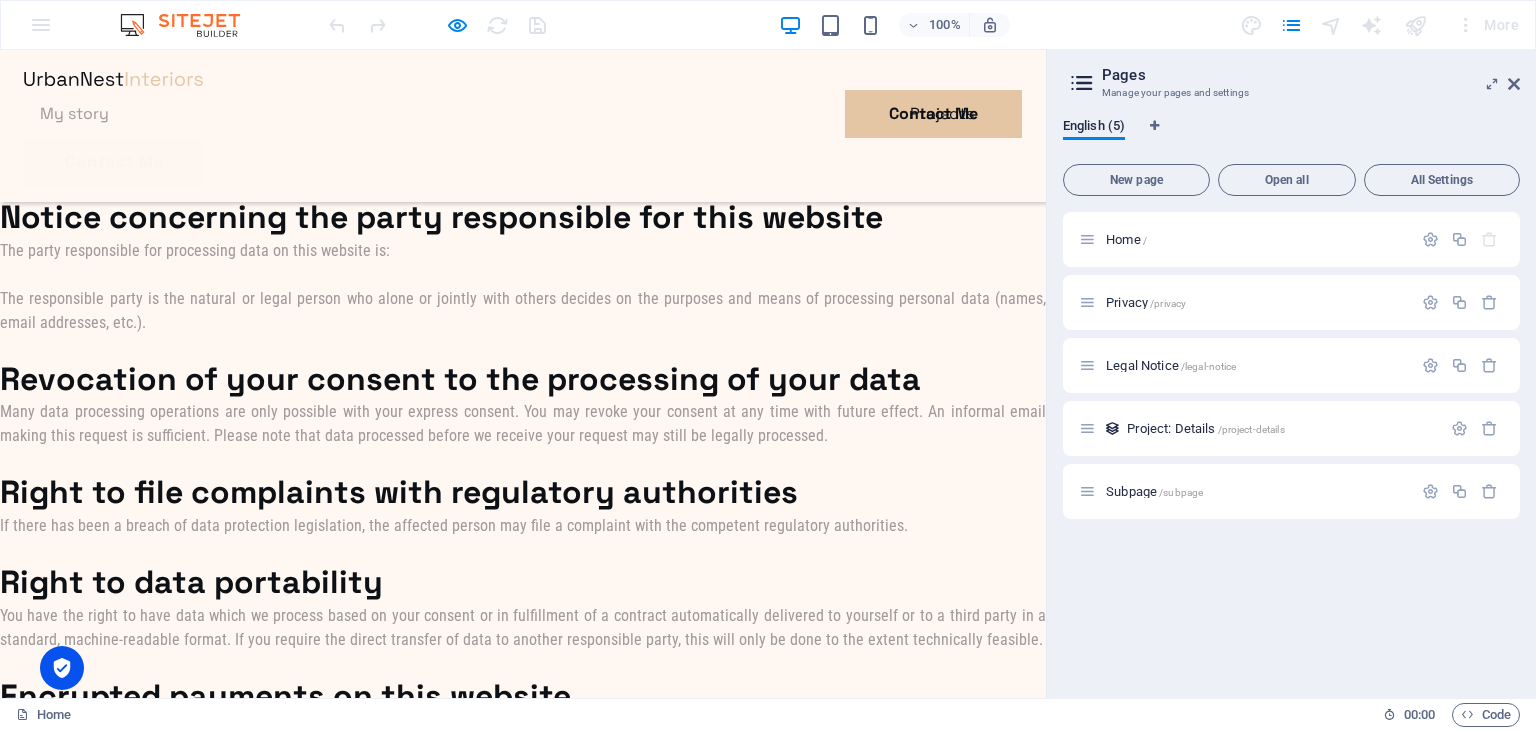 scroll, scrollTop: 5858, scrollLeft: 0, axis: vertical 